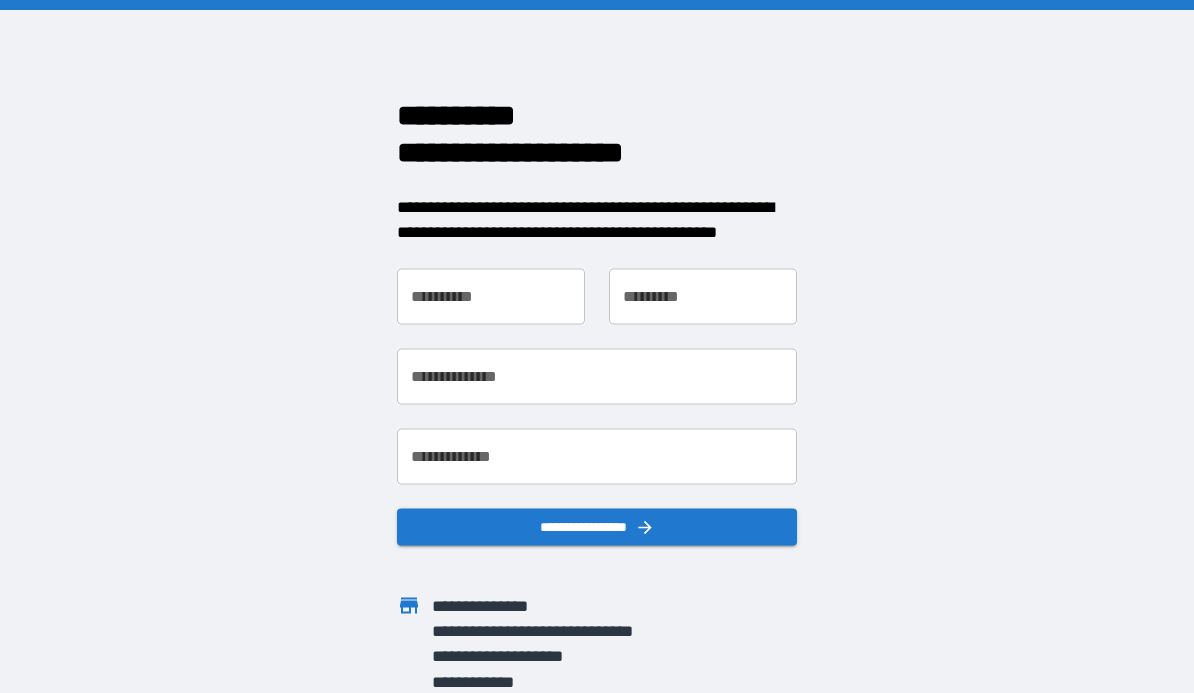 scroll, scrollTop: 0, scrollLeft: 0, axis: both 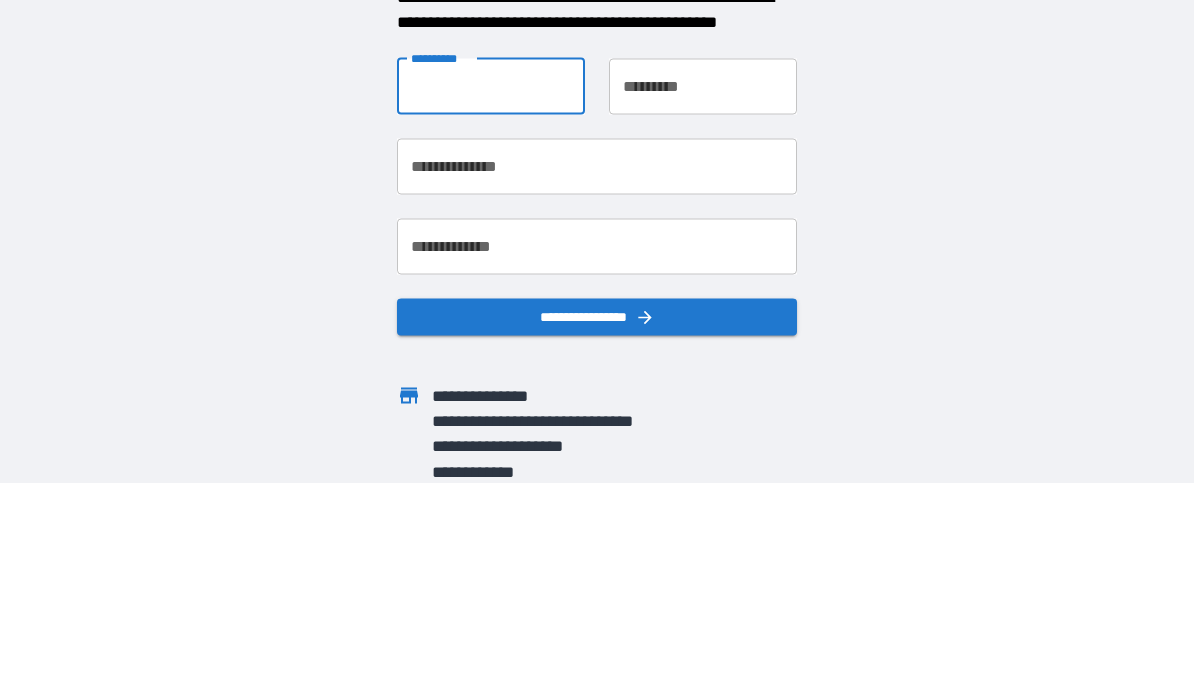 type on "*****" 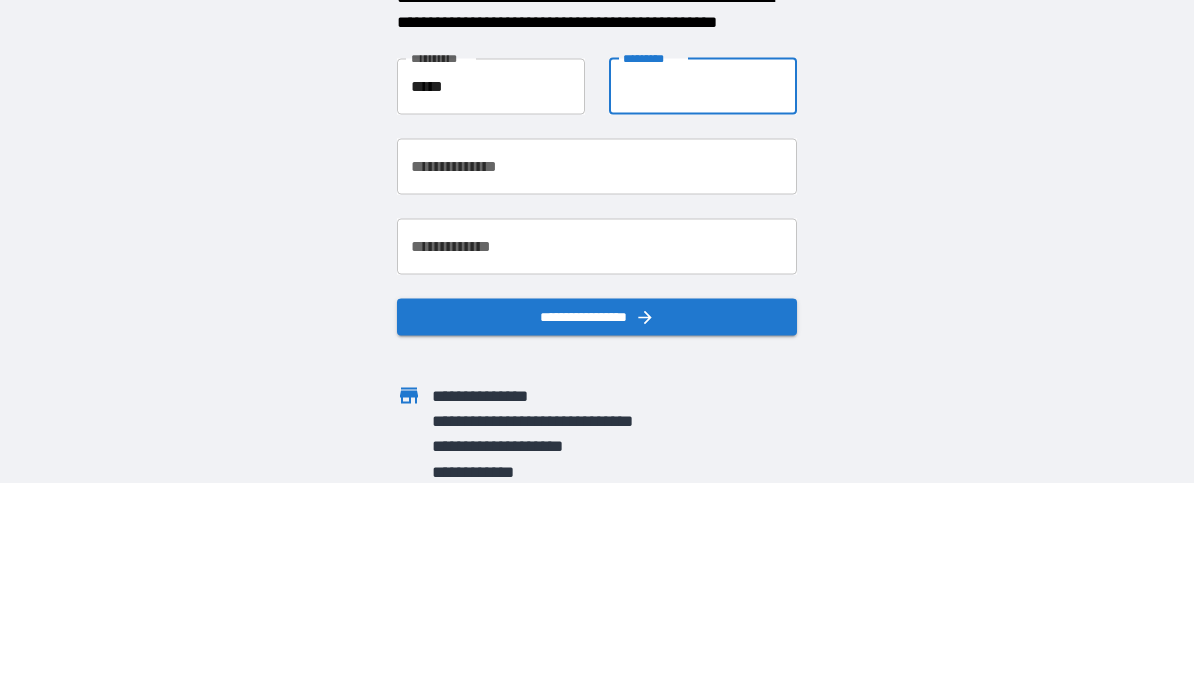 type on "*****" 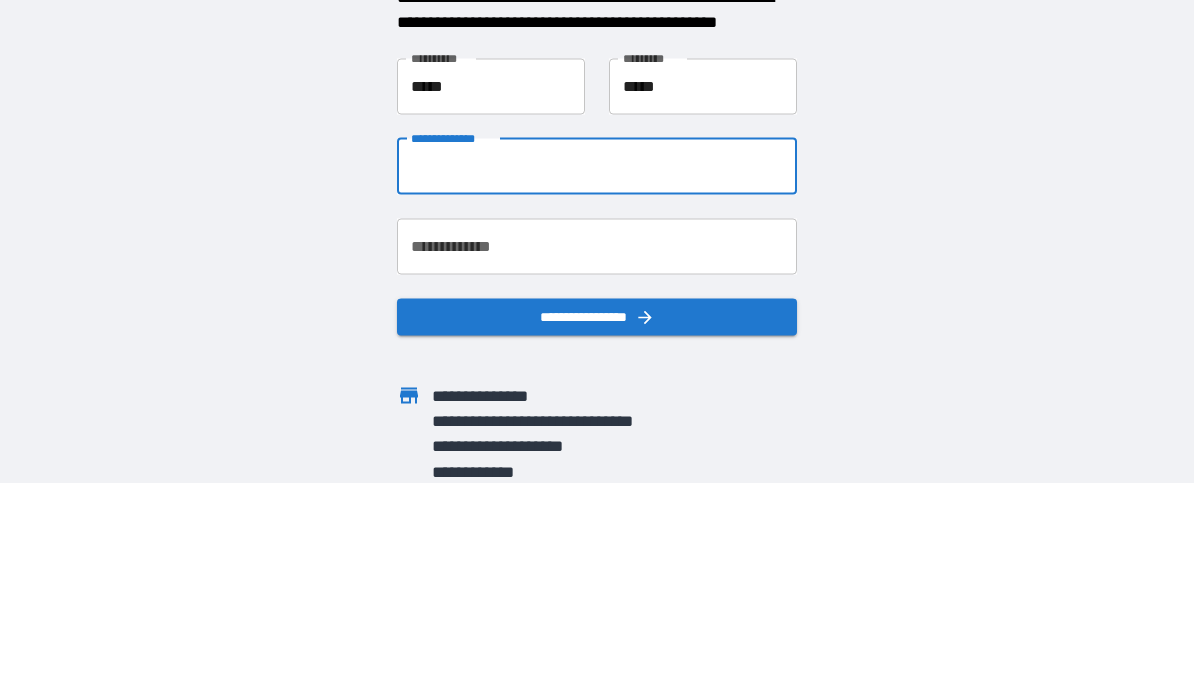type on "**********" 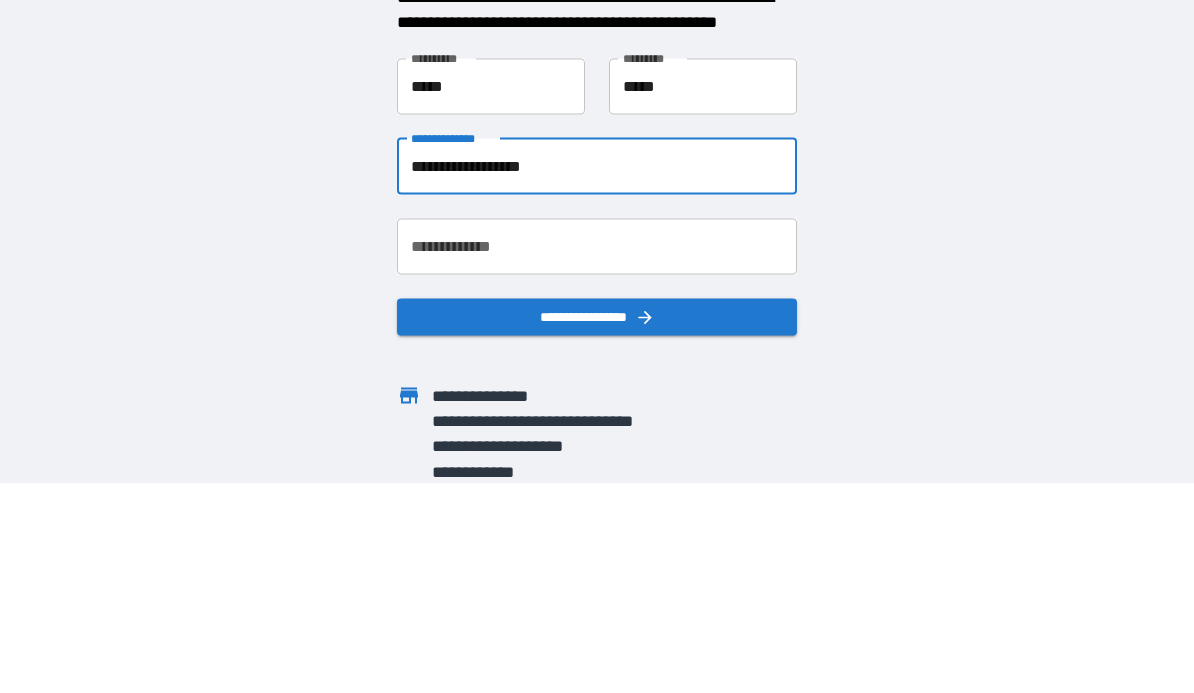 scroll, scrollTop: 92, scrollLeft: 0, axis: vertical 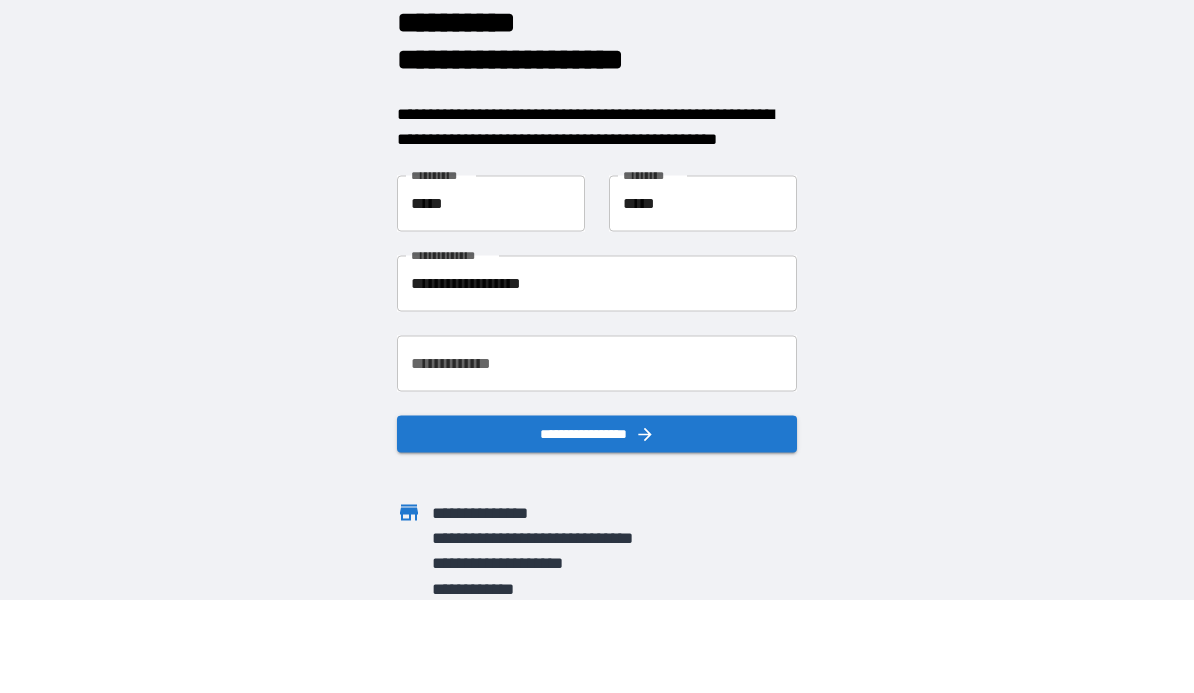 click on "**********" at bounding box center [597, 364] 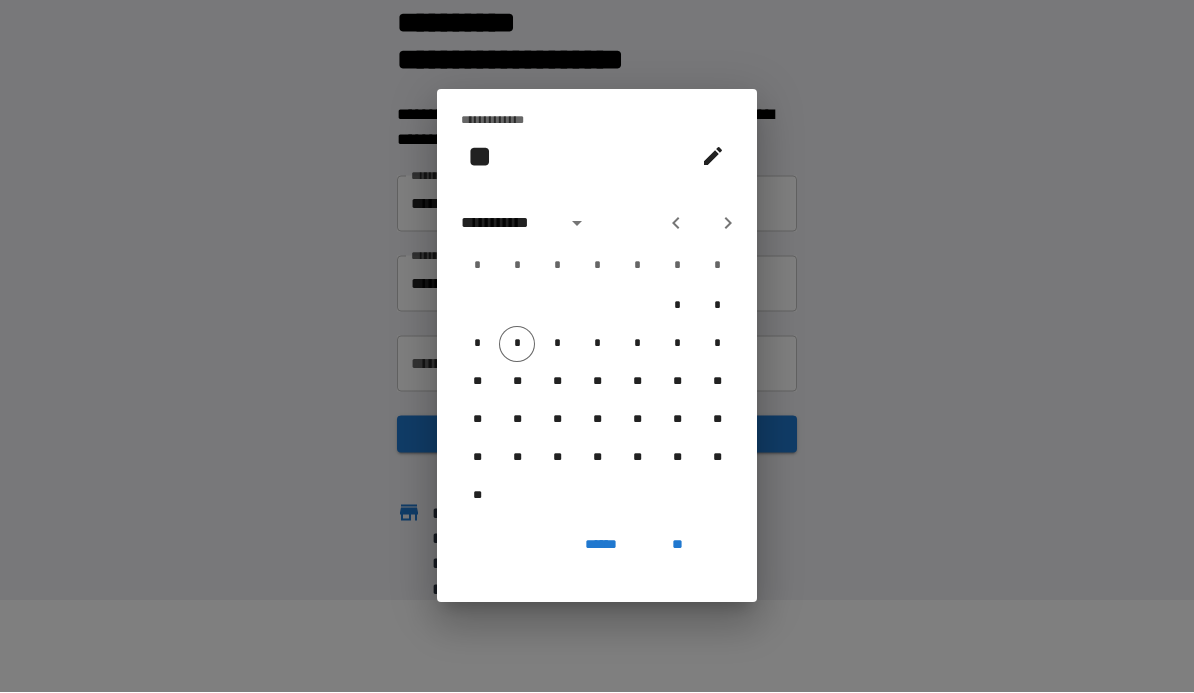 click at bounding box center [577, 224] 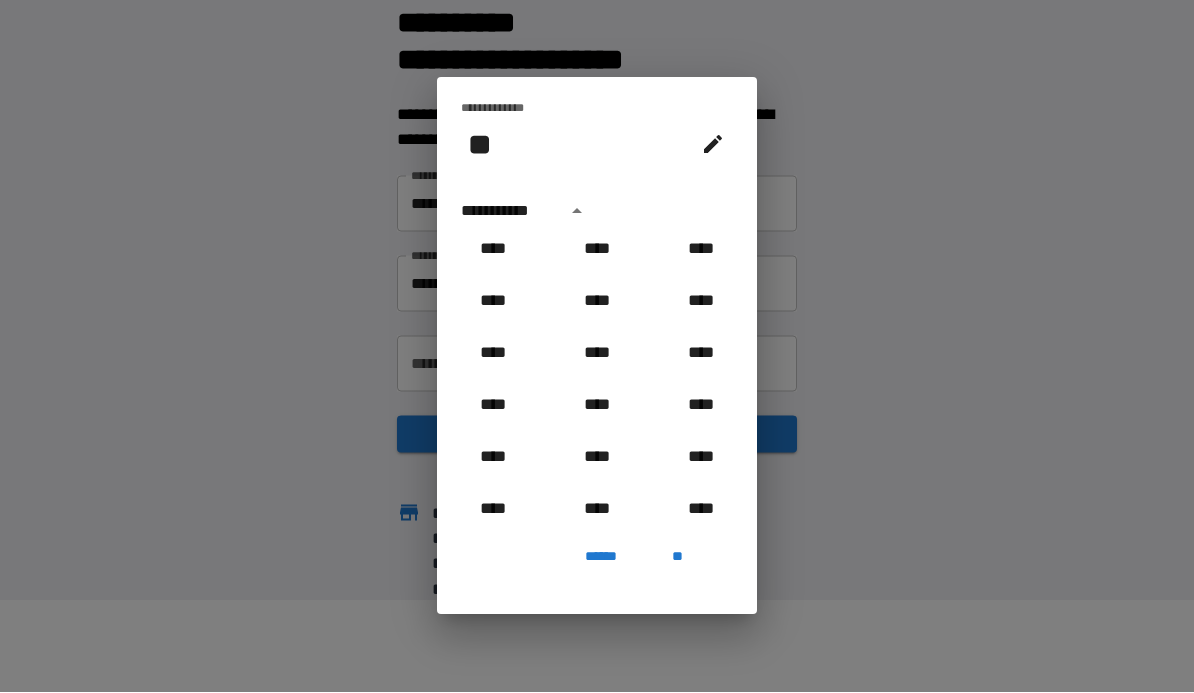 scroll, scrollTop: 1001, scrollLeft: 0, axis: vertical 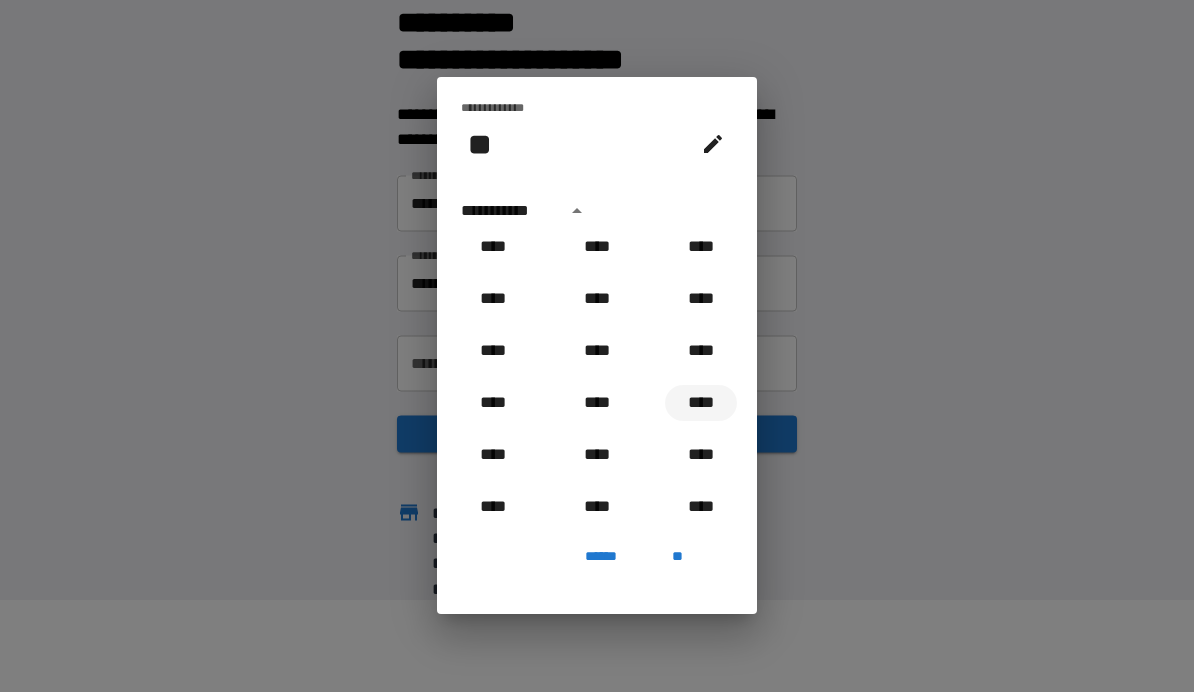 click on "****" at bounding box center (701, 404) 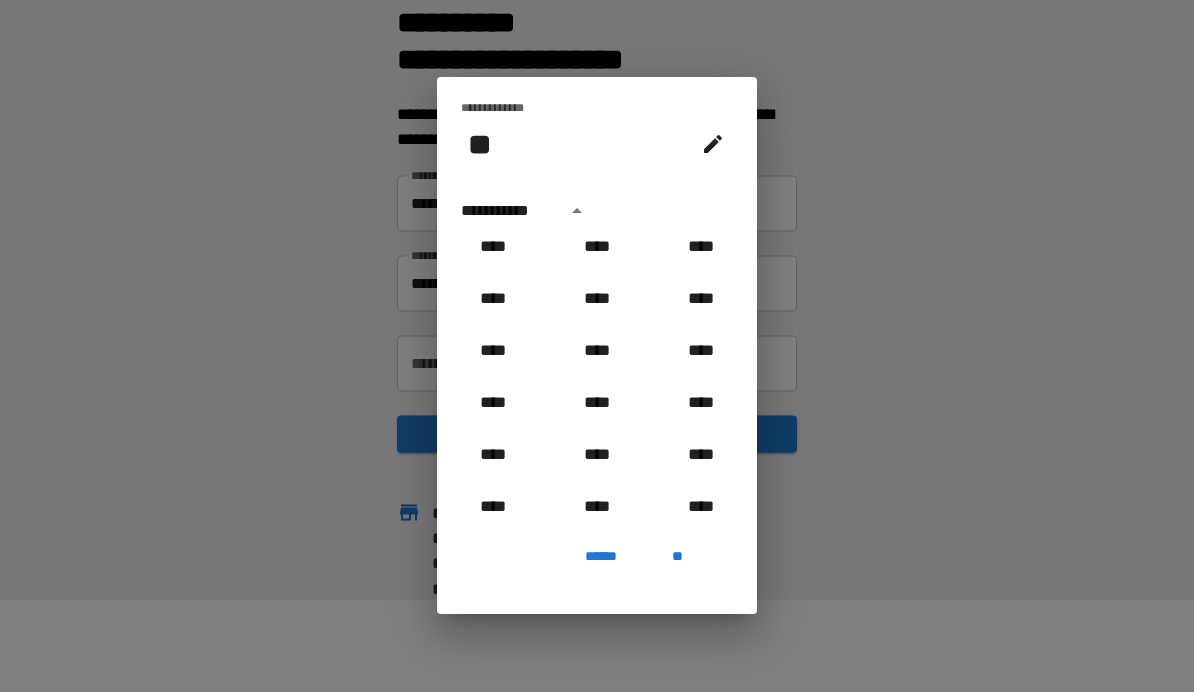 type on "**********" 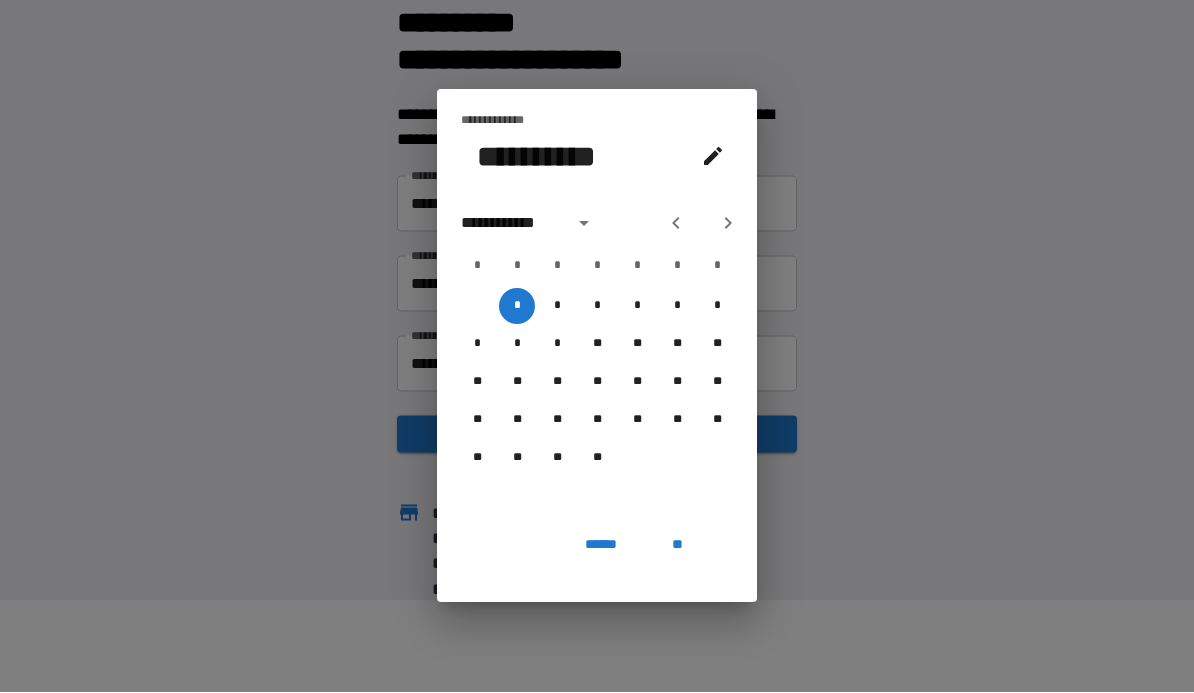 click on "**********" at bounding box center [597, 346] 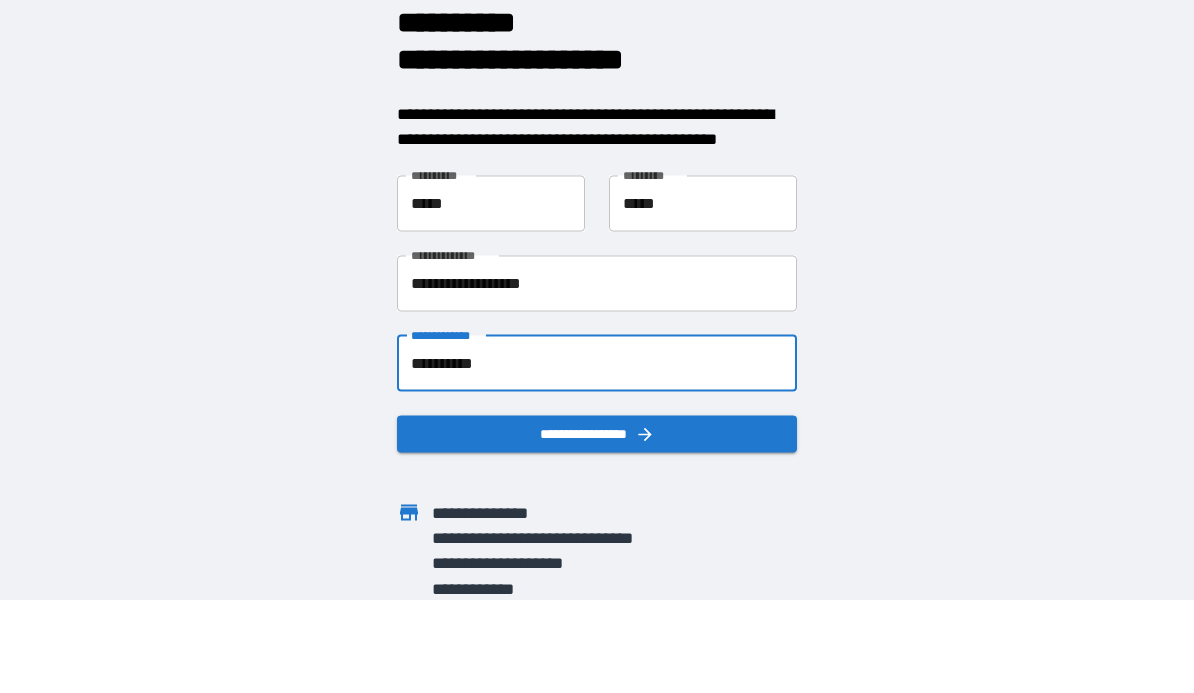 click on "**********" at bounding box center [597, 364] 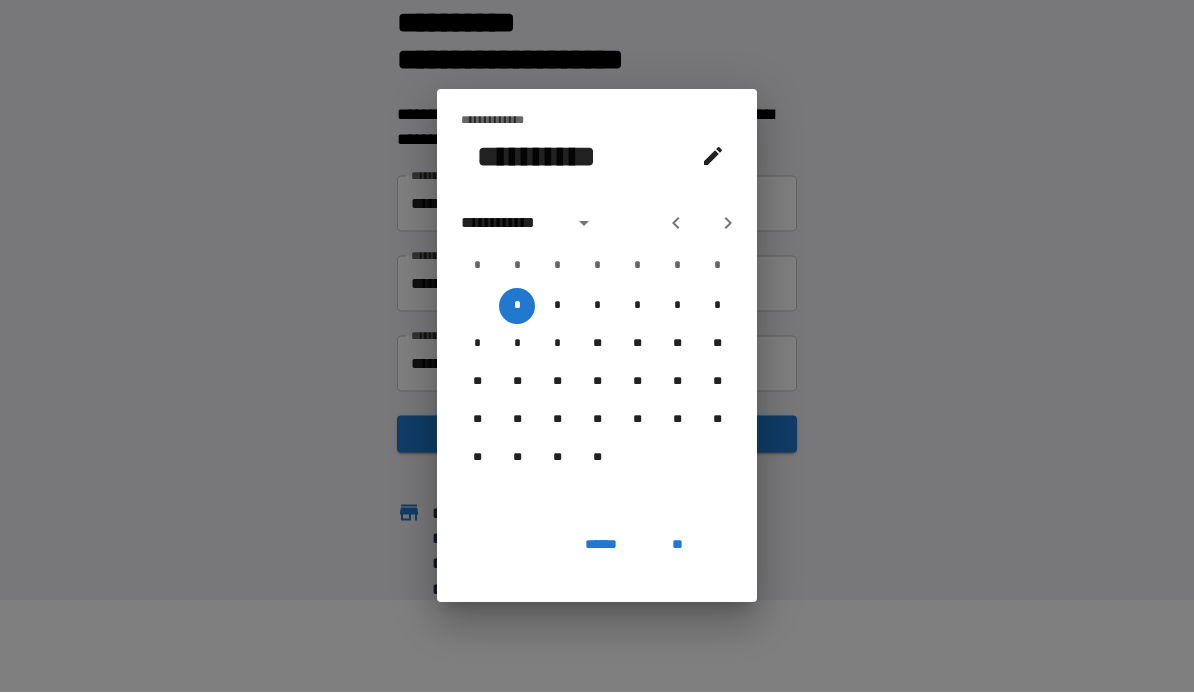 click on "**********" at bounding box center [511, 224] 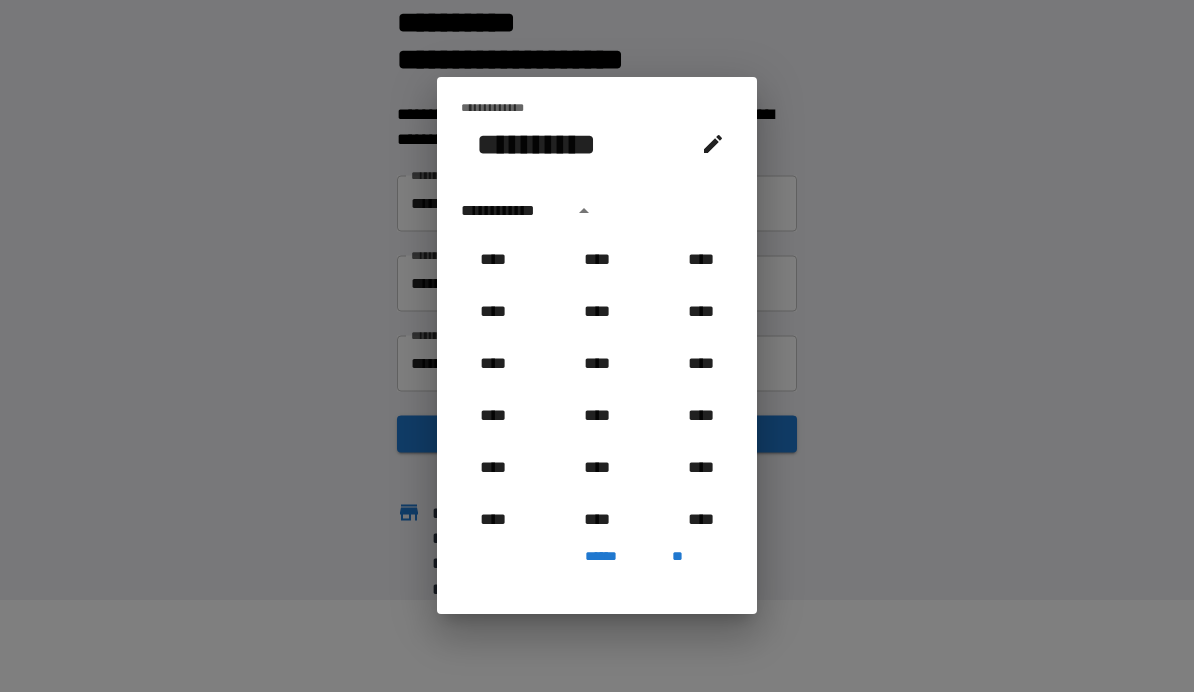 scroll, scrollTop: 1018, scrollLeft: 0, axis: vertical 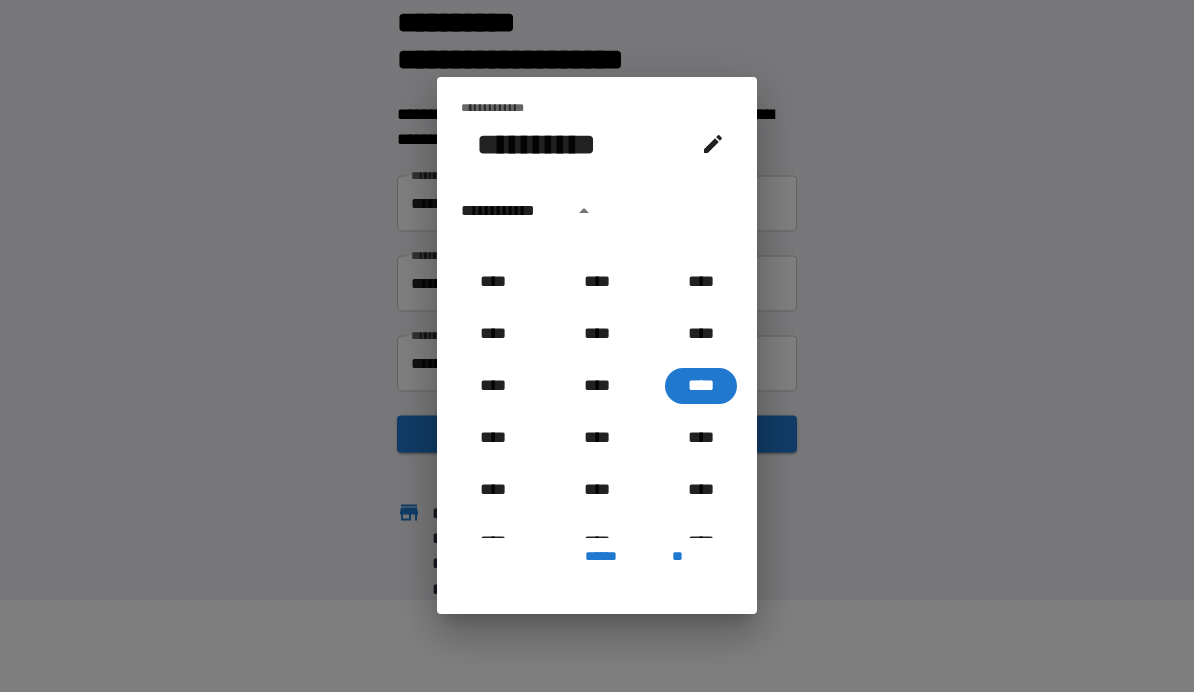 click on "**********" at bounding box center [511, 212] 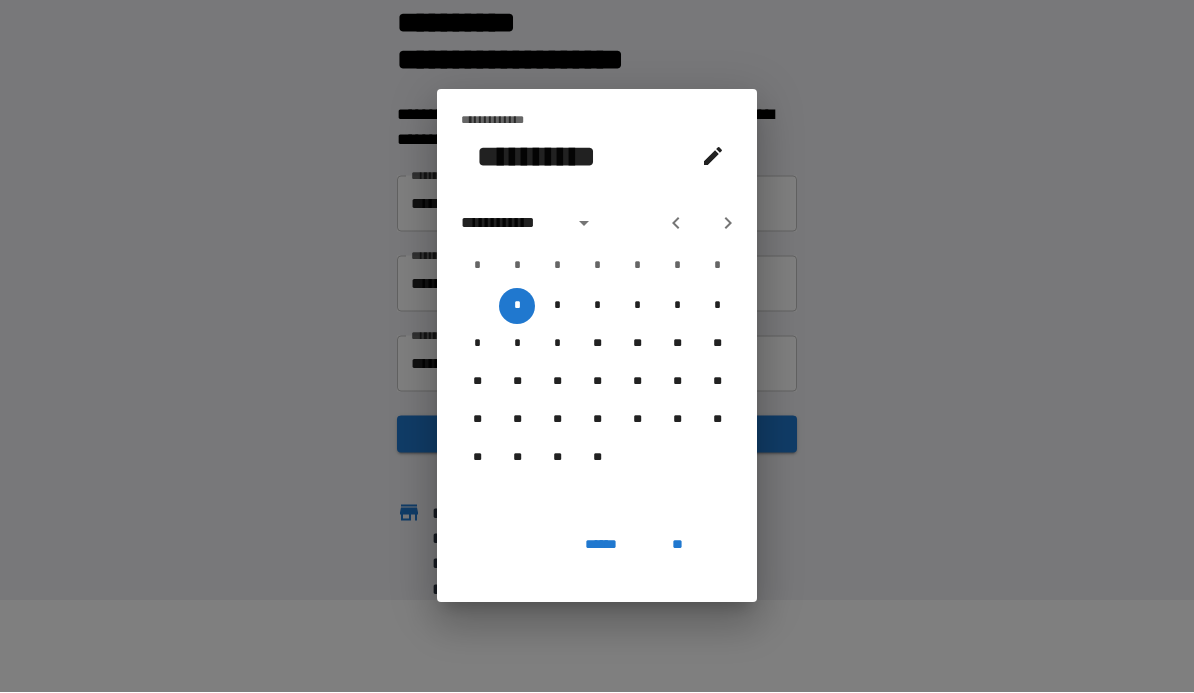 click at bounding box center (702, 224) 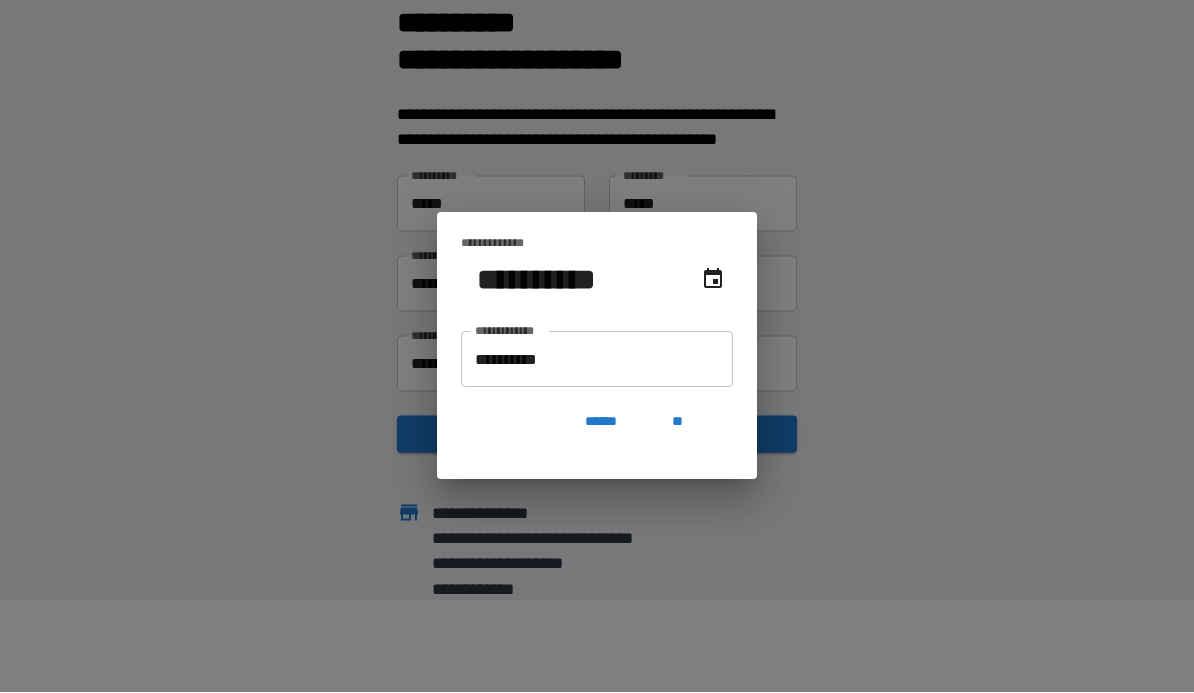click on "**********" at bounding box center [597, 360] 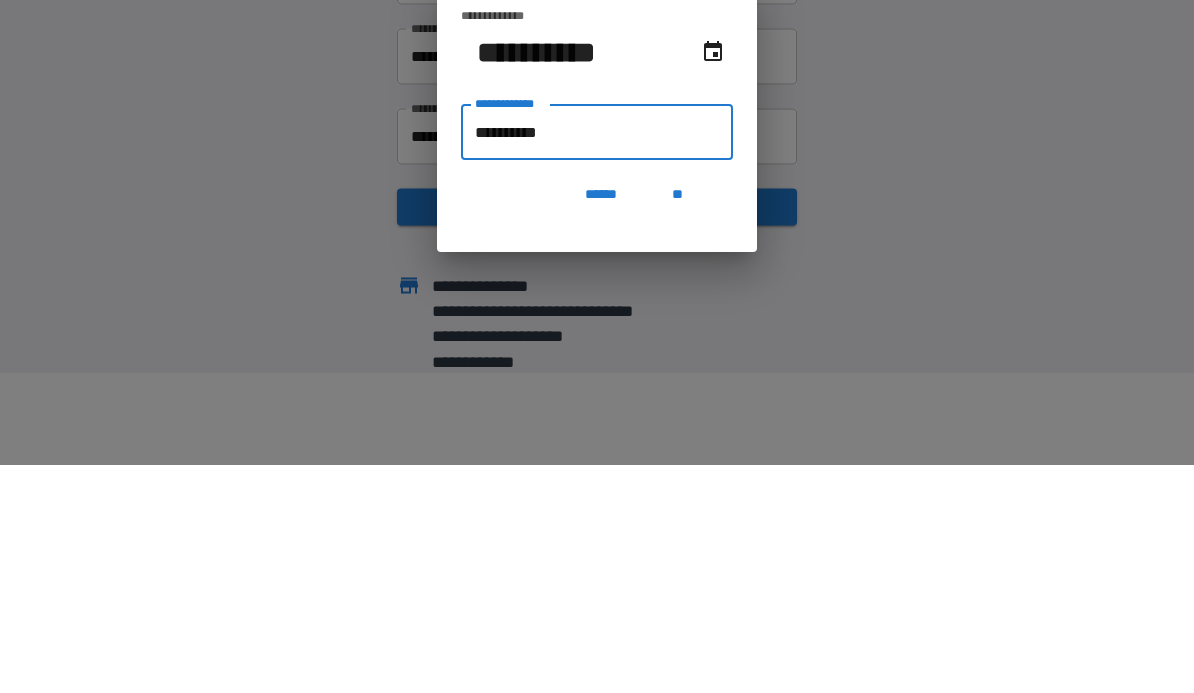 type on "*********" 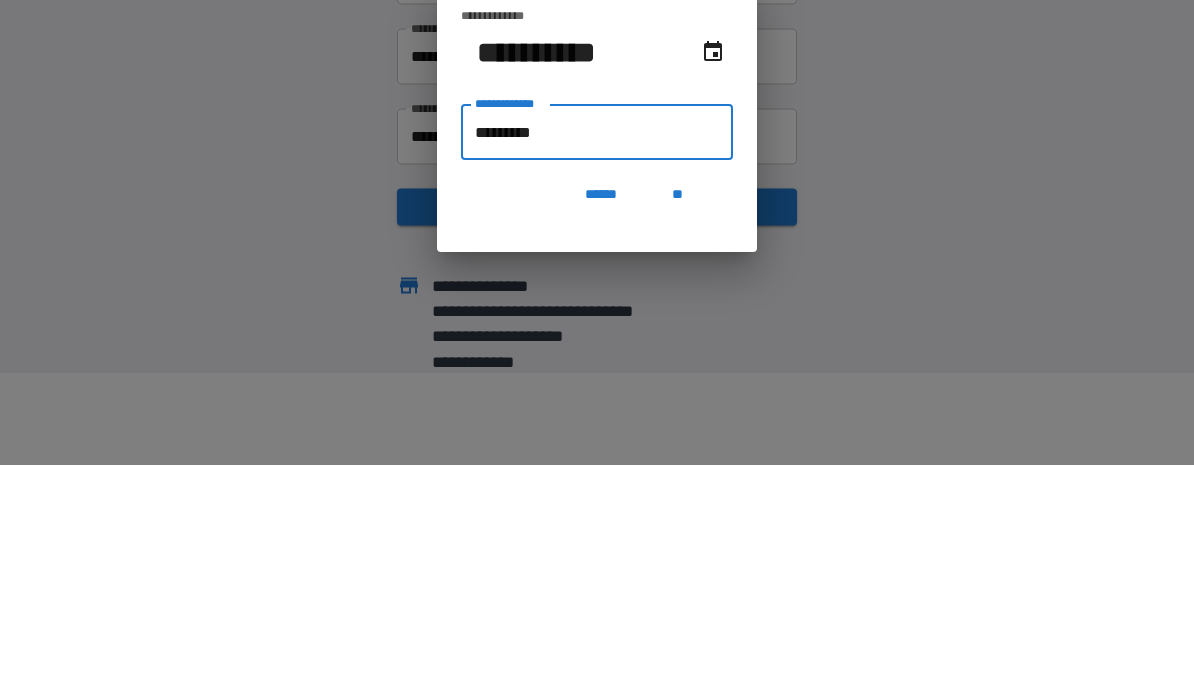 type on "**********" 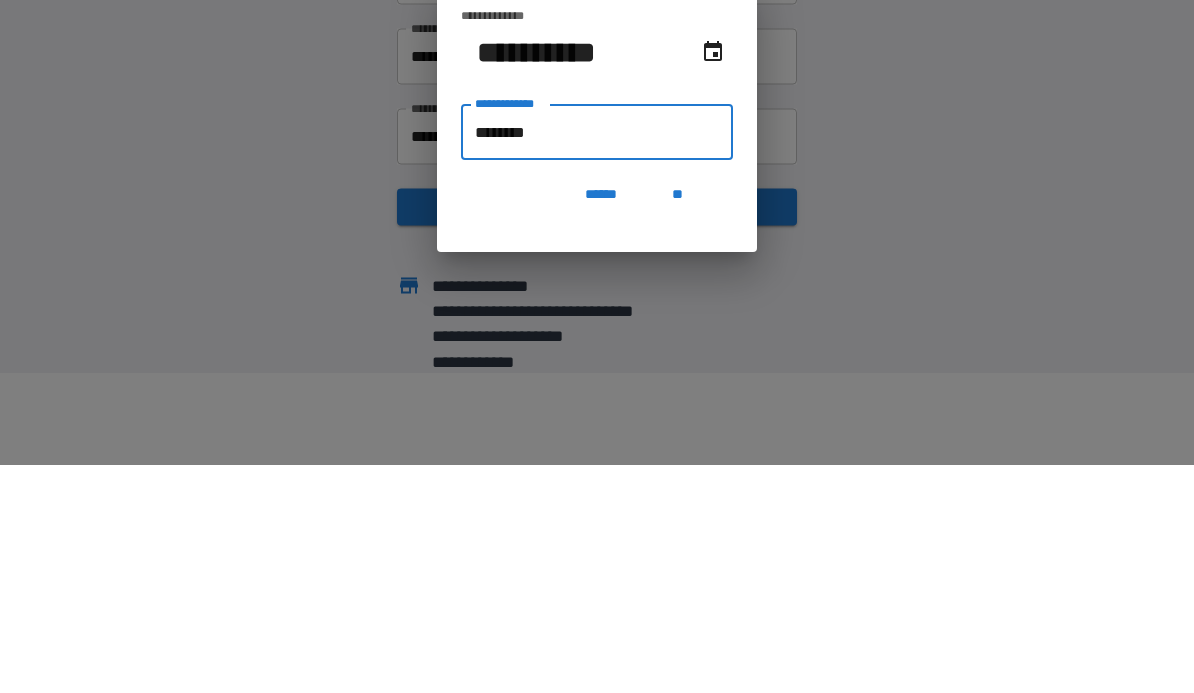type on "**********" 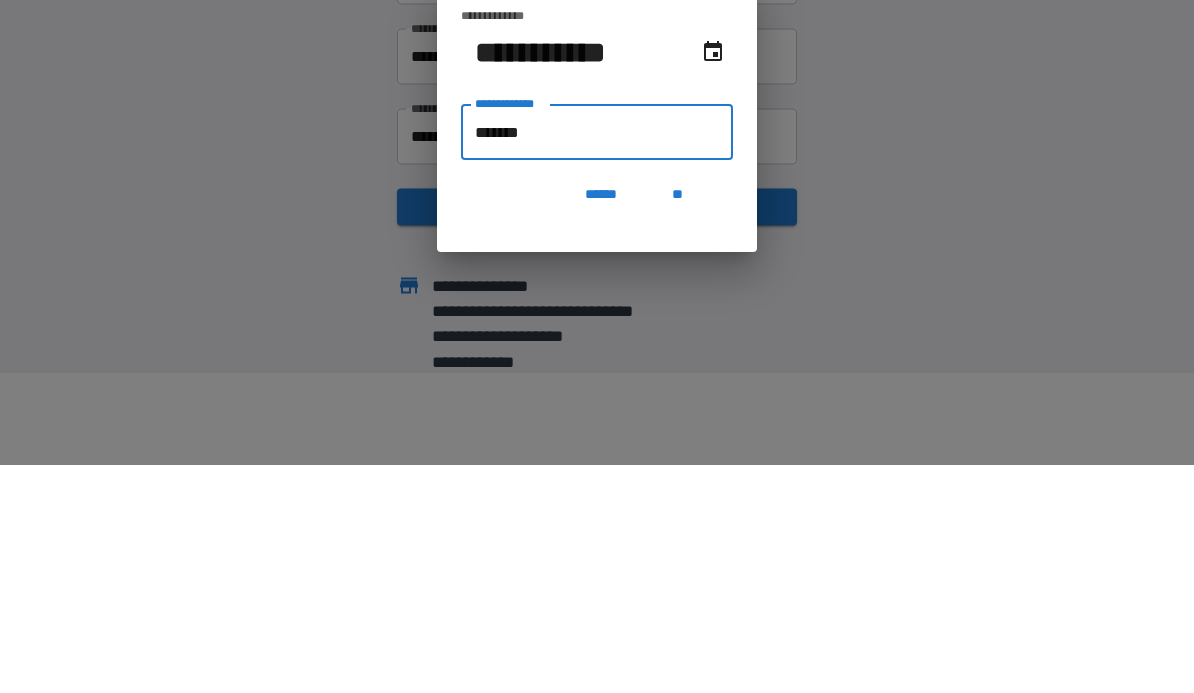 type on "********" 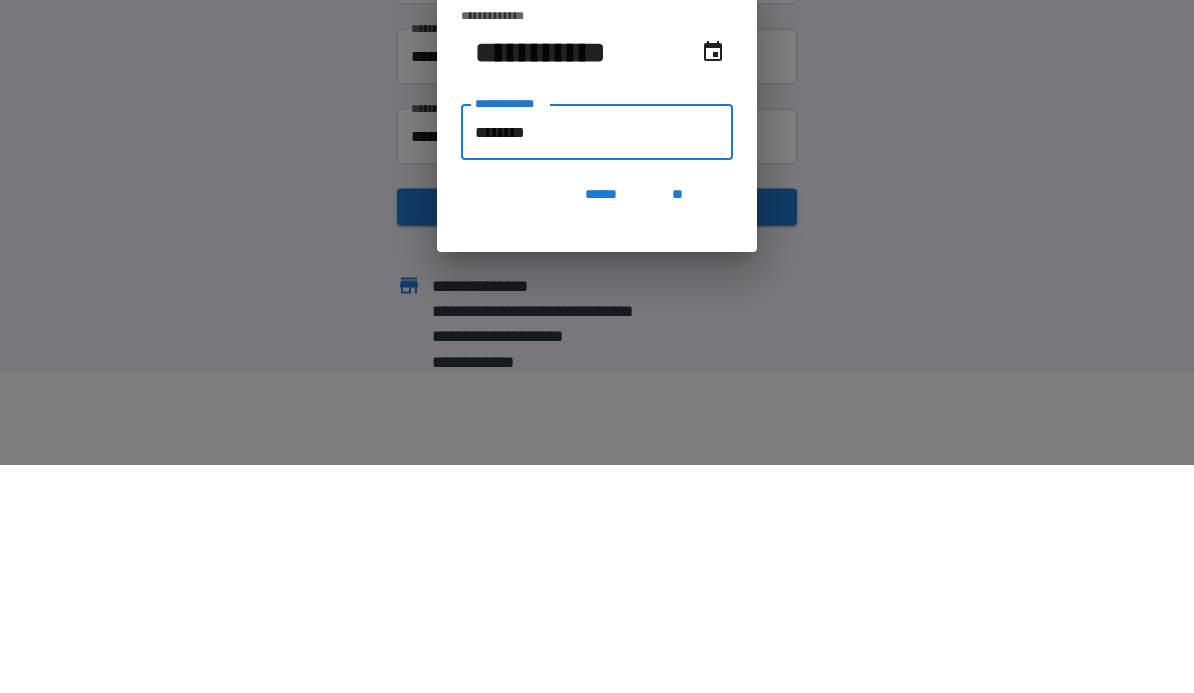 type on "**********" 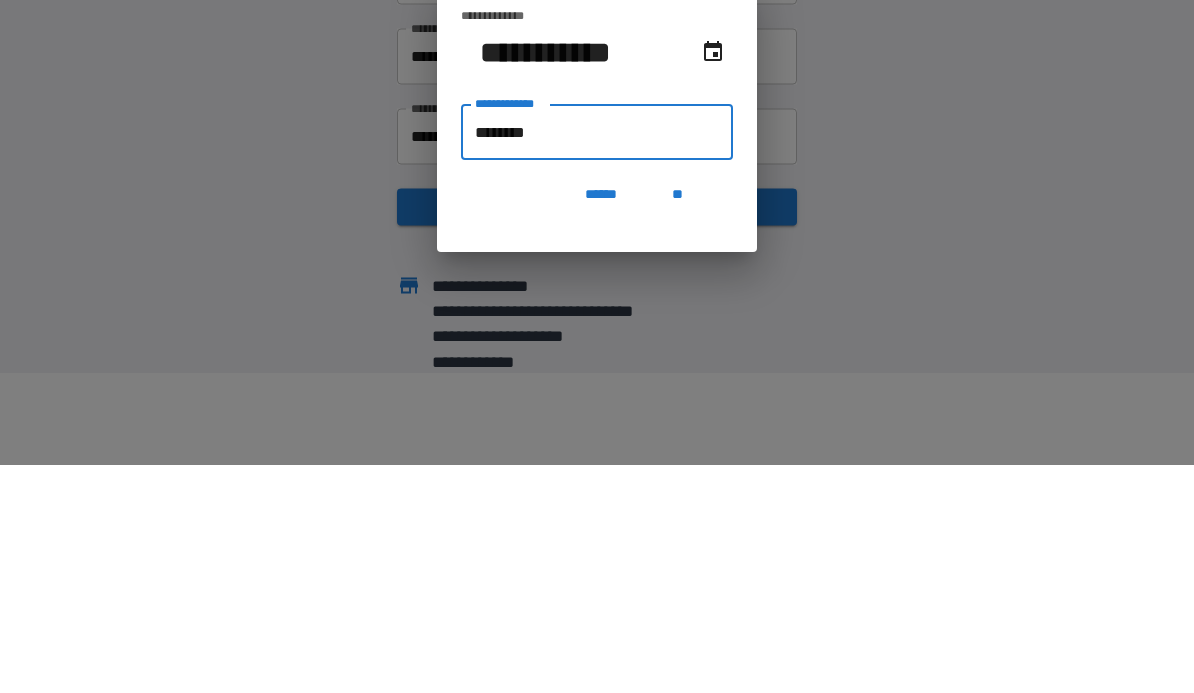 type on "*********" 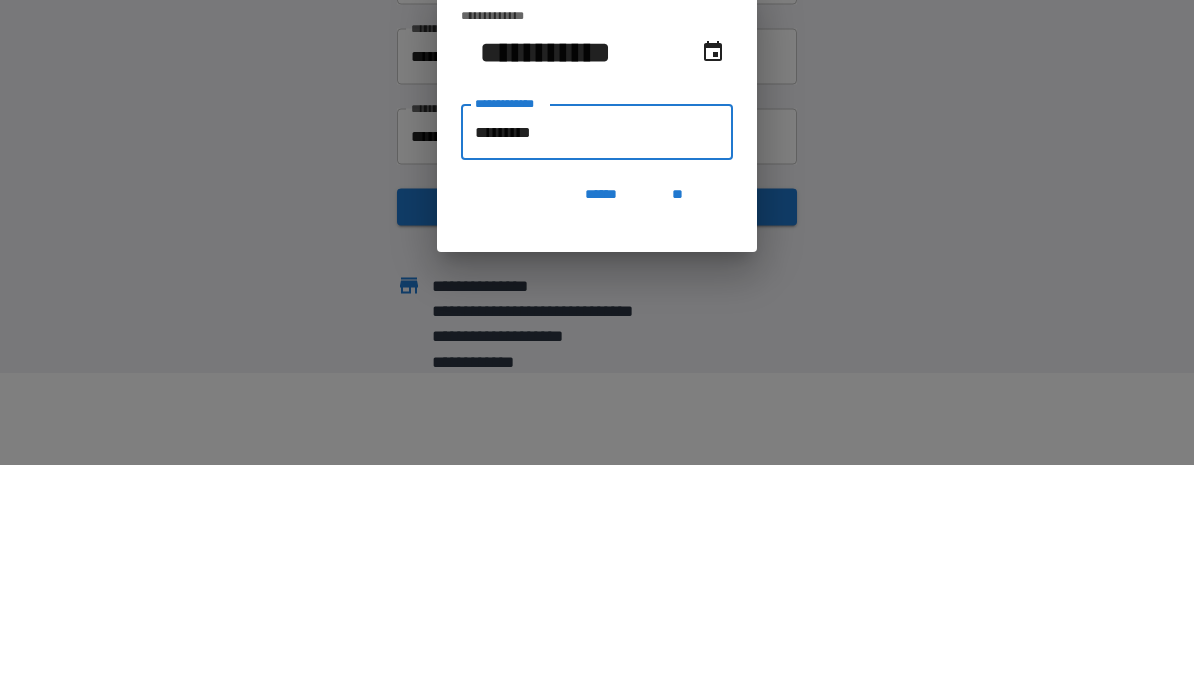 type on "**********" 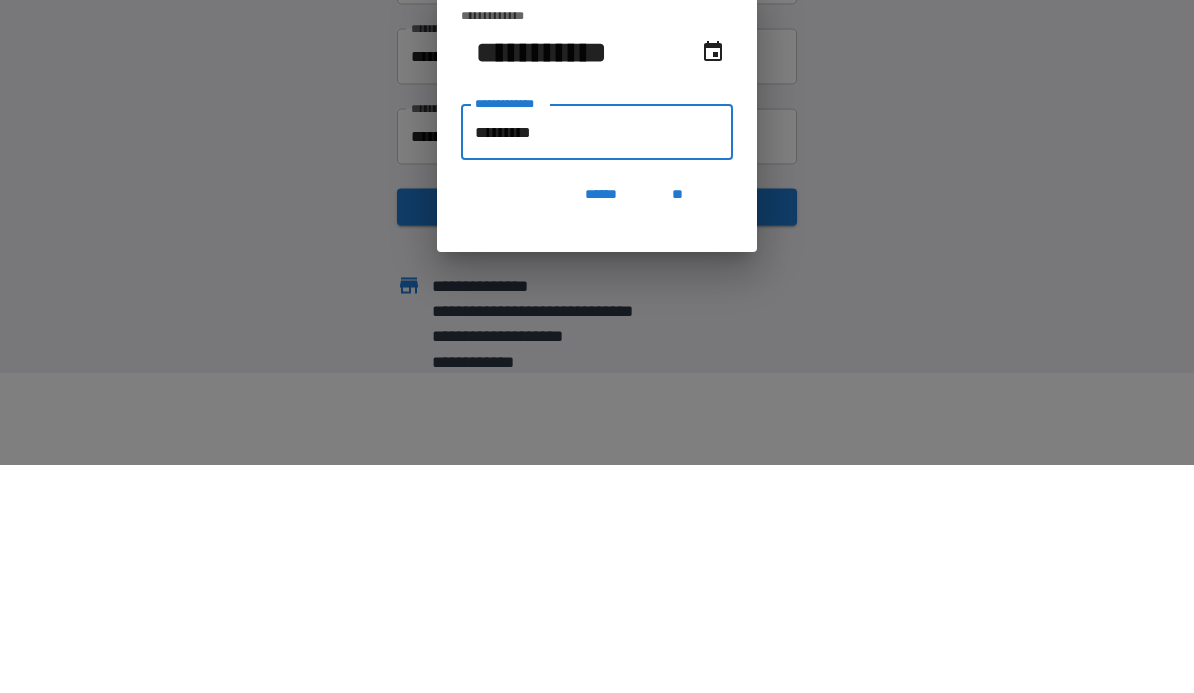 type on "**********" 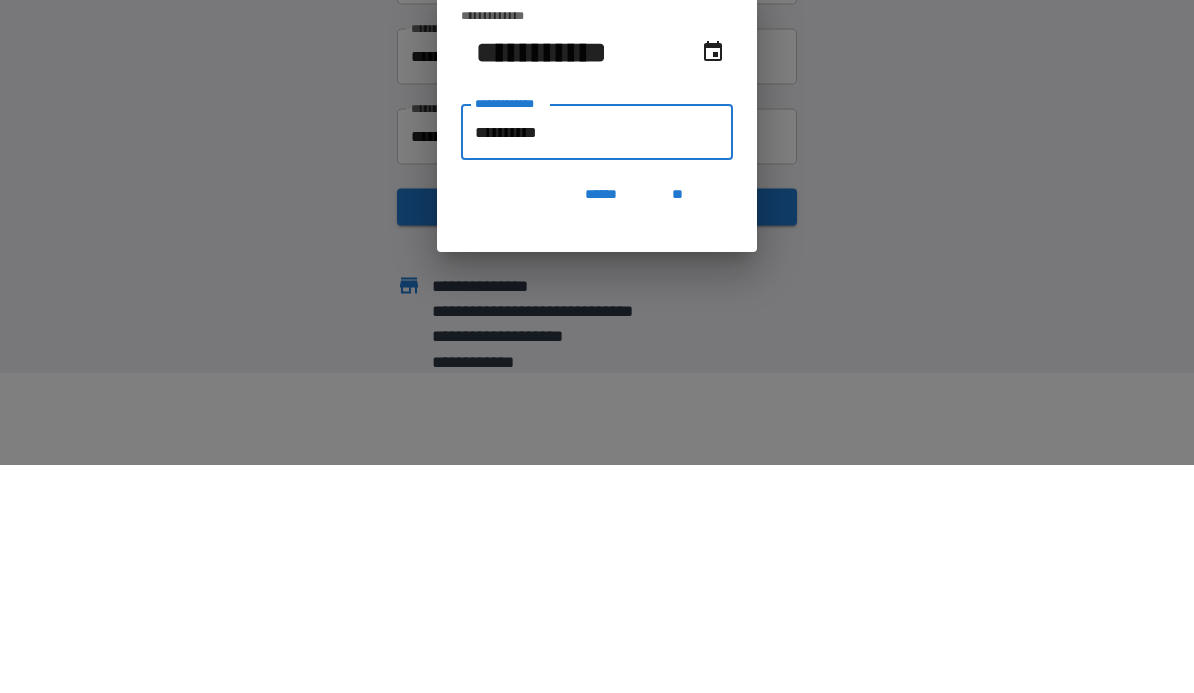 type on "**********" 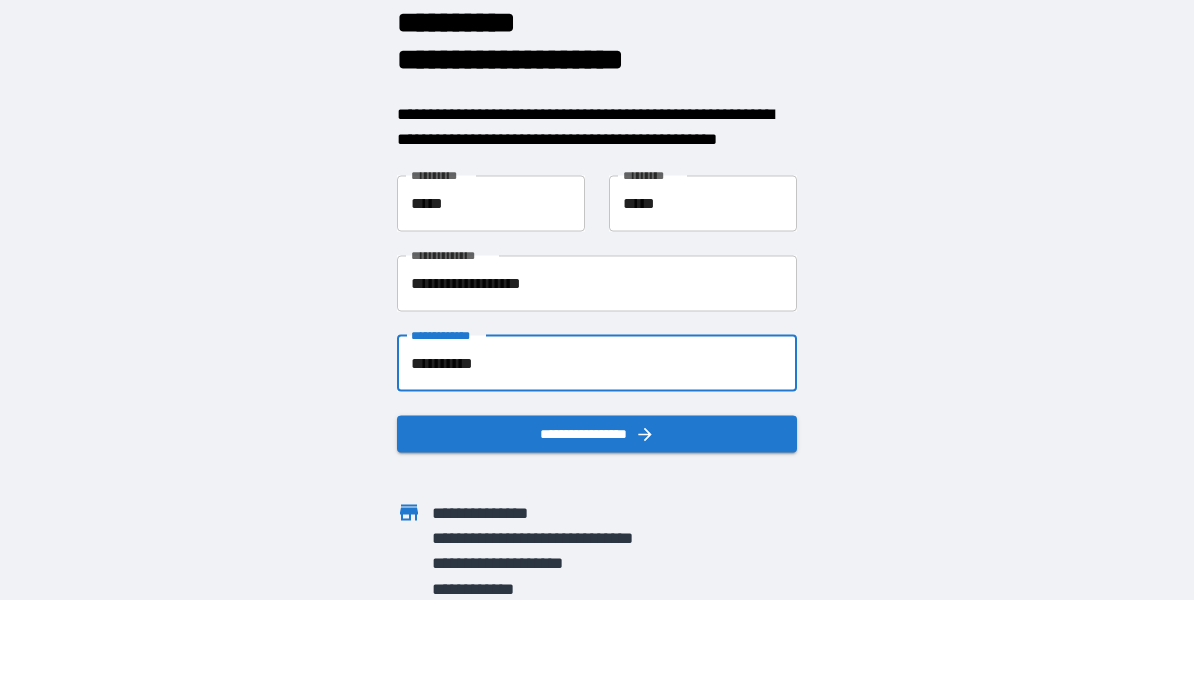click on "**********" at bounding box center (597, 434) 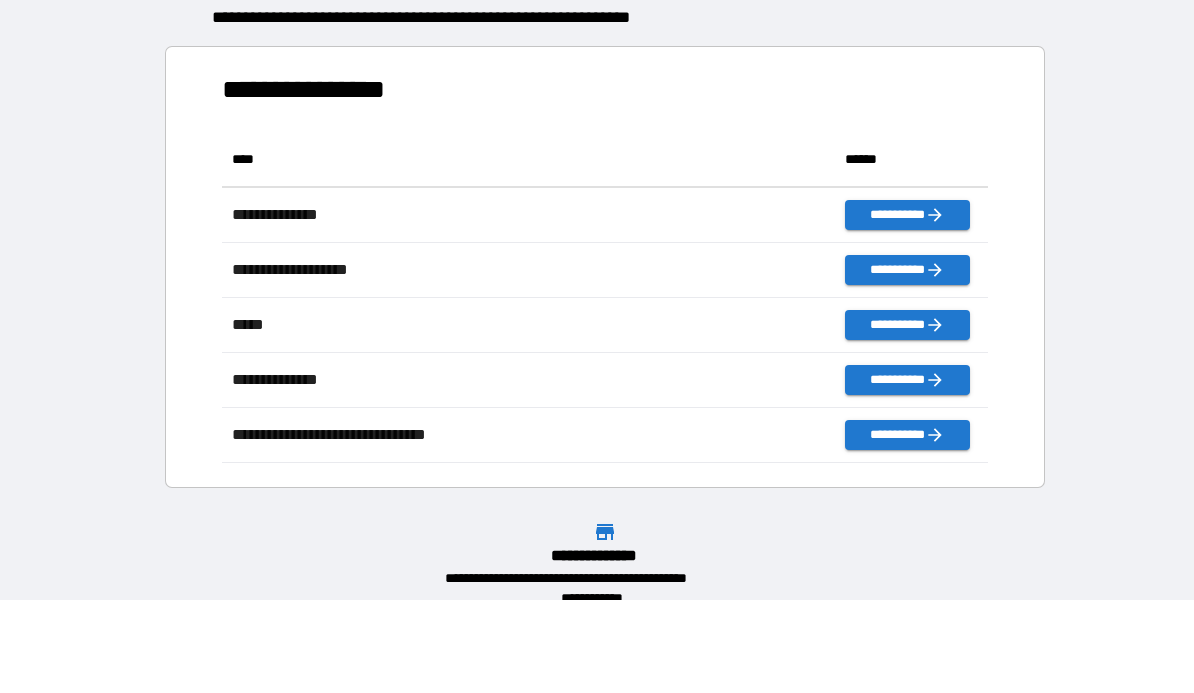 scroll, scrollTop: 1, scrollLeft: 1, axis: both 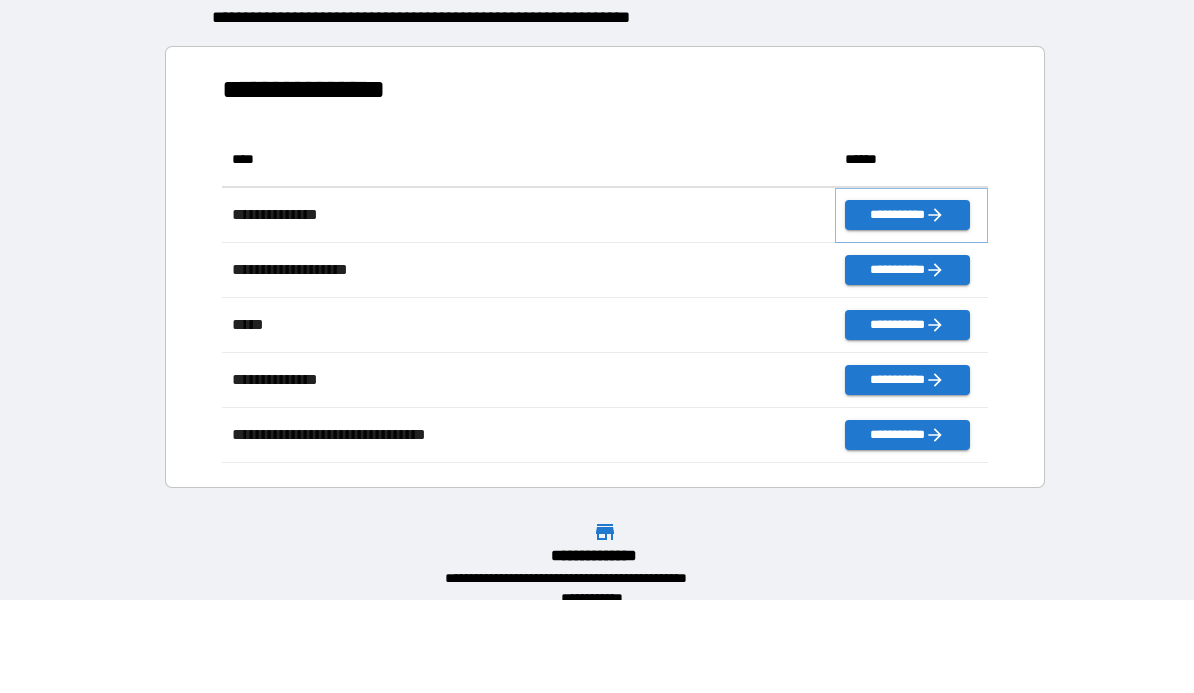 click on "**********" at bounding box center [907, 216] 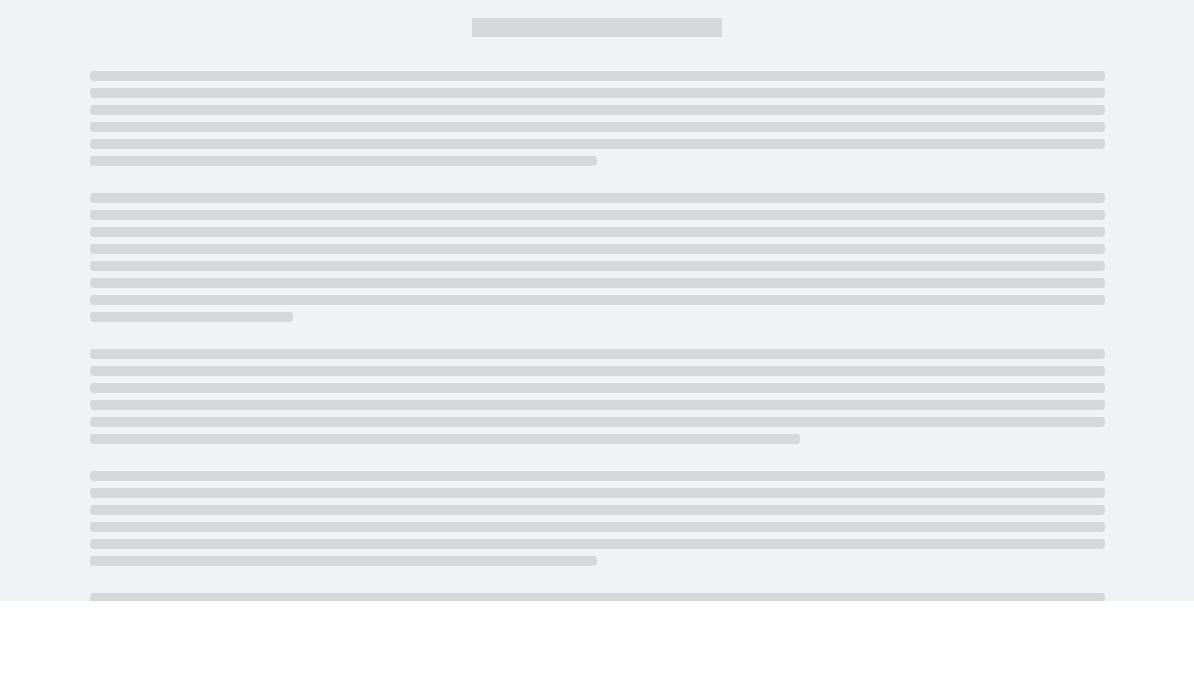scroll, scrollTop: 92, scrollLeft: 0, axis: vertical 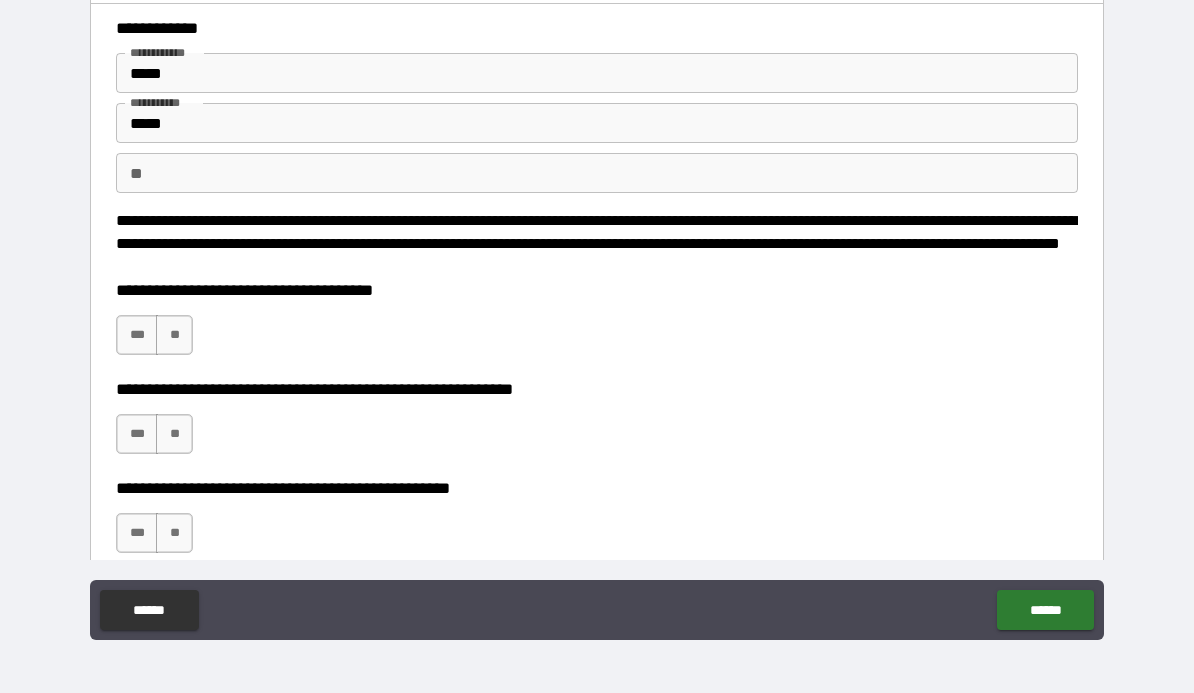 click on "** **" at bounding box center [597, 173] 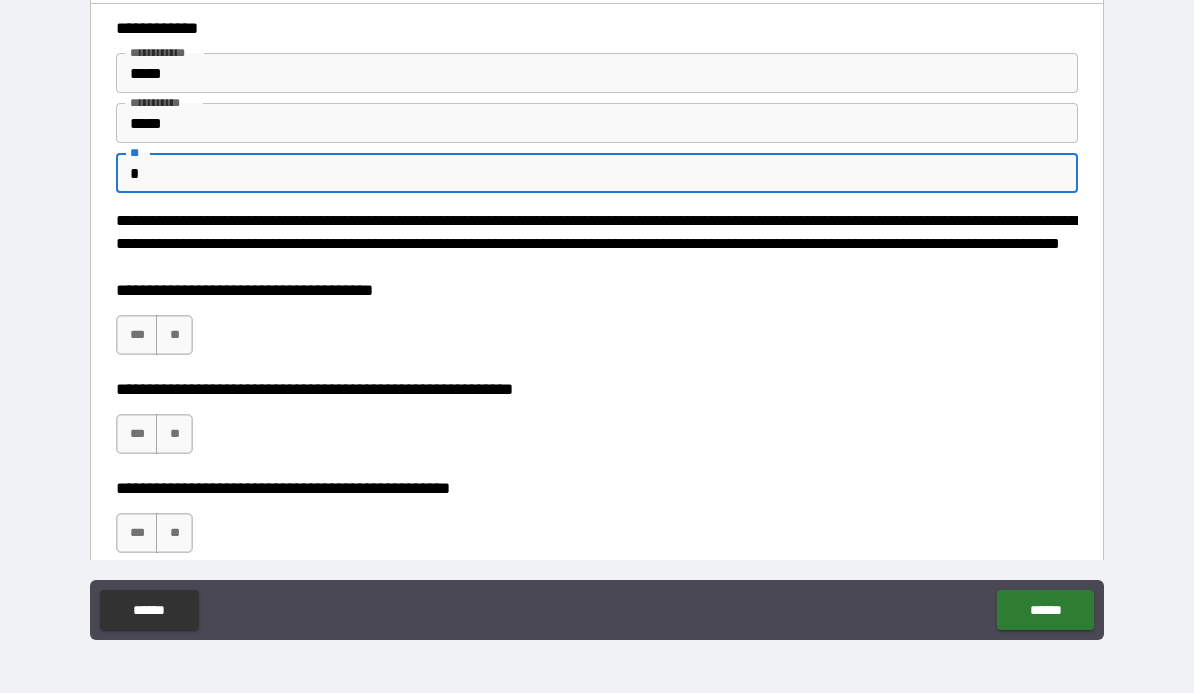 type on "*" 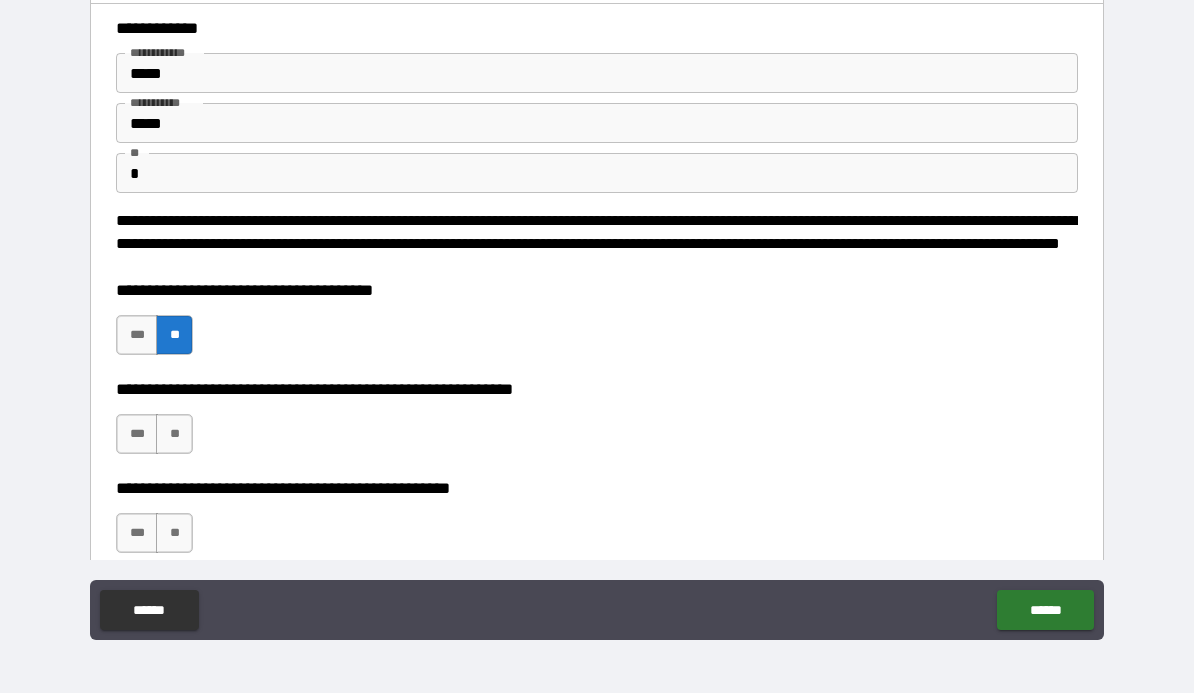 click on "**" at bounding box center (174, 434) 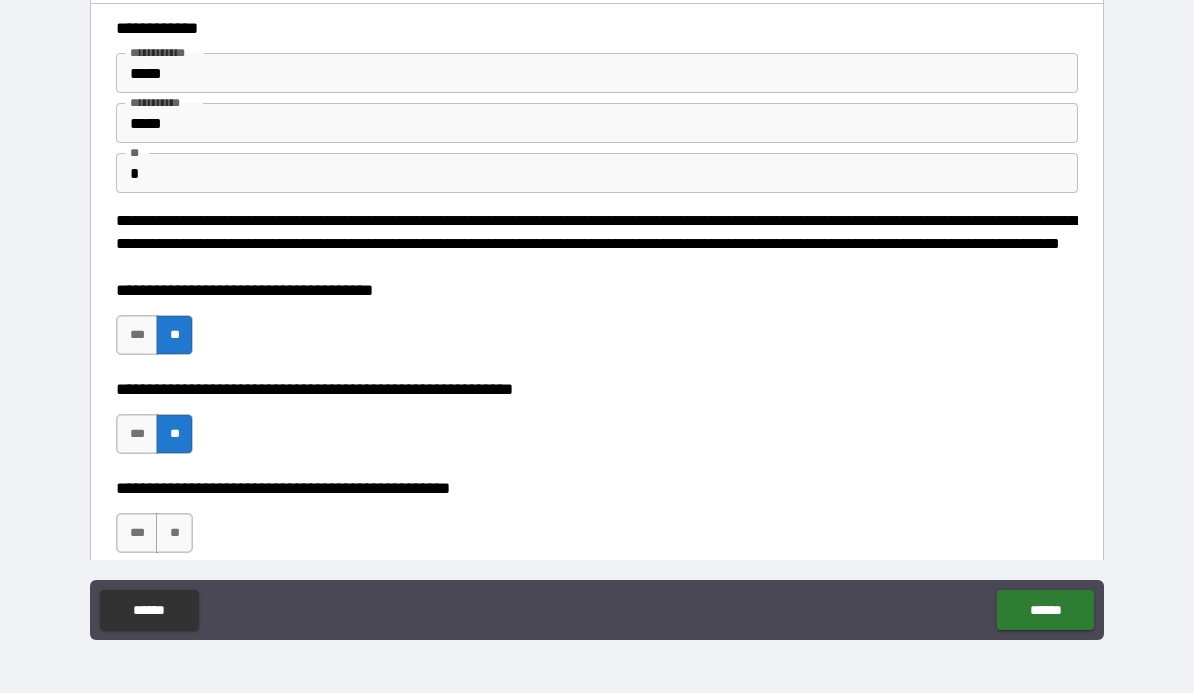 click on "**" at bounding box center [174, 533] 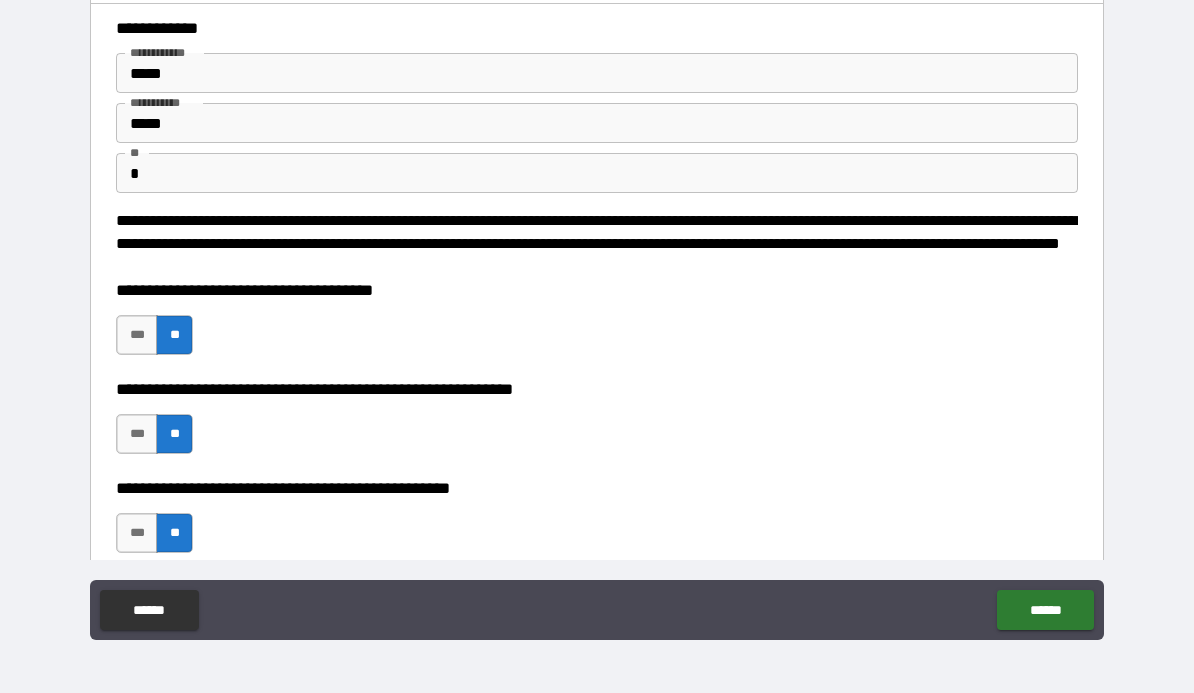 click on "******" at bounding box center (1045, 610) 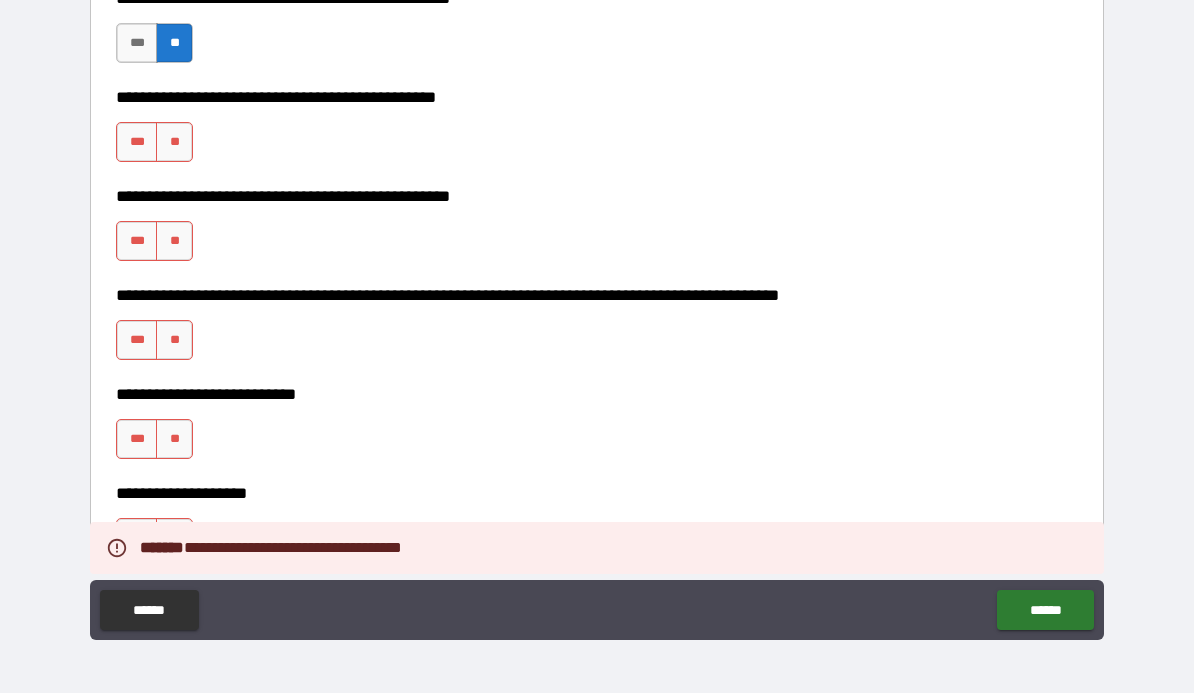 scroll, scrollTop: 461, scrollLeft: 0, axis: vertical 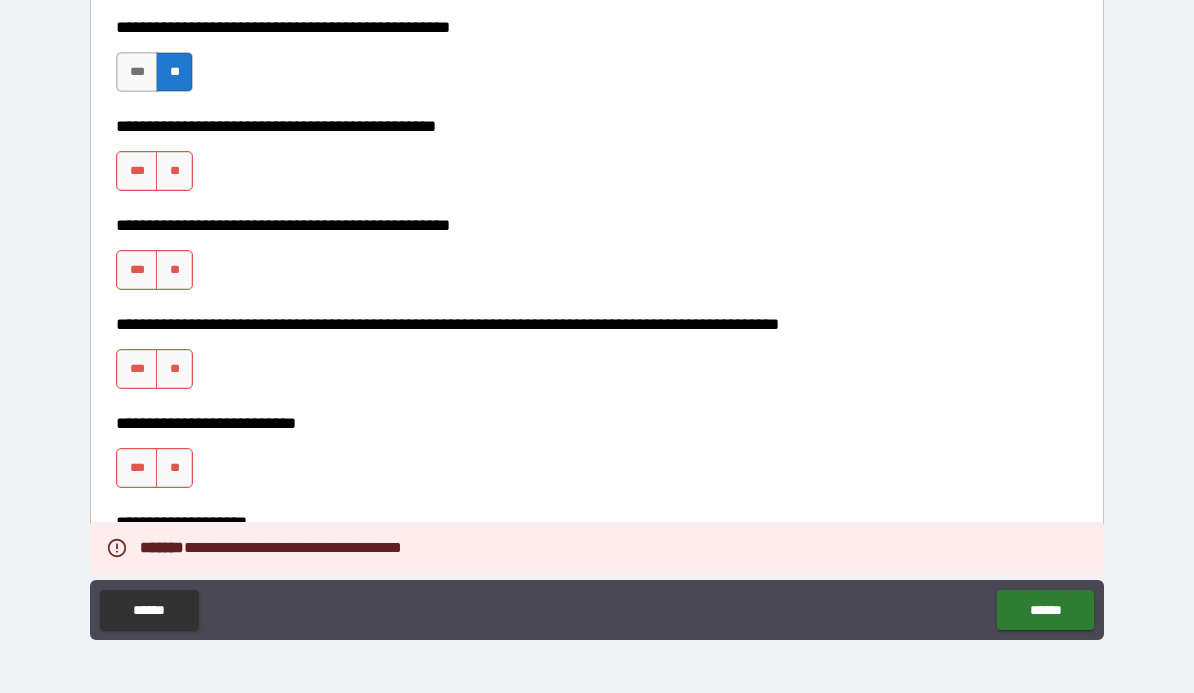 click on "***" at bounding box center (137, 171) 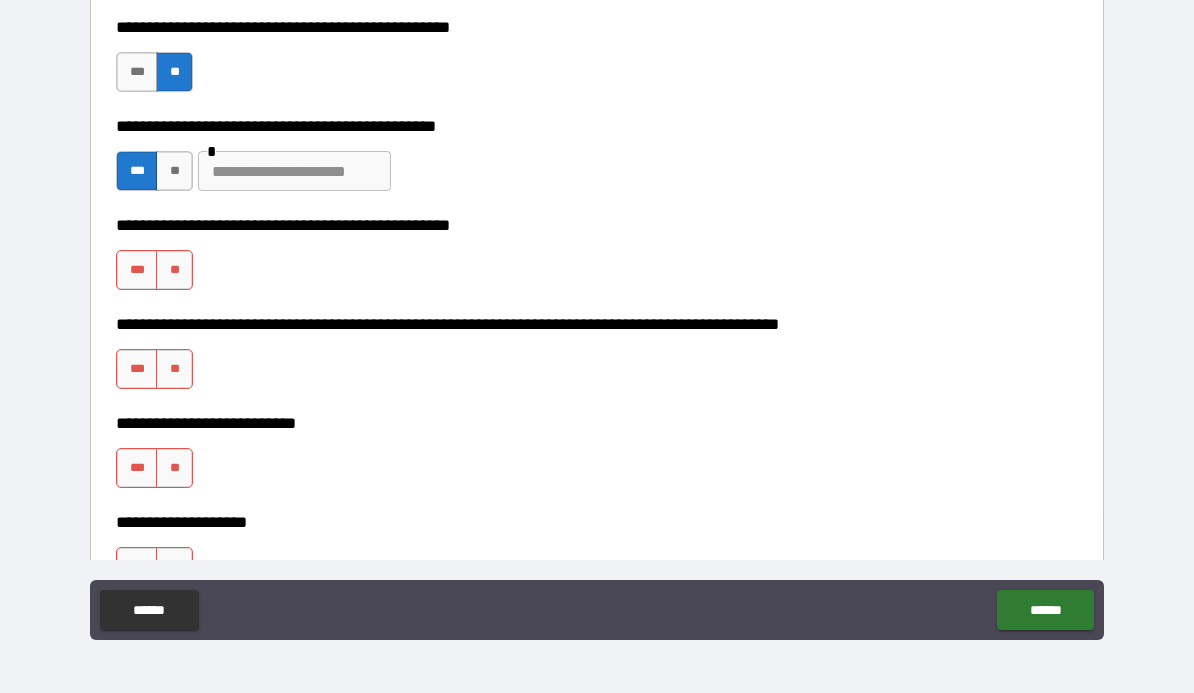 click at bounding box center [294, 171] 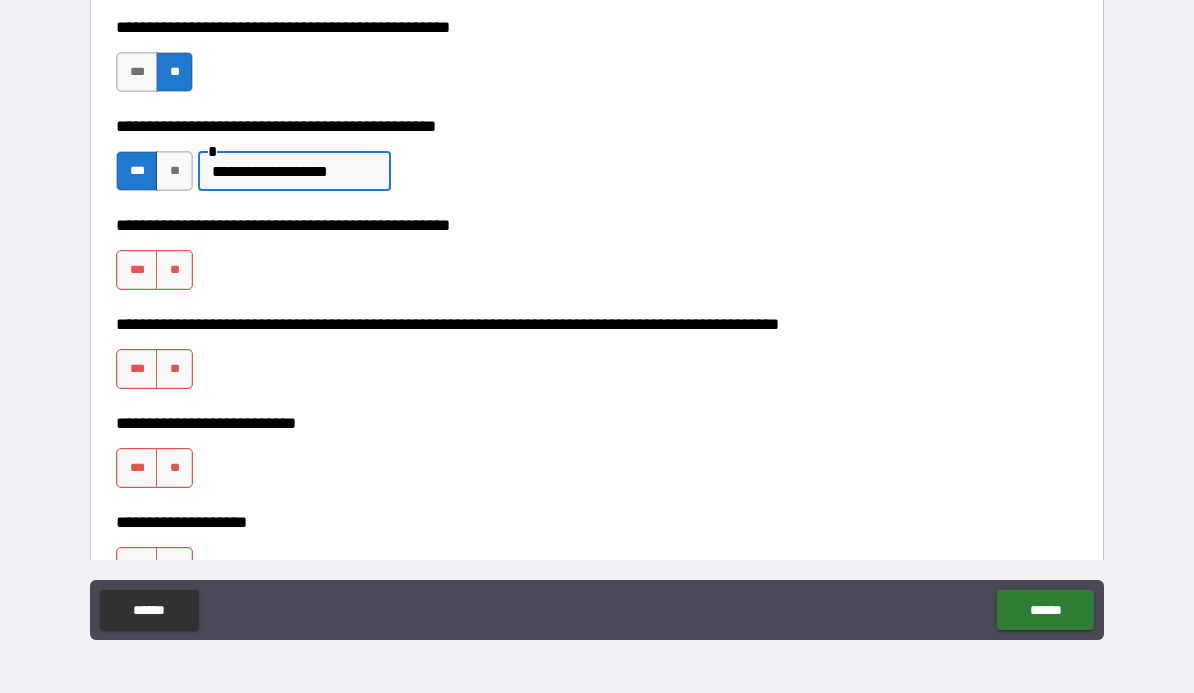 type on "**********" 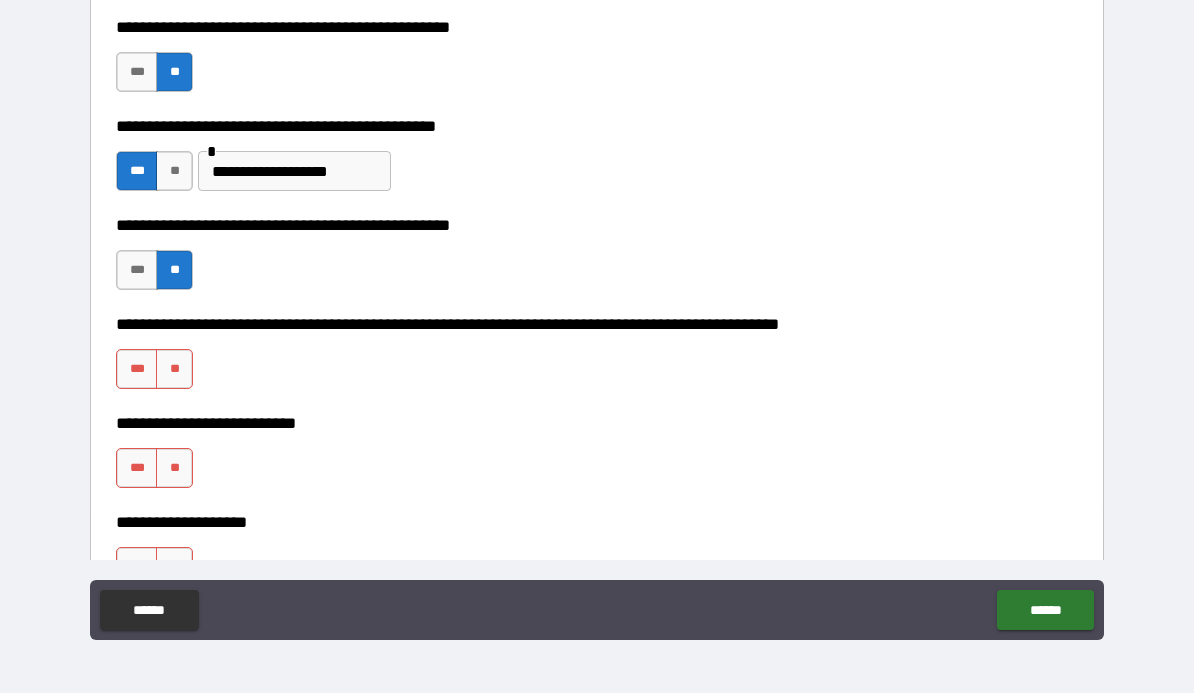 click on "**" at bounding box center (174, 369) 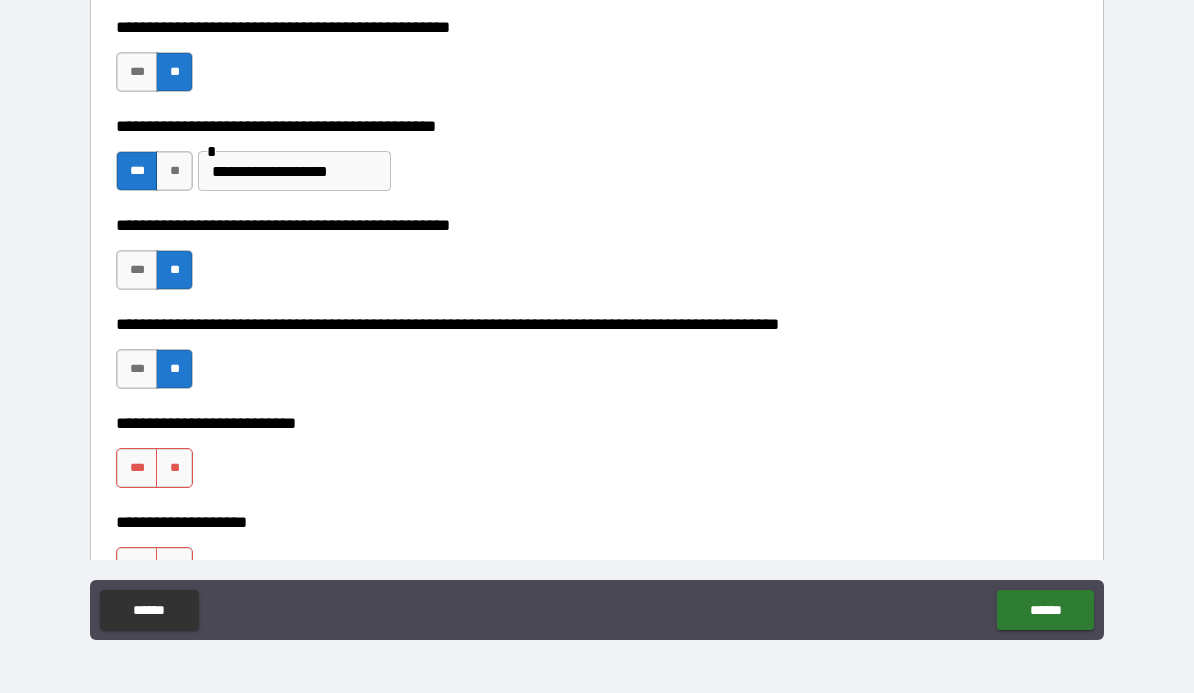 click on "**" at bounding box center [174, 468] 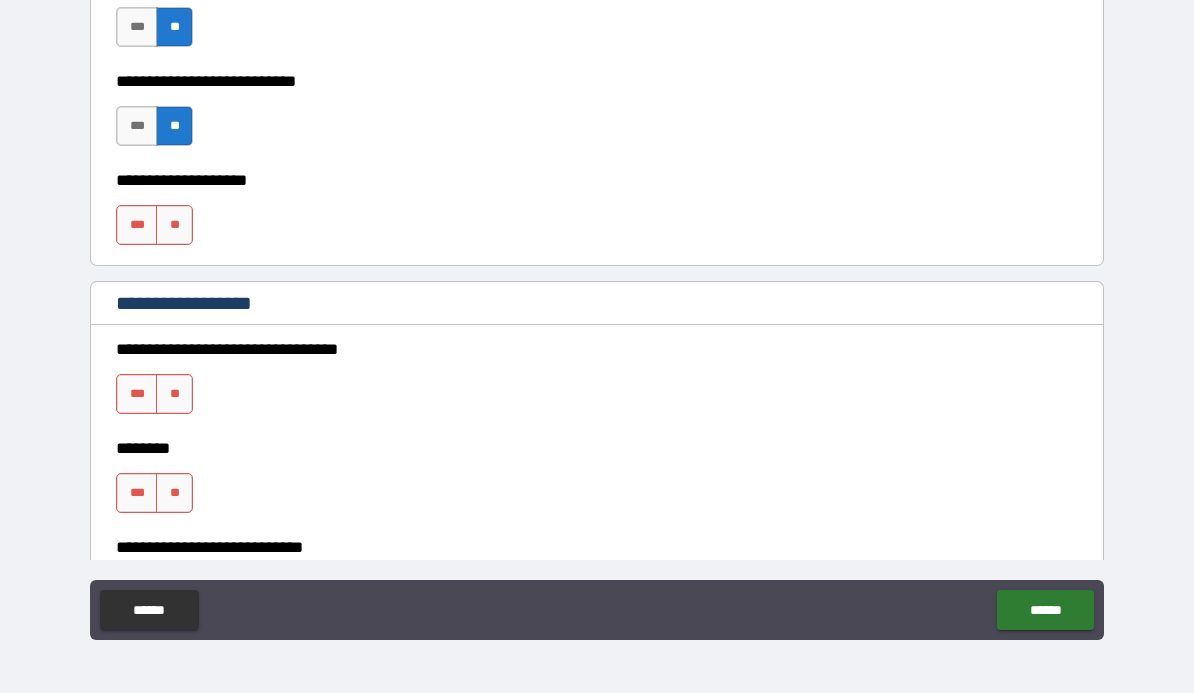 scroll, scrollTop: 805, scrollLeft: 0, axis: vertical 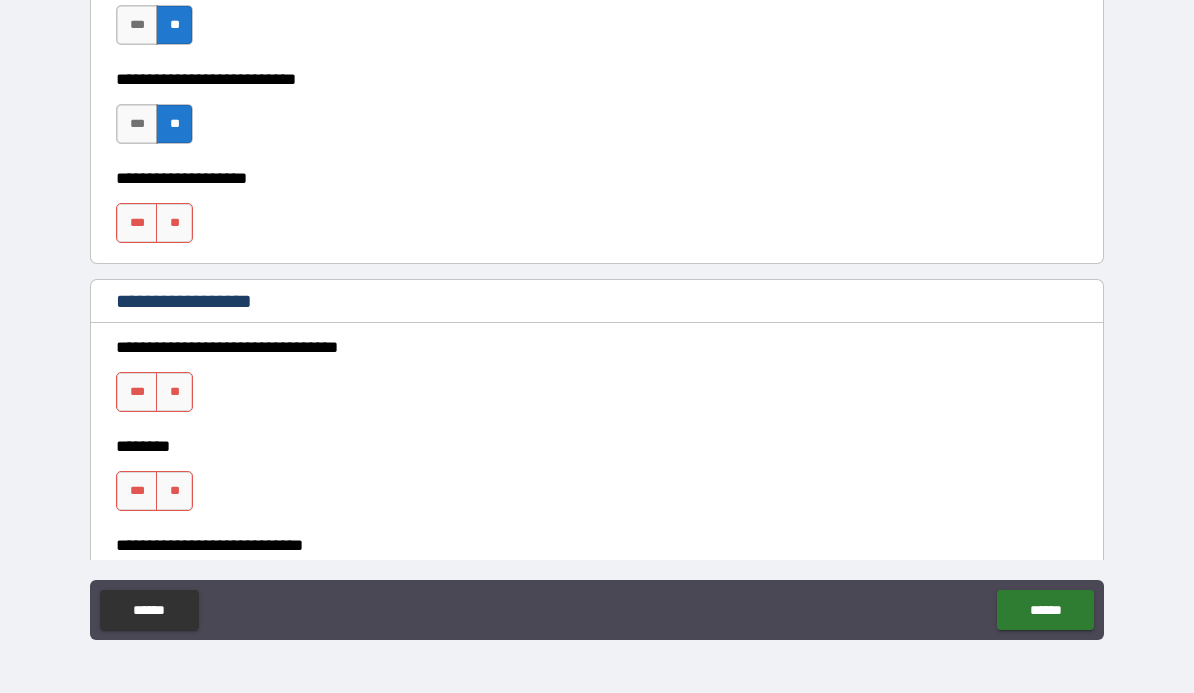 click on "**" at bounding box center [174, 223] 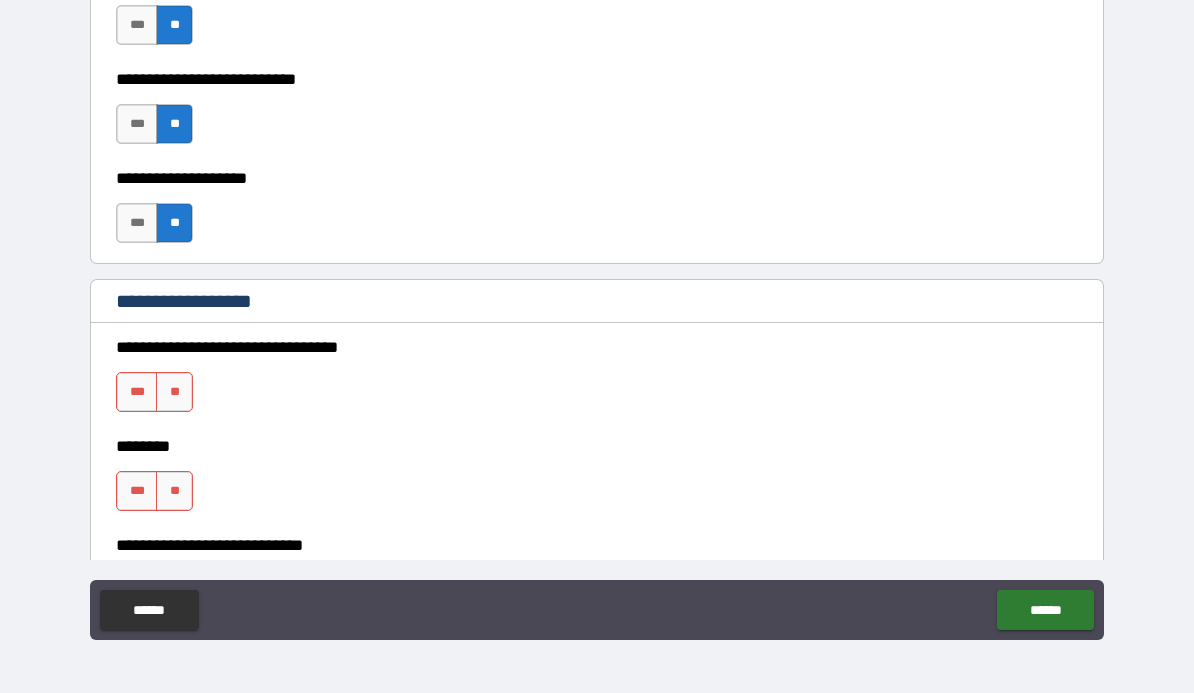 click on "**" at bounding box center (174, 392) 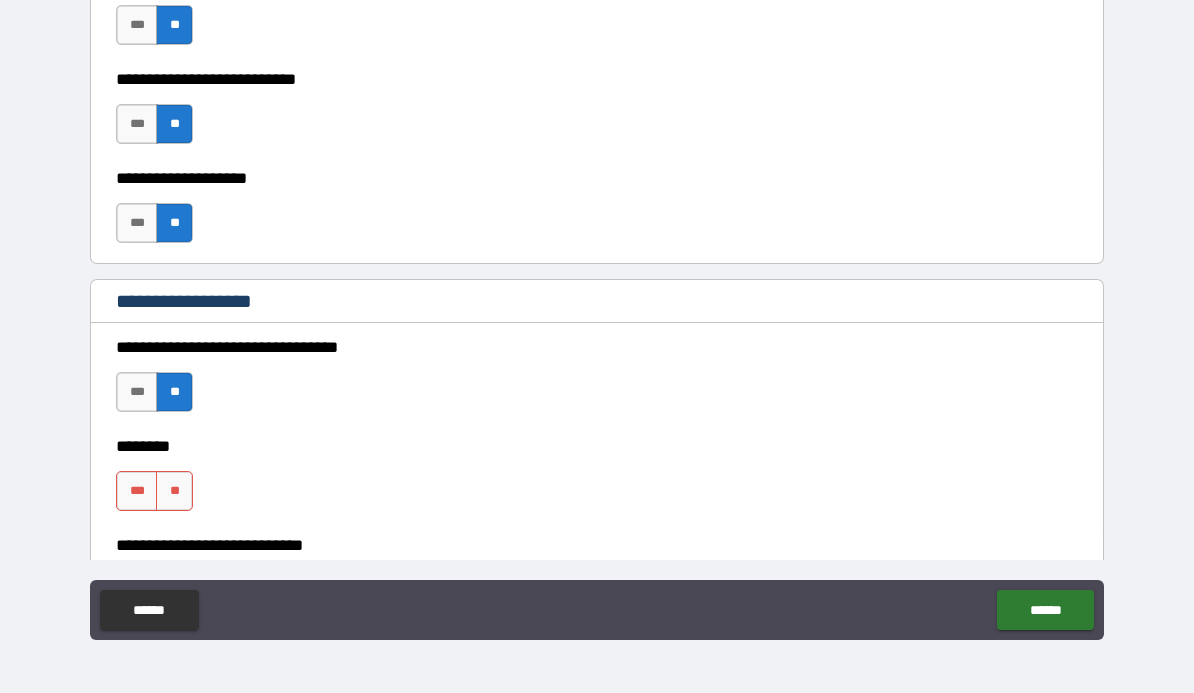 click on "**" at bounding box center [174, 491] 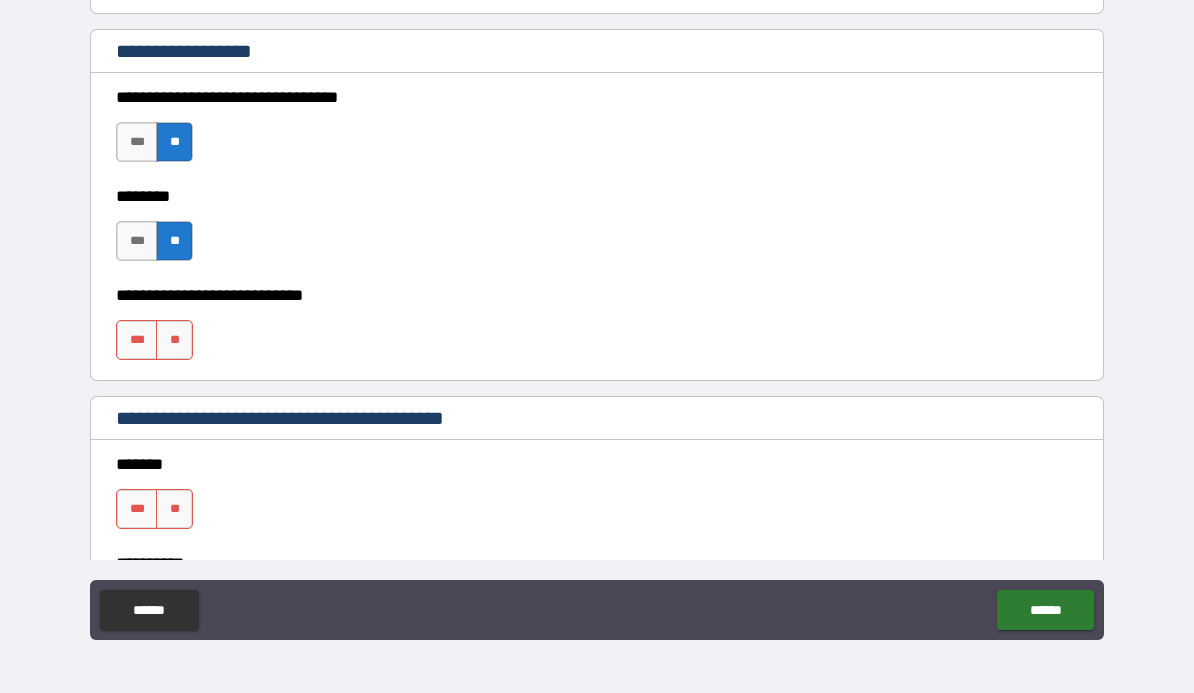 scroll, scrollTop: 1092, scrollLeft: 0, axis: vertical 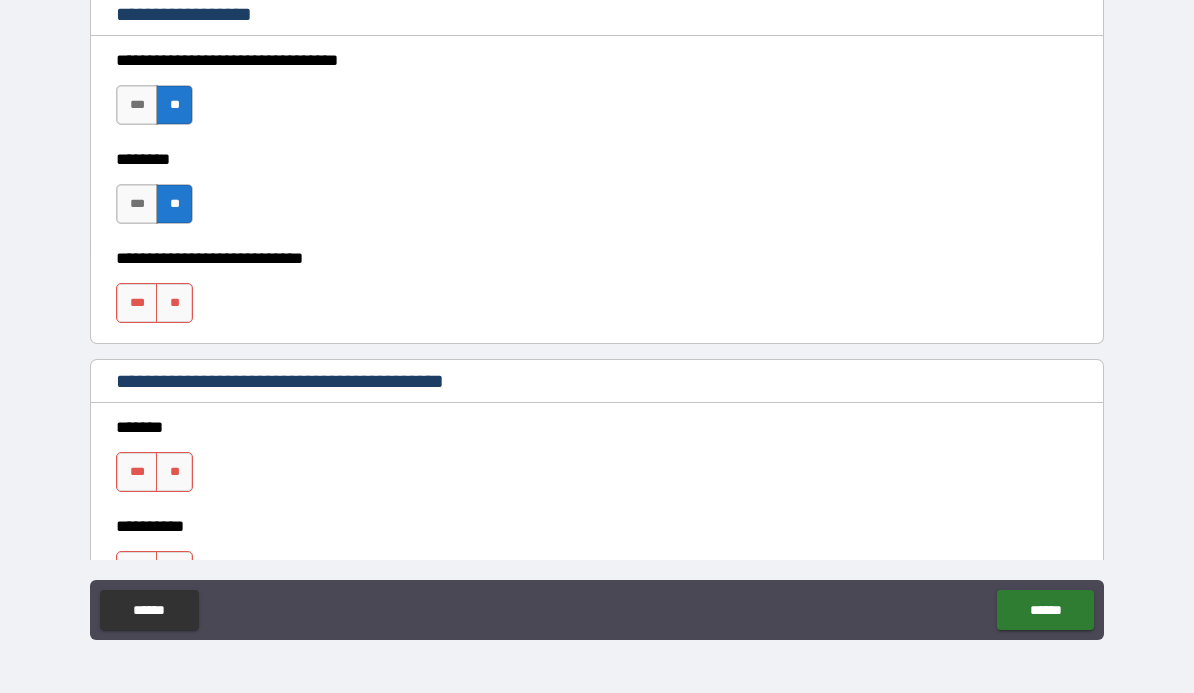 click on "**" at bounding box center (174, 303) 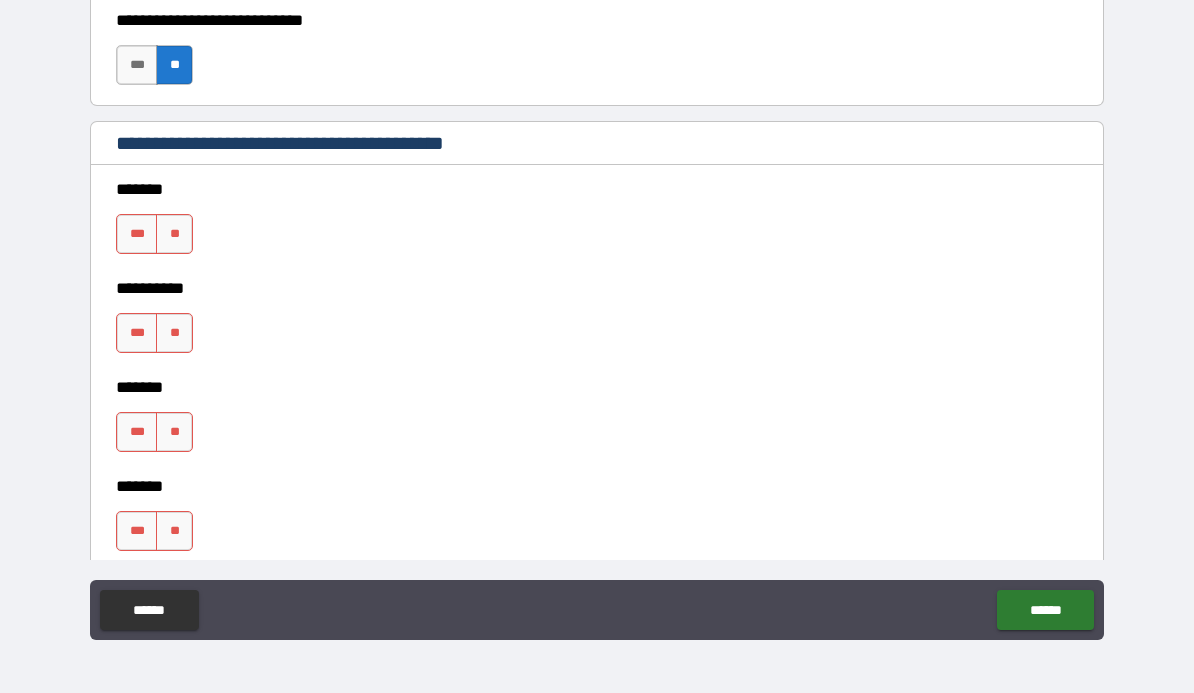 scroll, scrollTop: 1332, scrollLeft: 0, axis: vertical 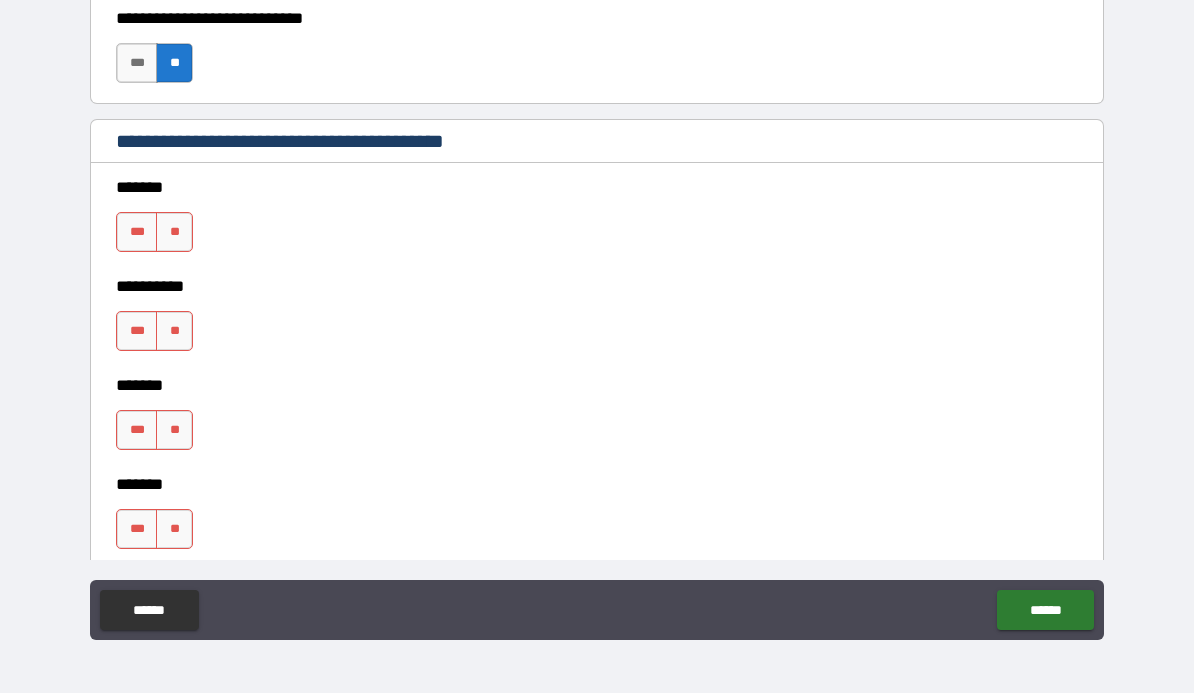 click on "**" at bounding box center [174, 232] 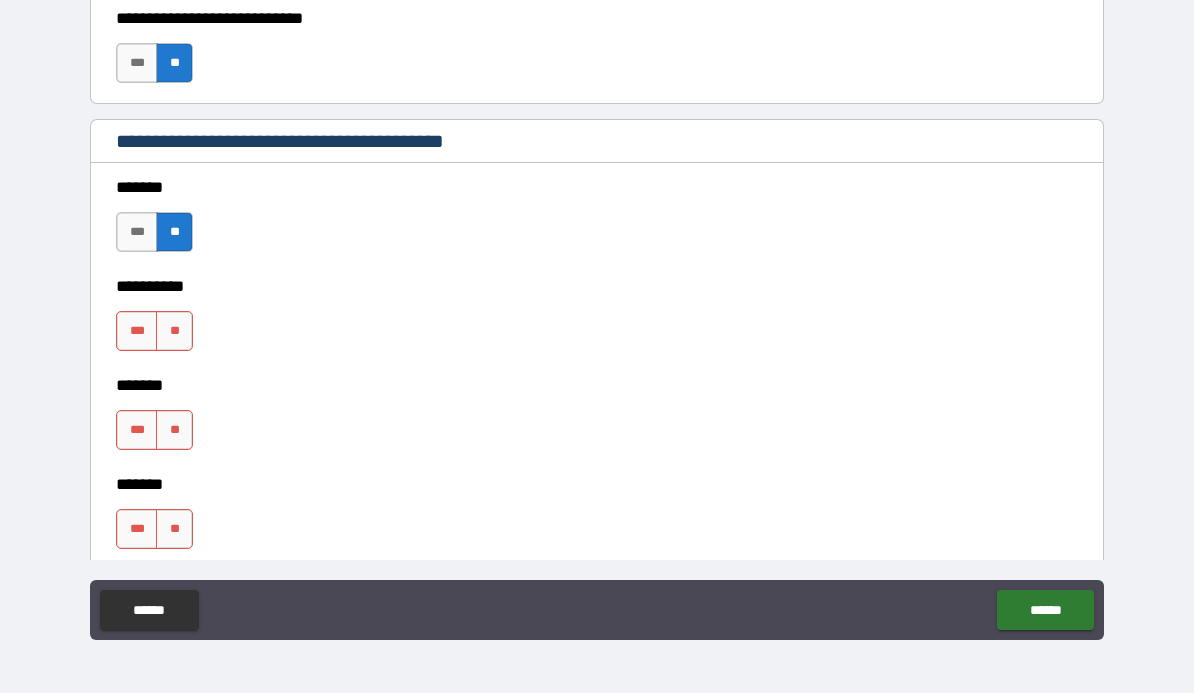 click on "**" at bounding box center [174, 331] 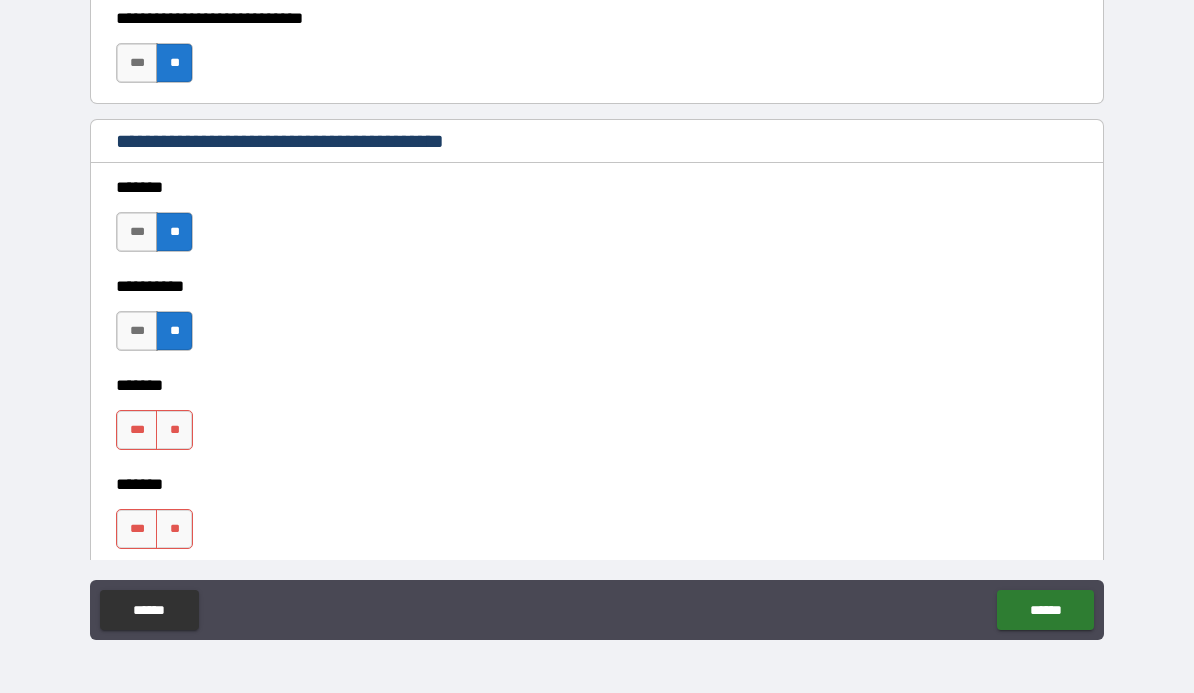 click on "**" at bounding box center (174, 430) 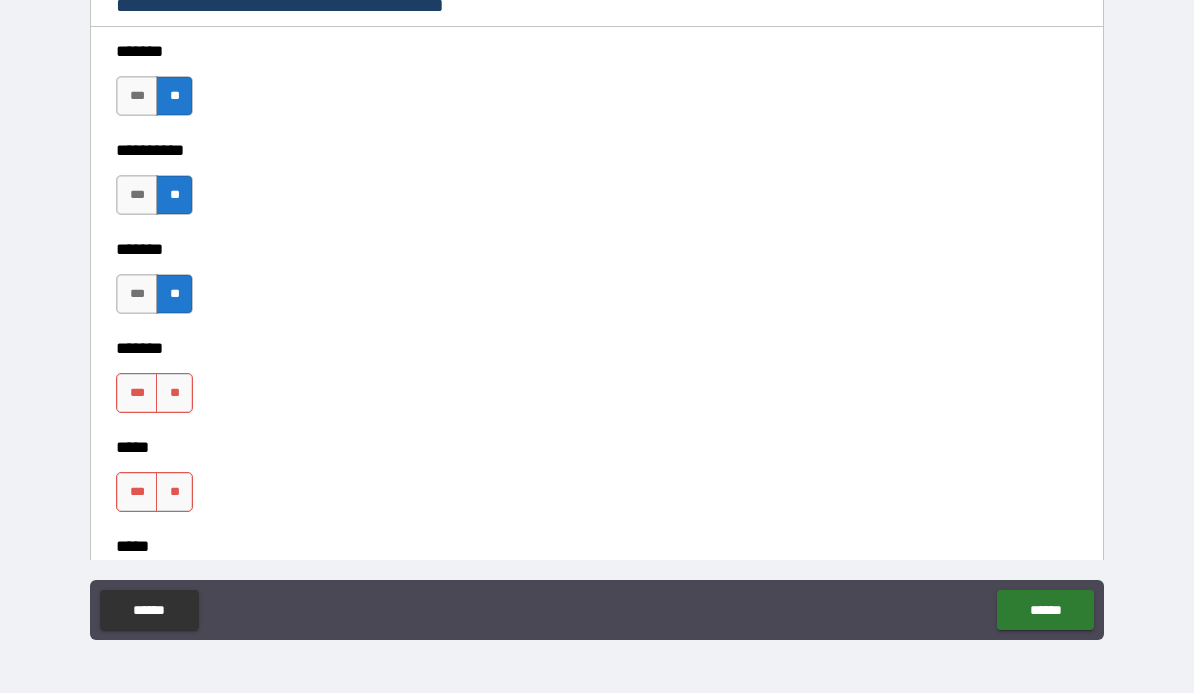 scroll, scrollTop: 1516, scrollLeft: 0, axis: vertical 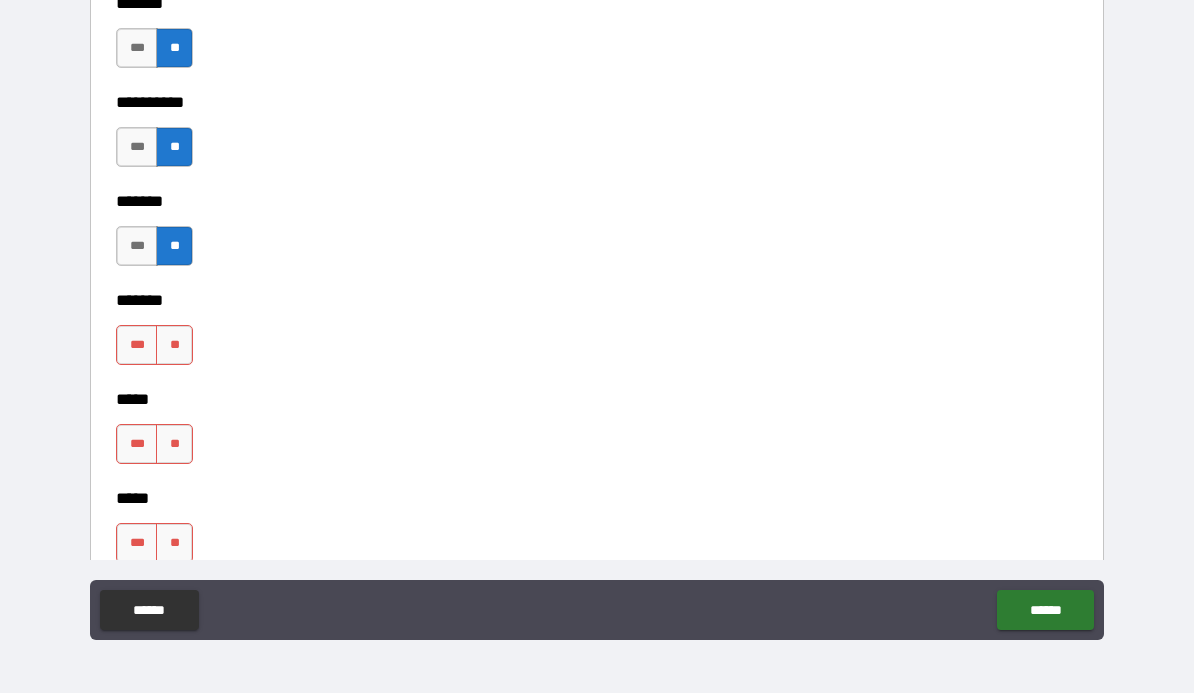 click on "**" at bounding box center [174, 345] 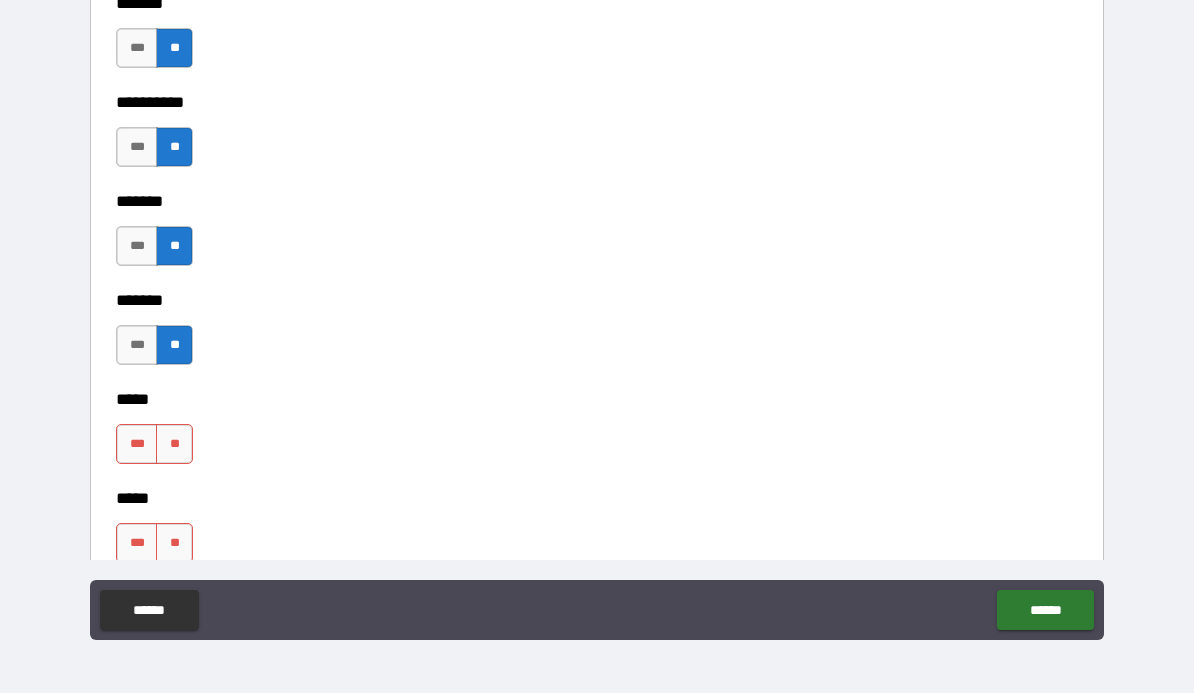 click on "**" at bounding box center [174, 444] 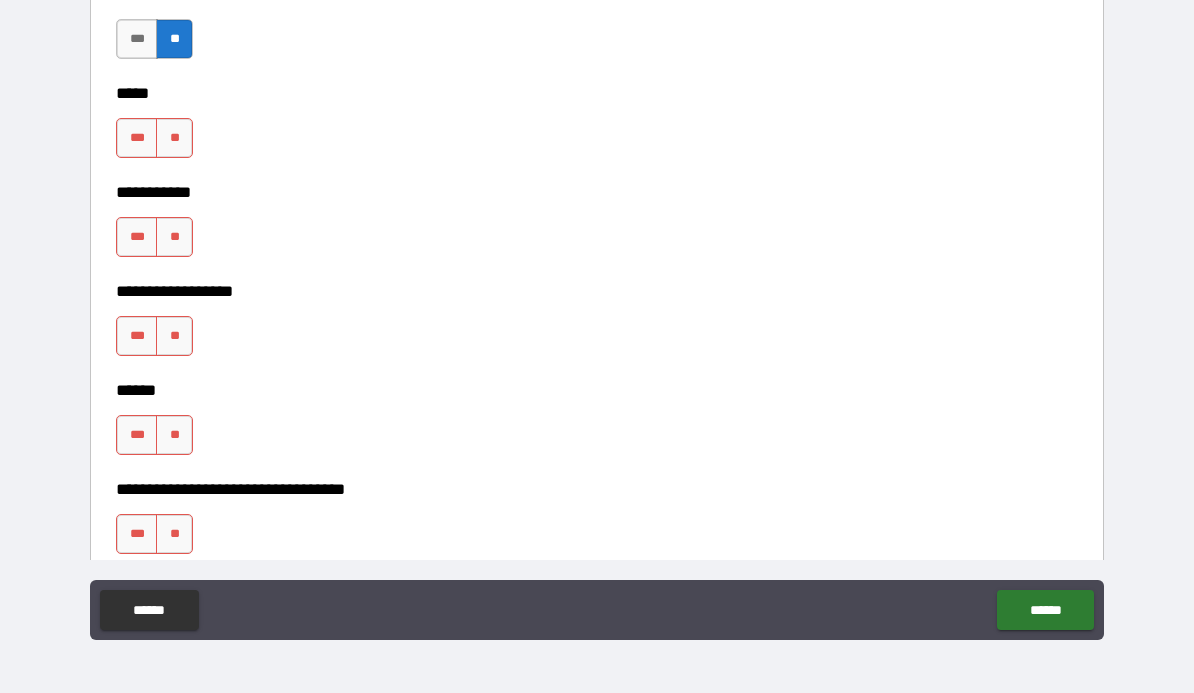 scroll, scrollTop: 1890, scrollLeft: 0, axis: vertical 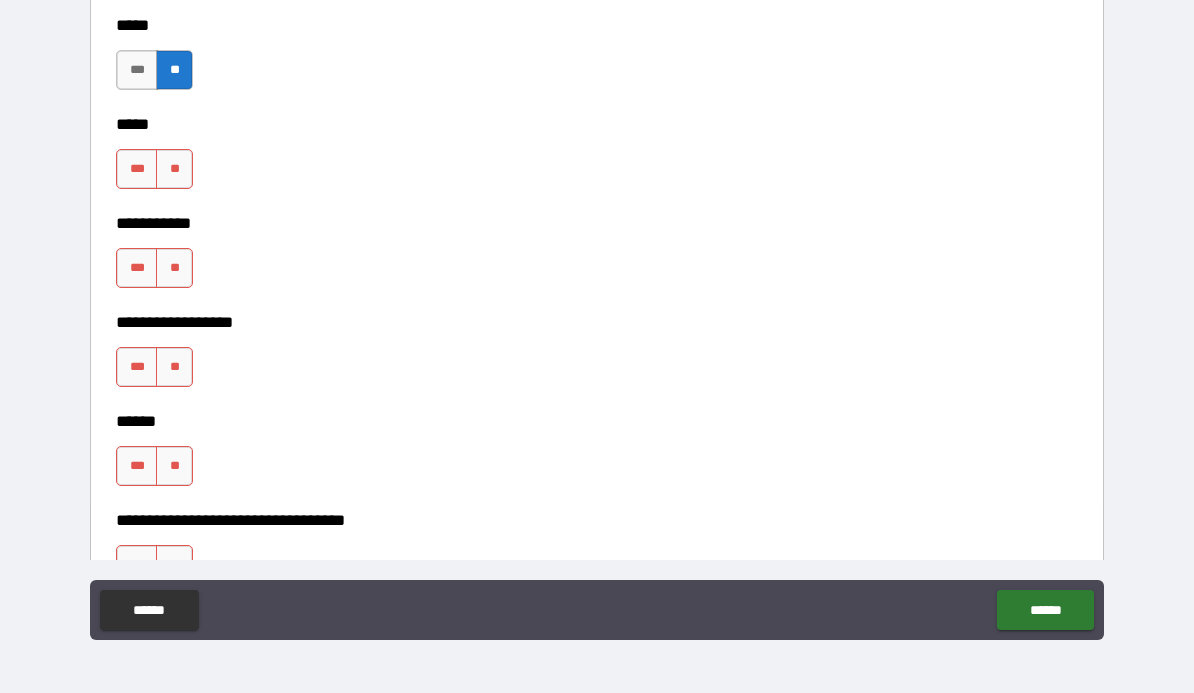 click on "**" at bounding box center [174, 169] 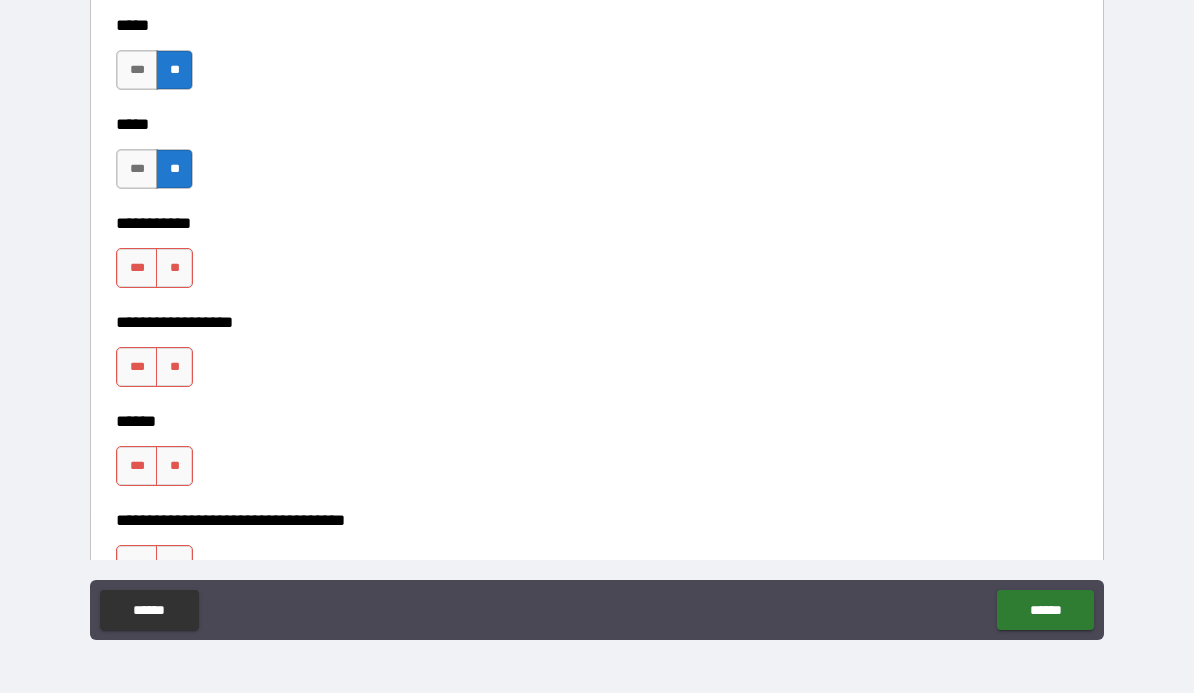click on "**" at bounding box center (174, 268) 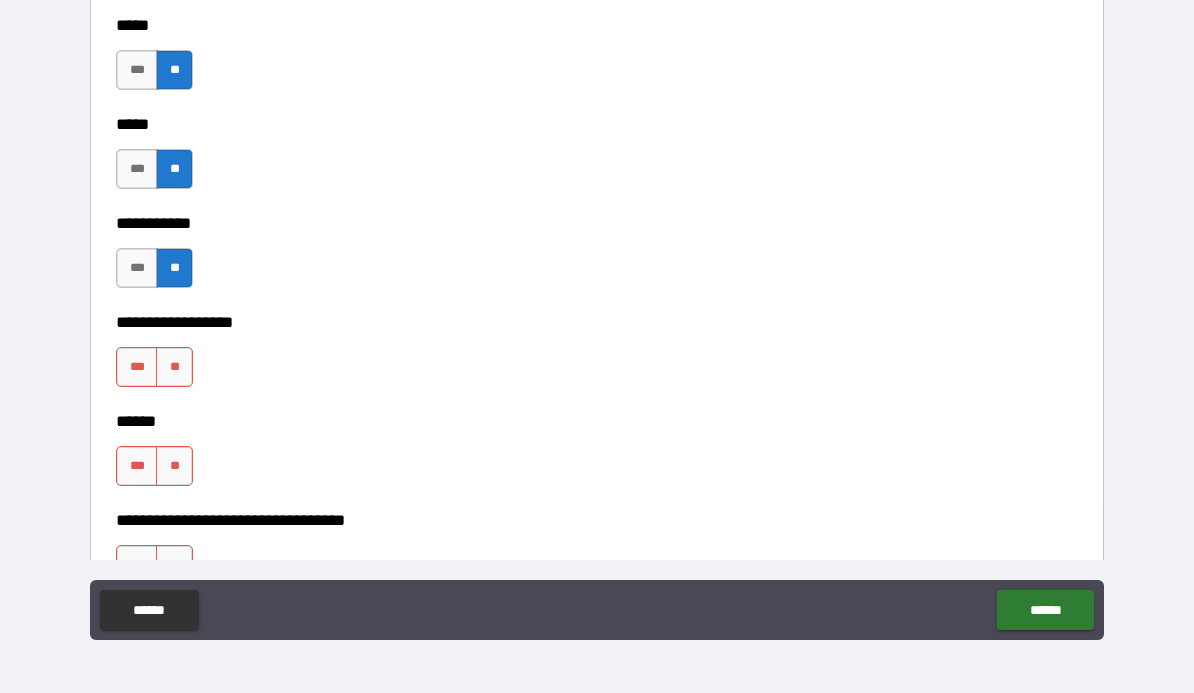 click on "**" at bounding box center (174, 367) 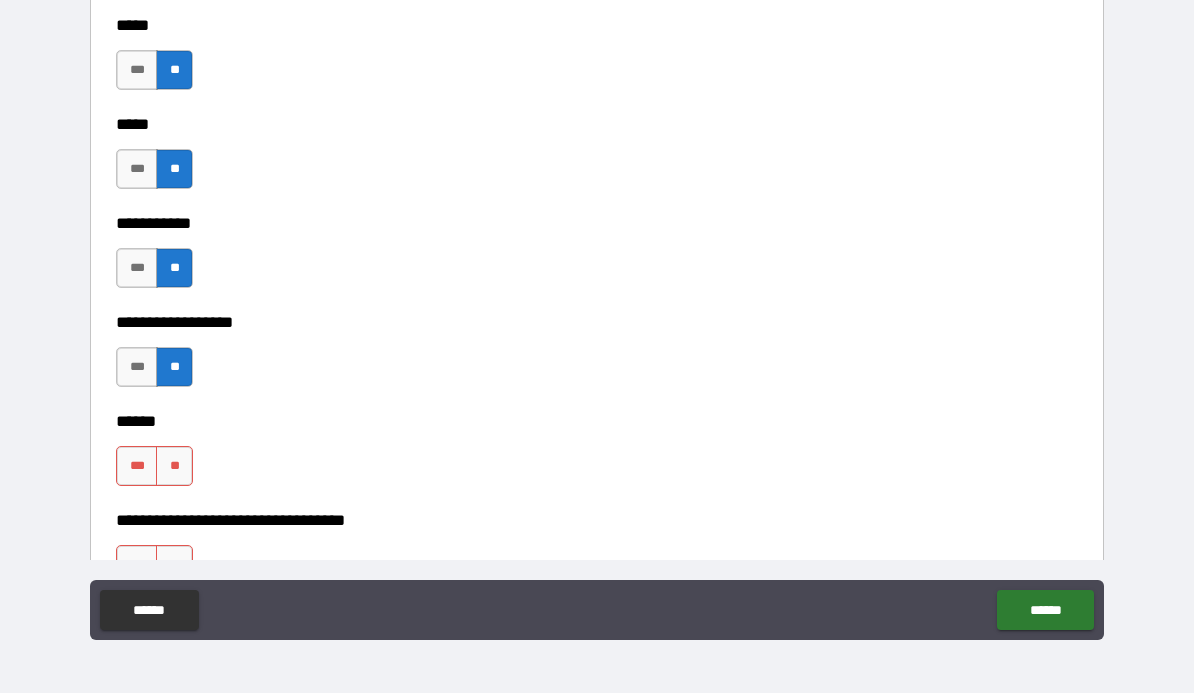 click on "**" at bounding box center (174, 466) 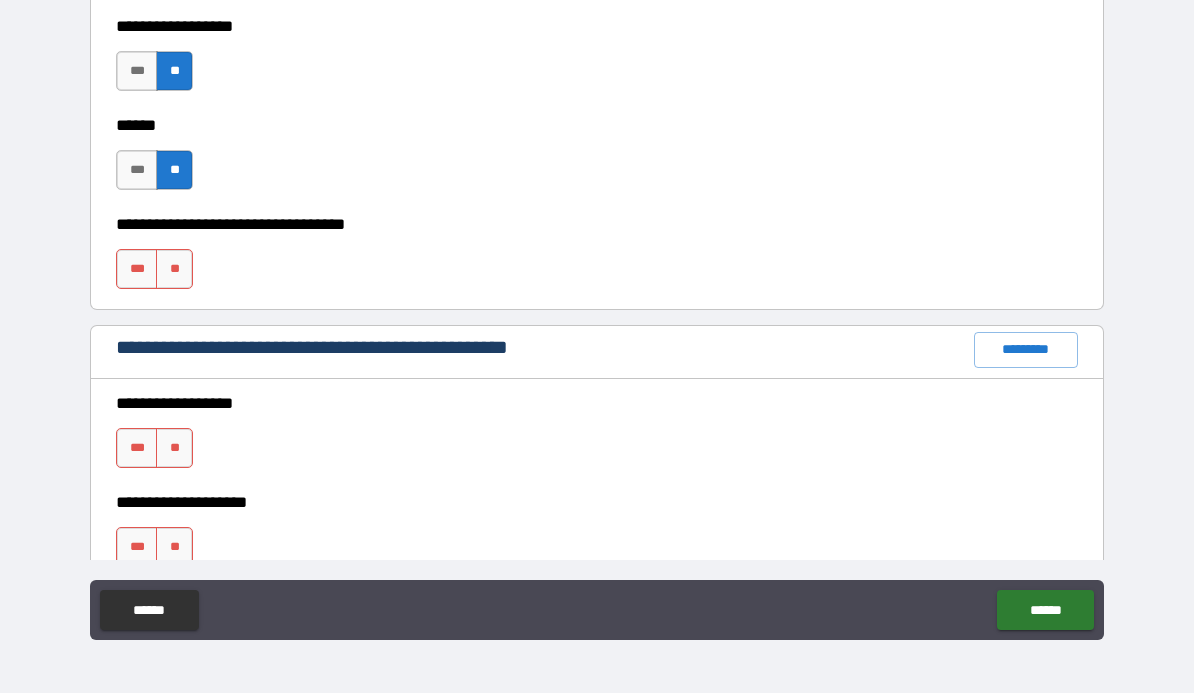 scroll, scrollTop: 2196, scrollLeft: 0, axis: vertical 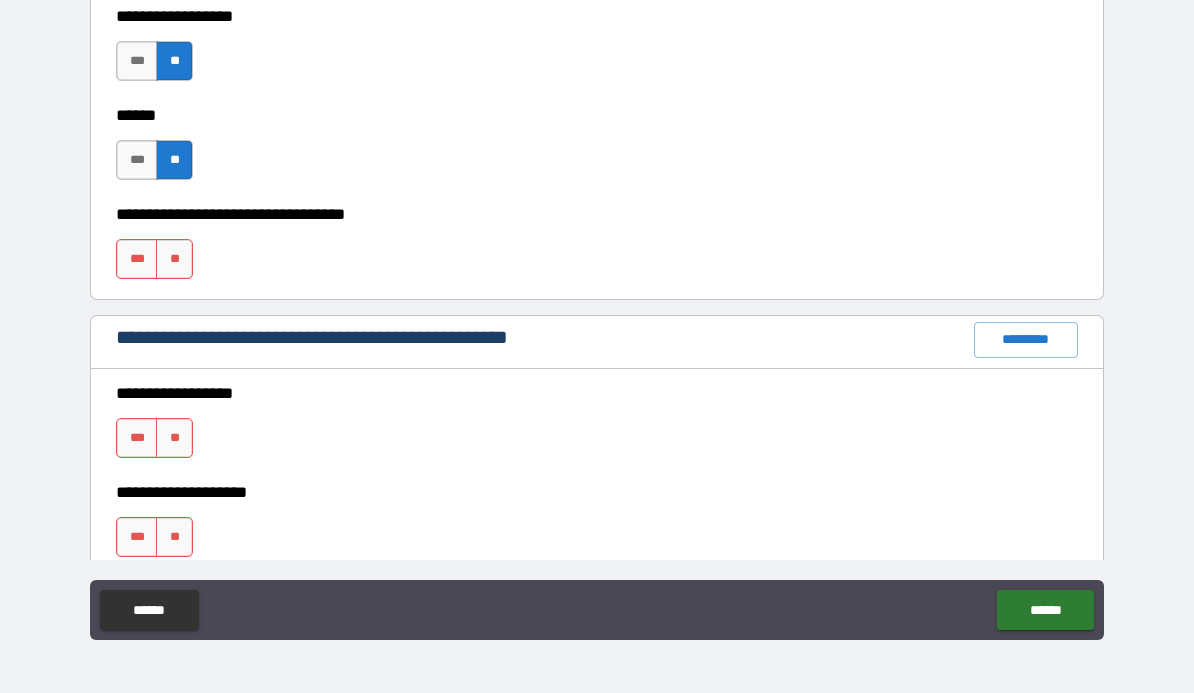 click on "**" at bounding box center [174, 259] 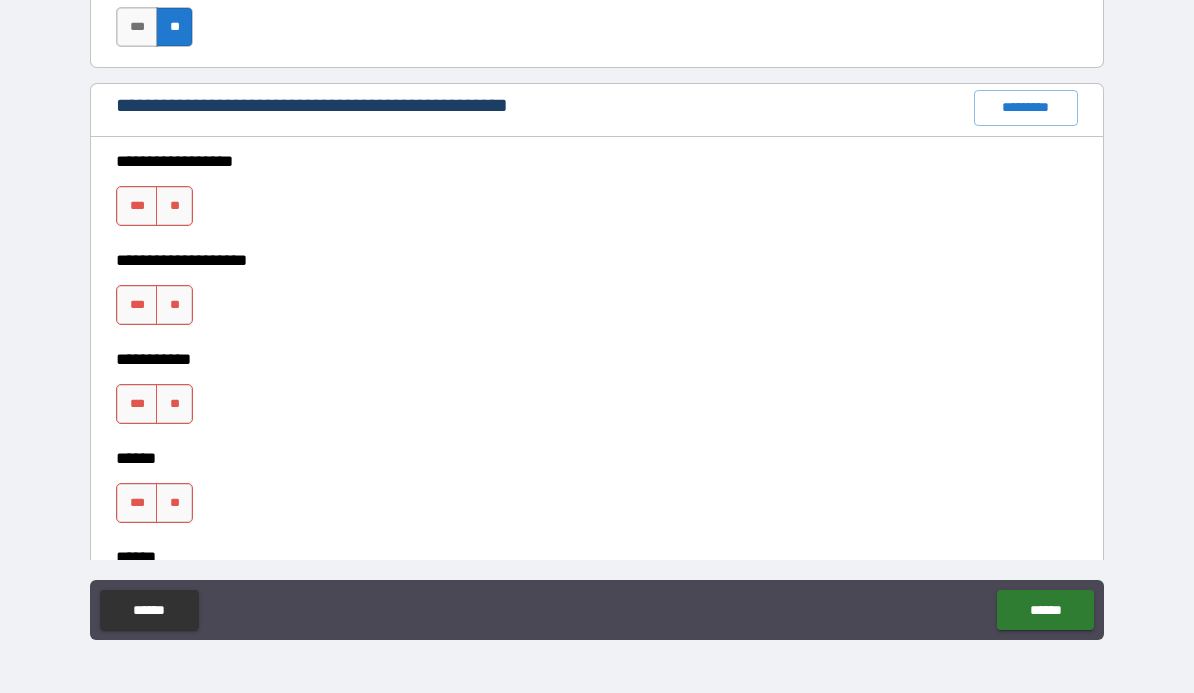 scroll, scrollTop: 2430, scrollLeft: 0, axis: vertical 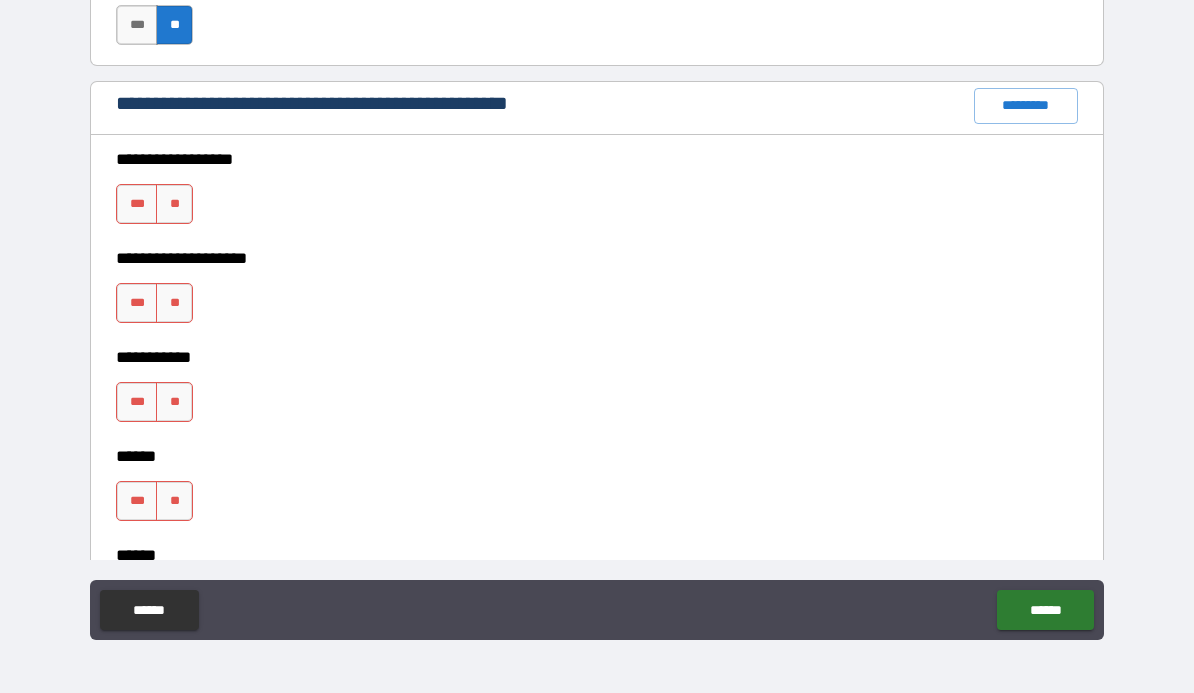 click on "**" at bounding box center (174, 204) 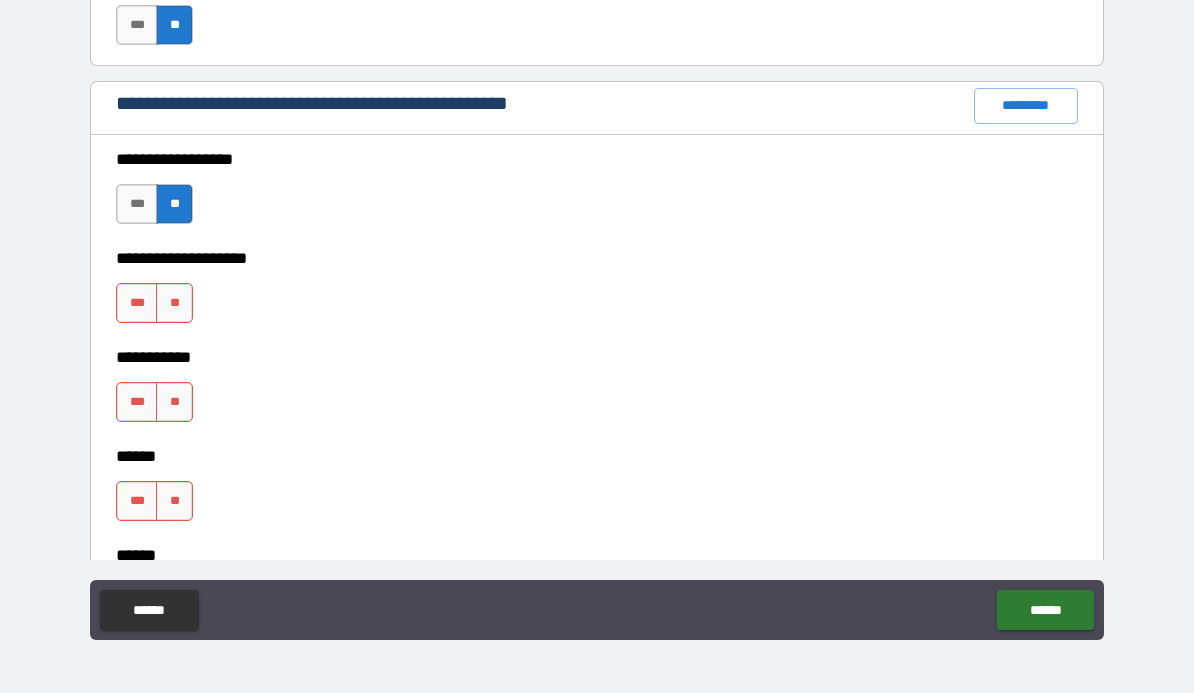 click on "**" at bounding box center (174, 303) 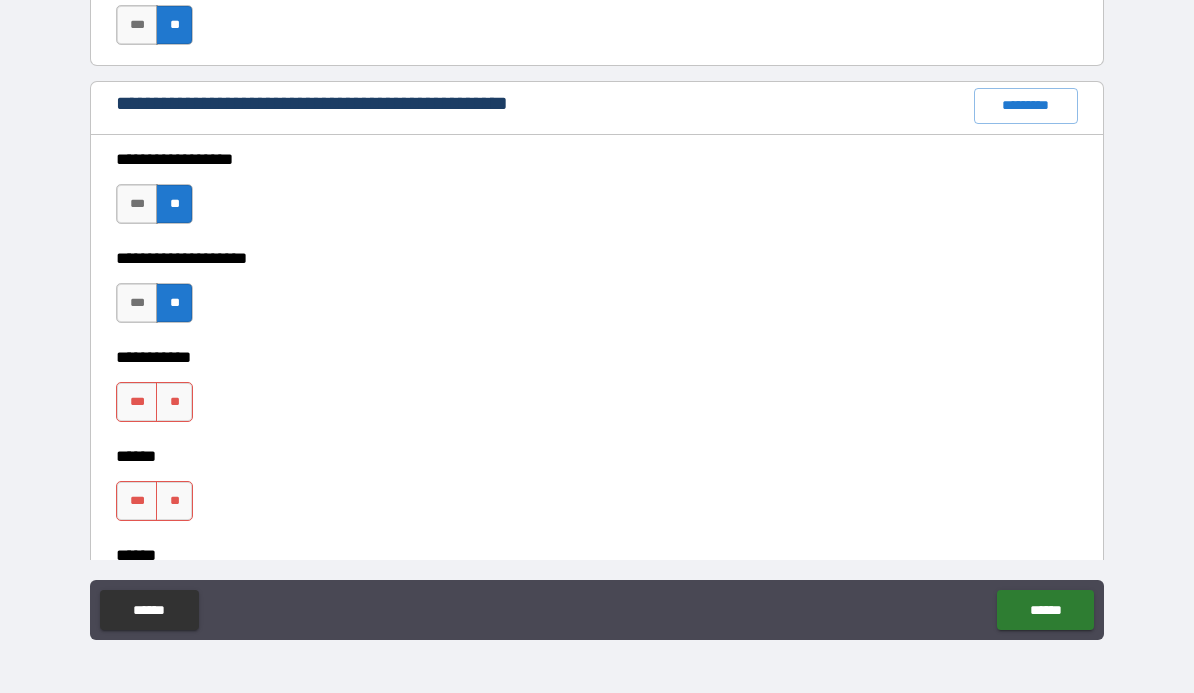 click on "**" at bounding box center [174, 402] 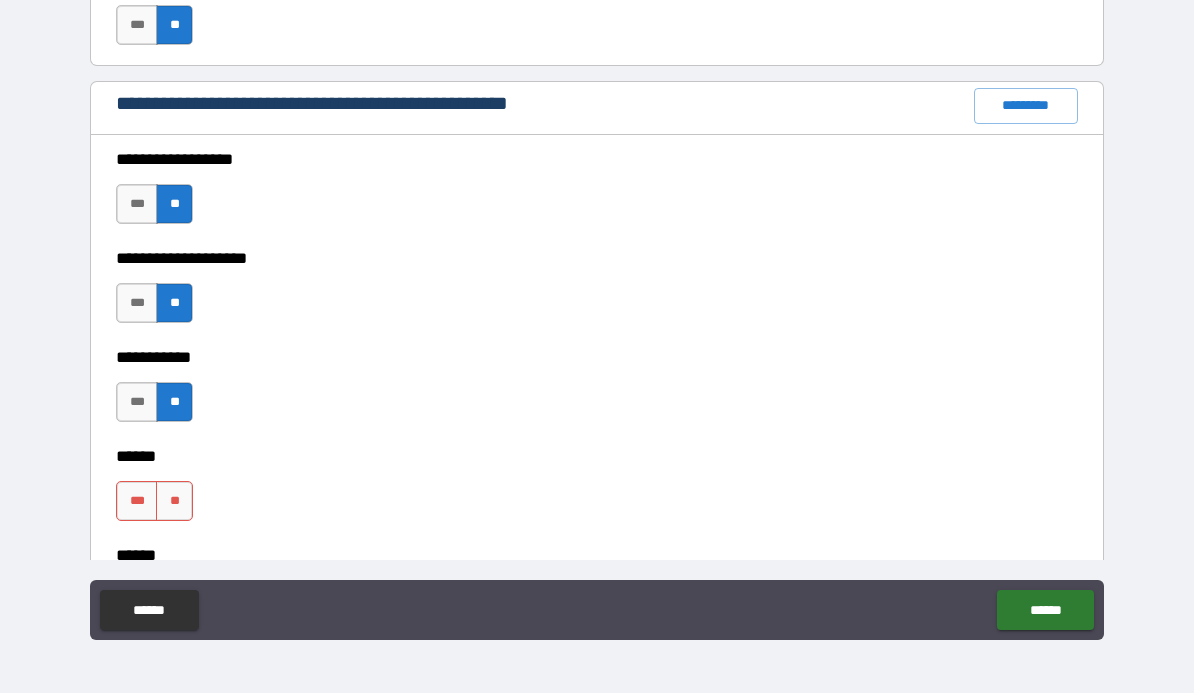 click on "**" at bounding box center (174, 501) 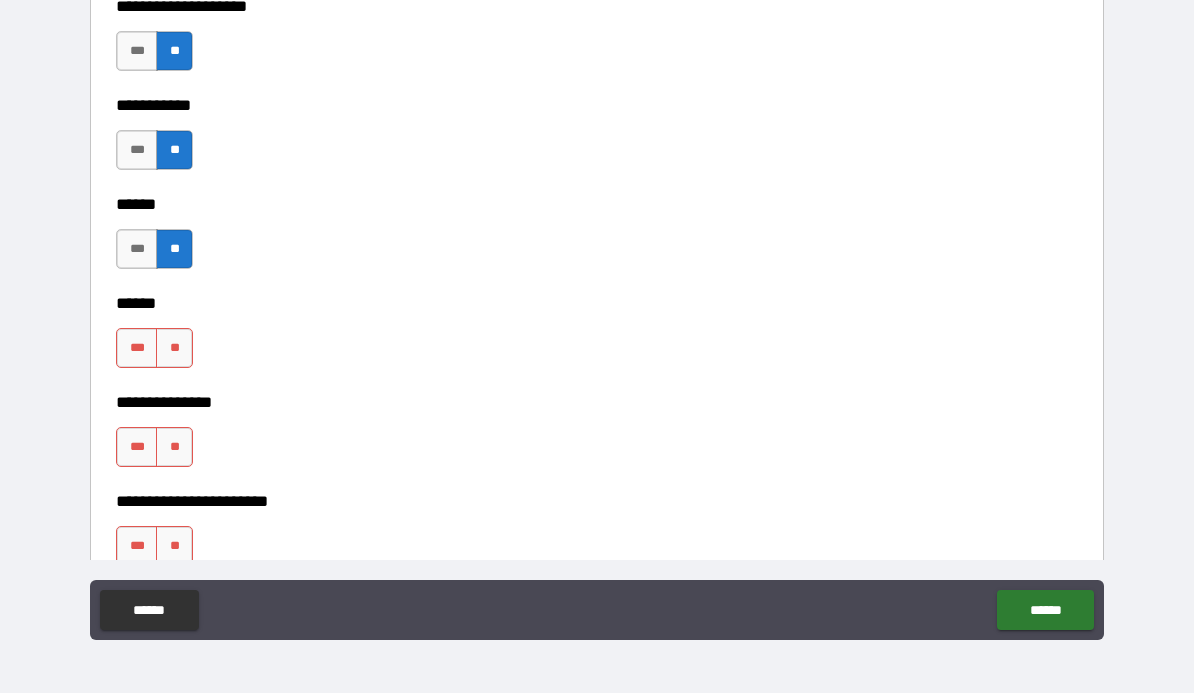 scroll, scrollTop: 2703, scrollLeft: 0, axis: vertical 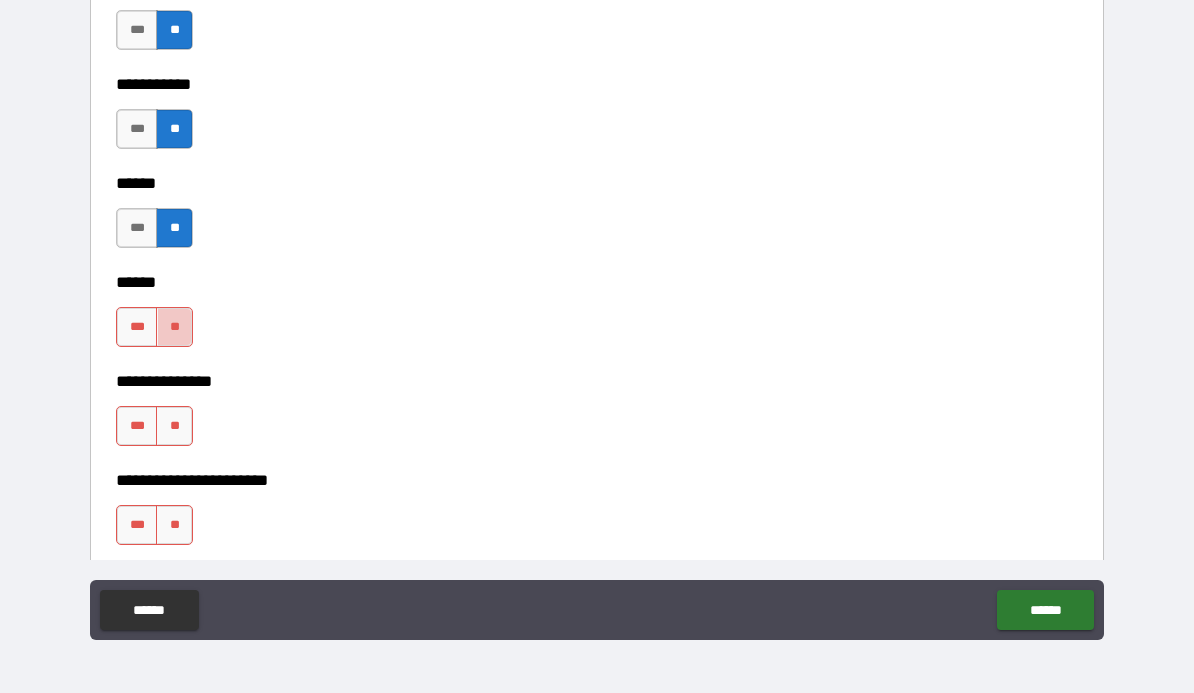click on "**" at bounding box center [174, 327] 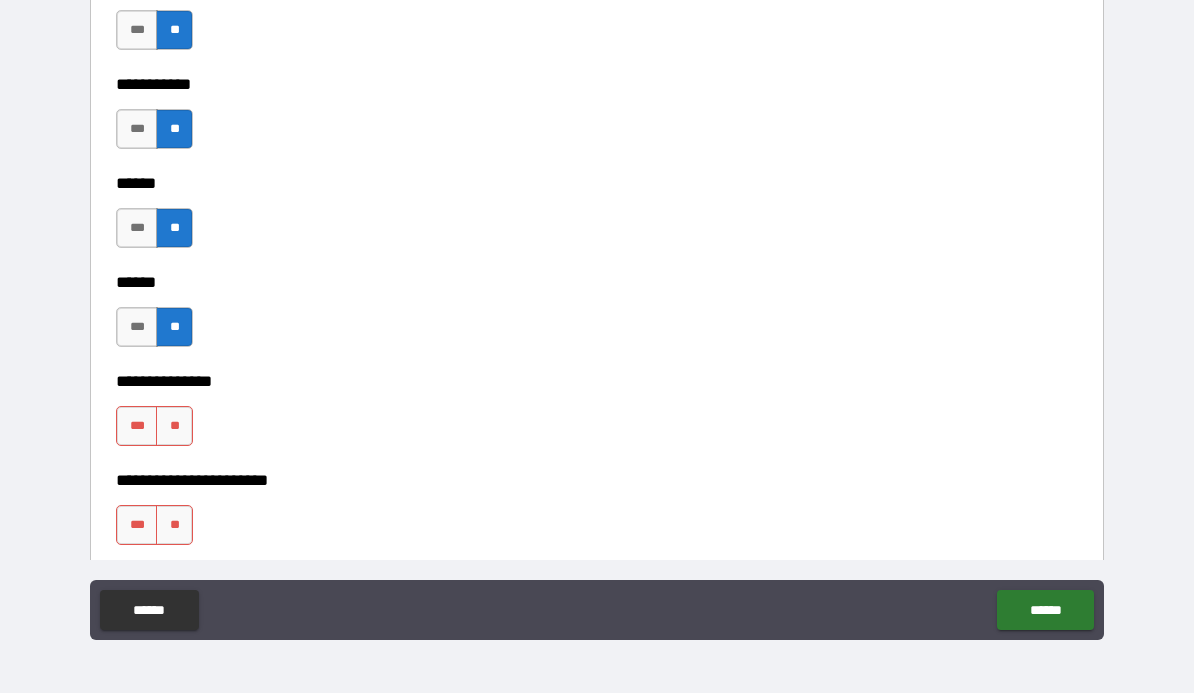 click on "**" at bounding box center (174, 426) 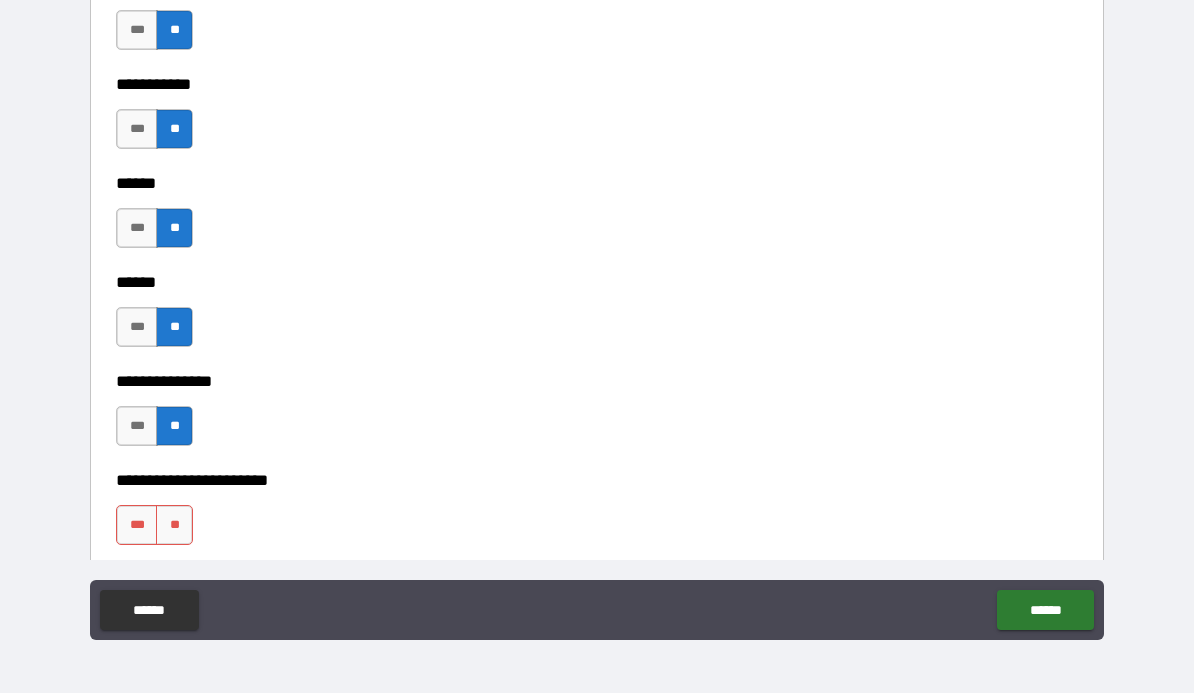 click on "**" at bounding box center [174, 525] 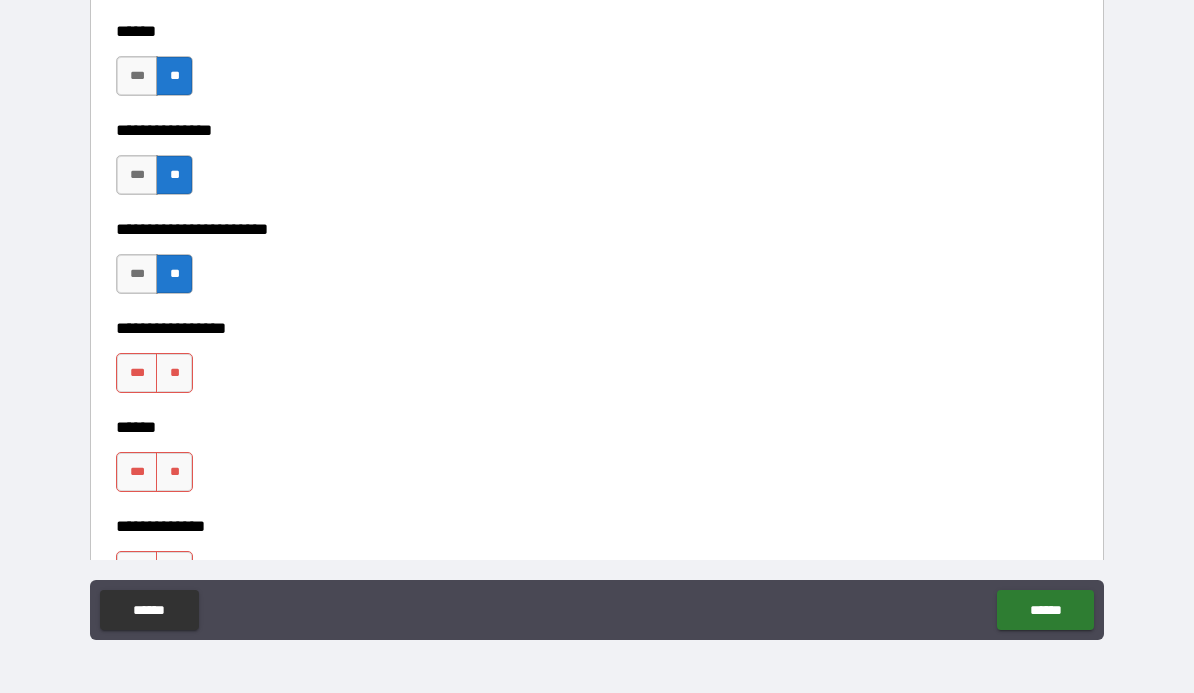 scroll, scrollTop: 2986, scrollLeft: 0, axis: vertical 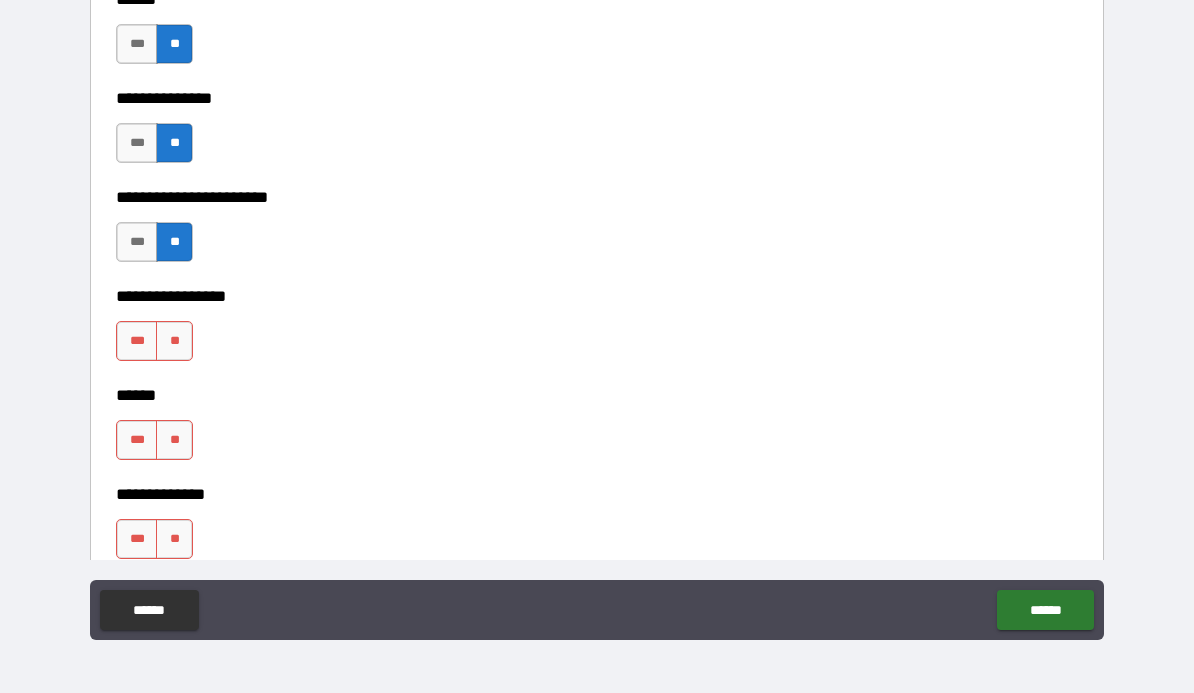 click on "**" at bounding box center [174, 341] 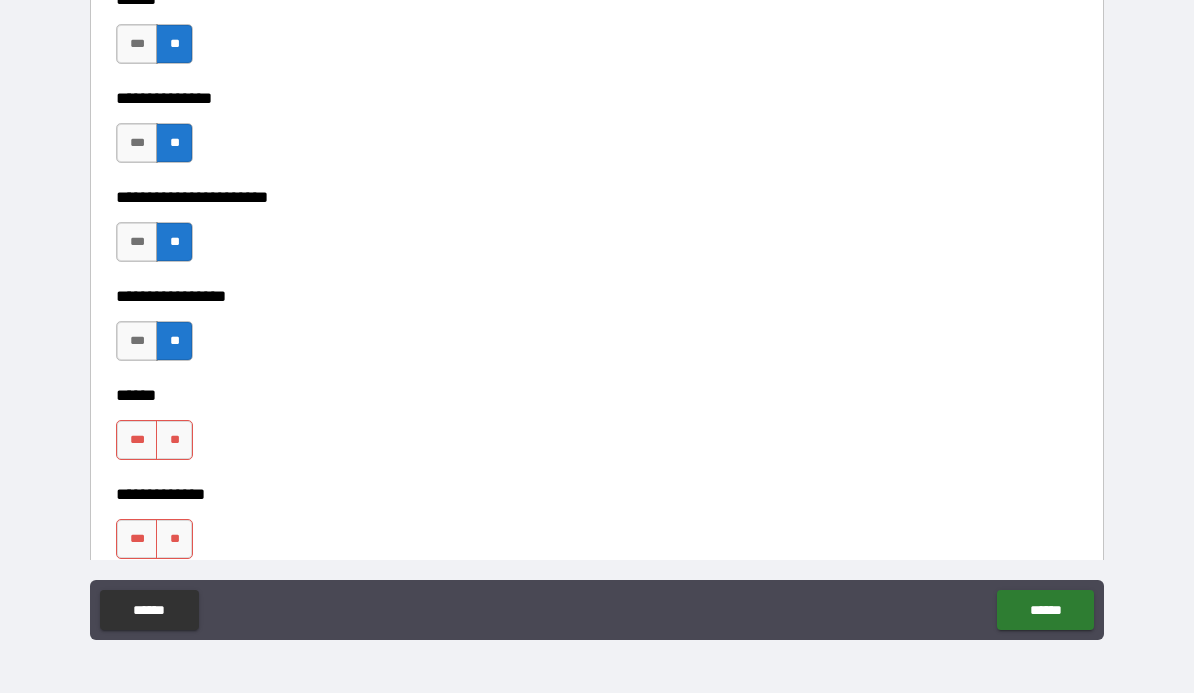click on "**" at bounding box center [174, 440] 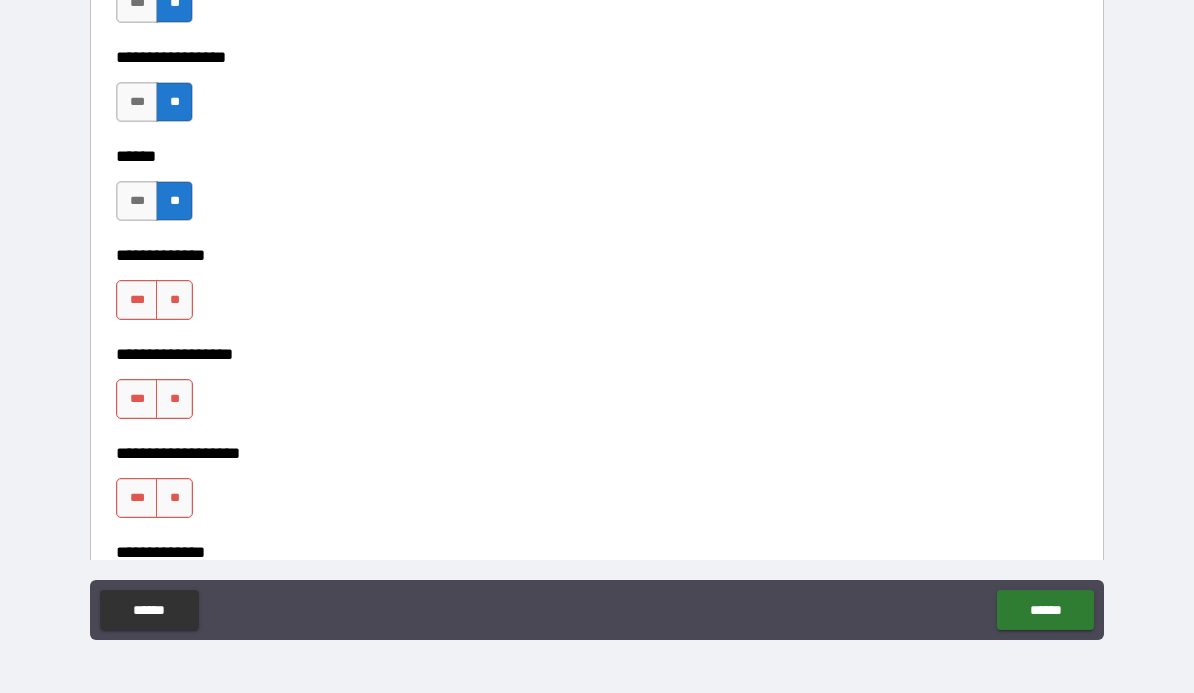 scroll, scrollTop: 3229, scrollLeft: 0, axis: vertical 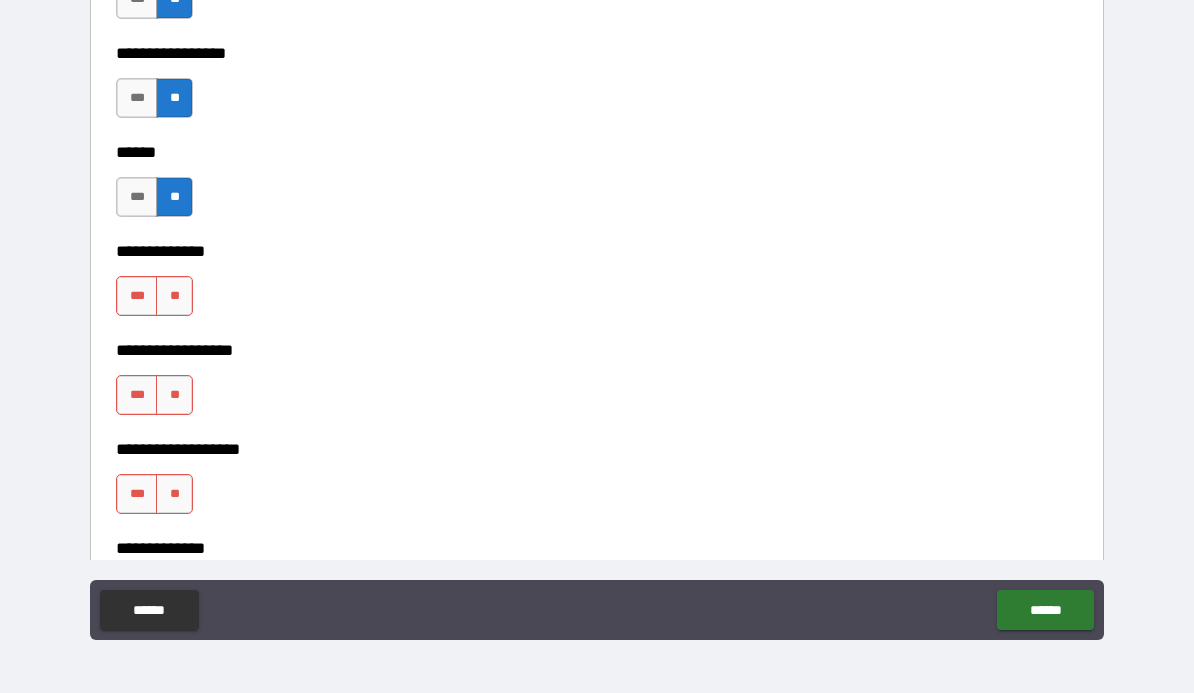 click on "**" at bounding box center (174, 296) 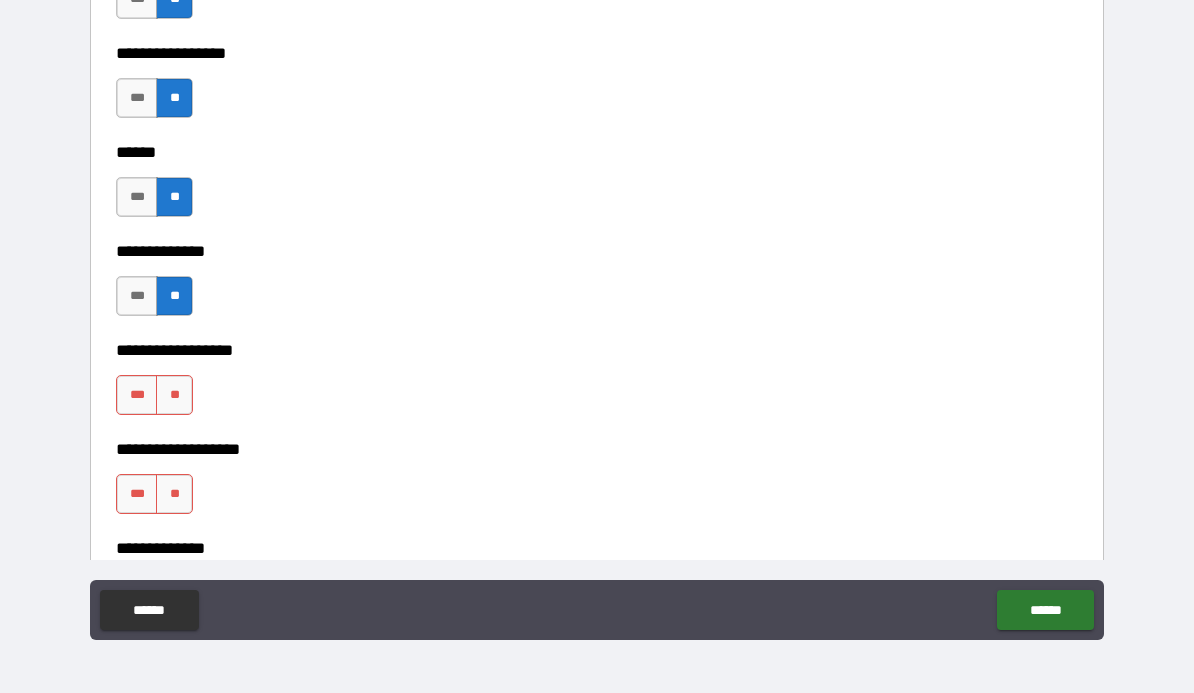 click on "**" at bounding box center (174, 395) 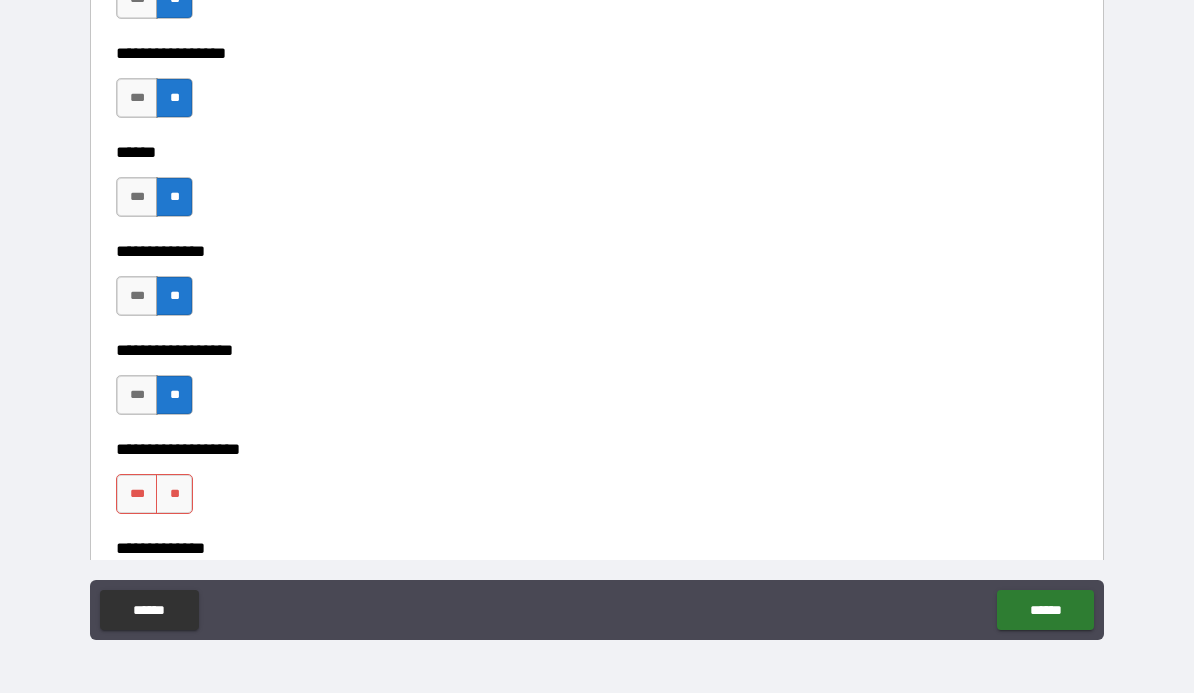 click on "**" at bounding box center (174, 494) 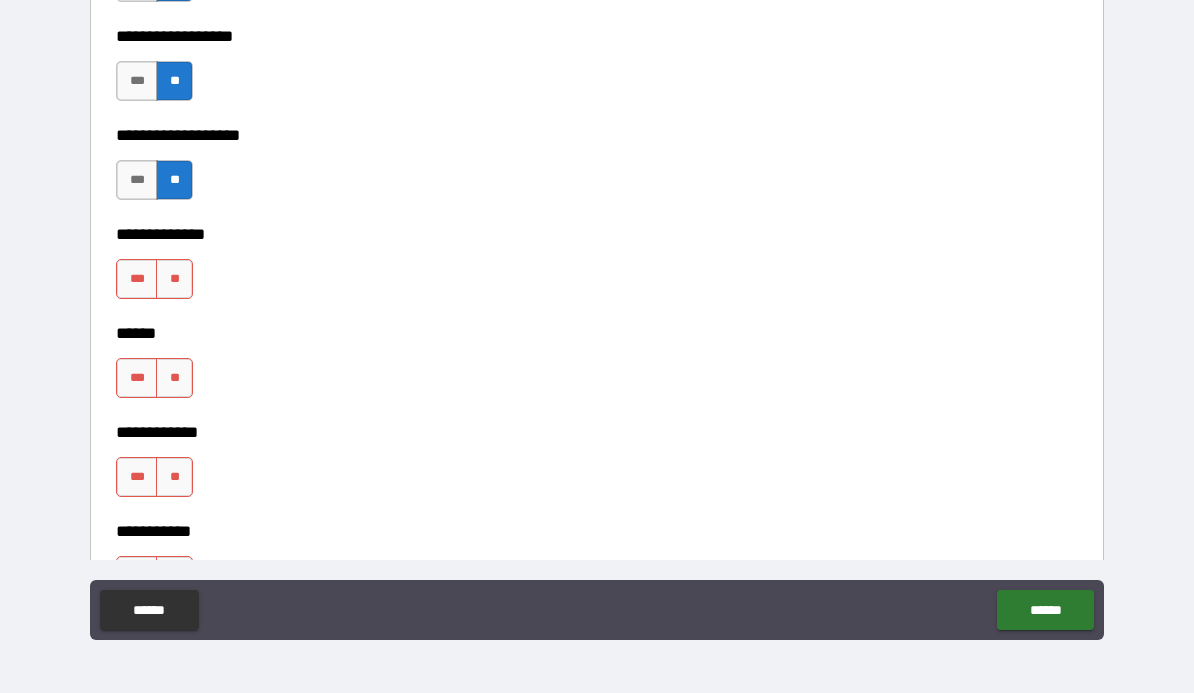 scroll, scrollTop: 3602, scrollLeft: 0, axis: vertical 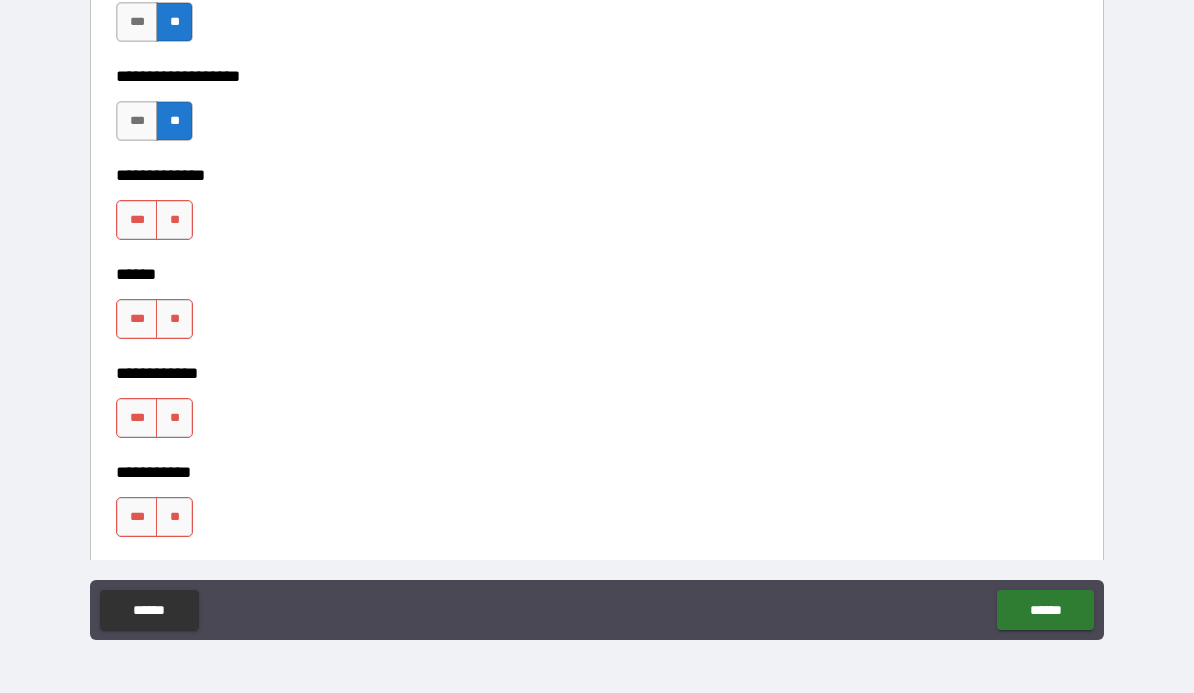 click on "**" at bounding box center [174, 220] 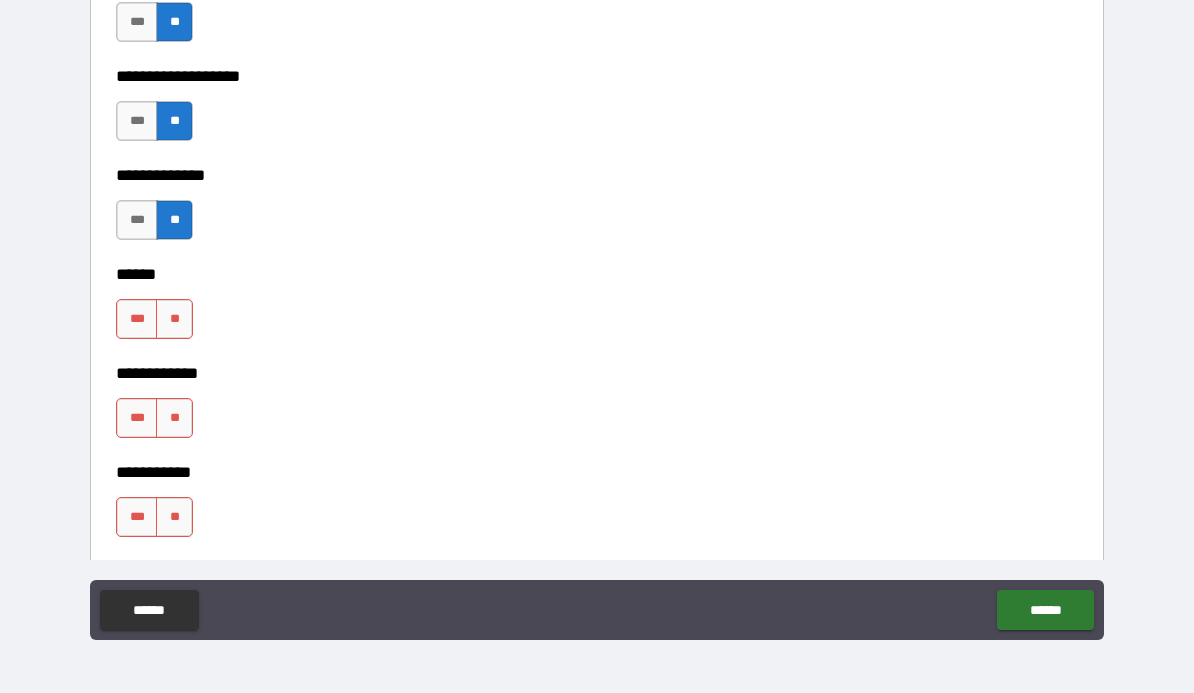 click on "**" at bounding box center (174, 319) 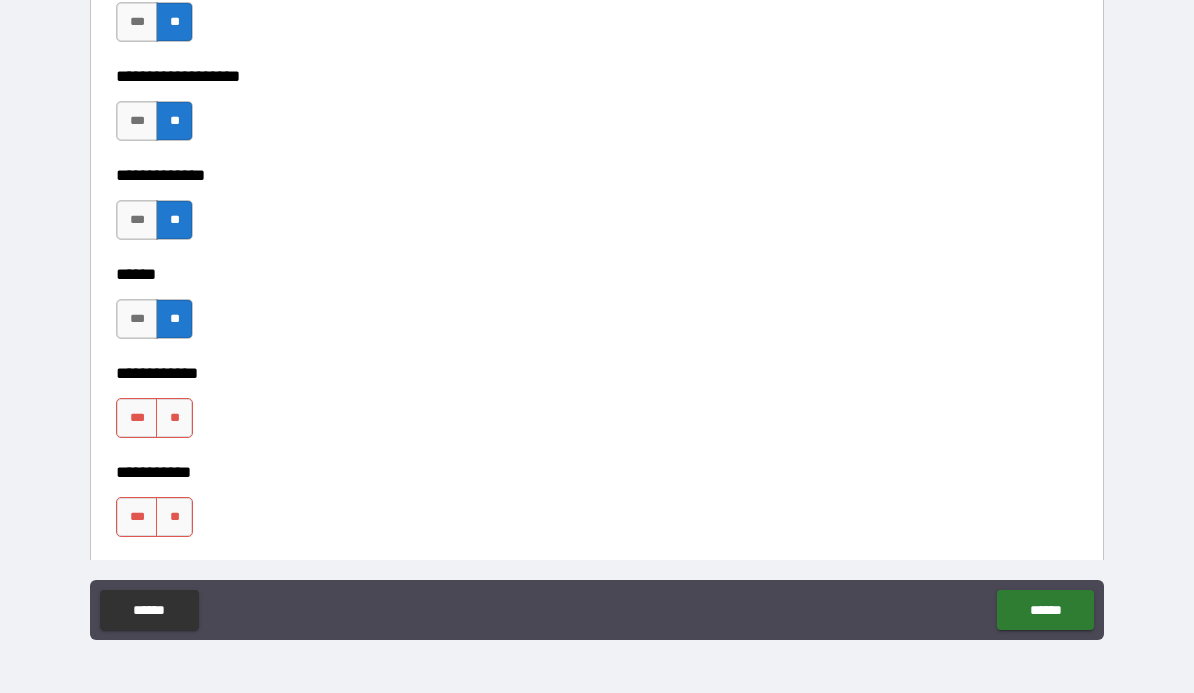 click on "**" at bounding box center (174, 418) 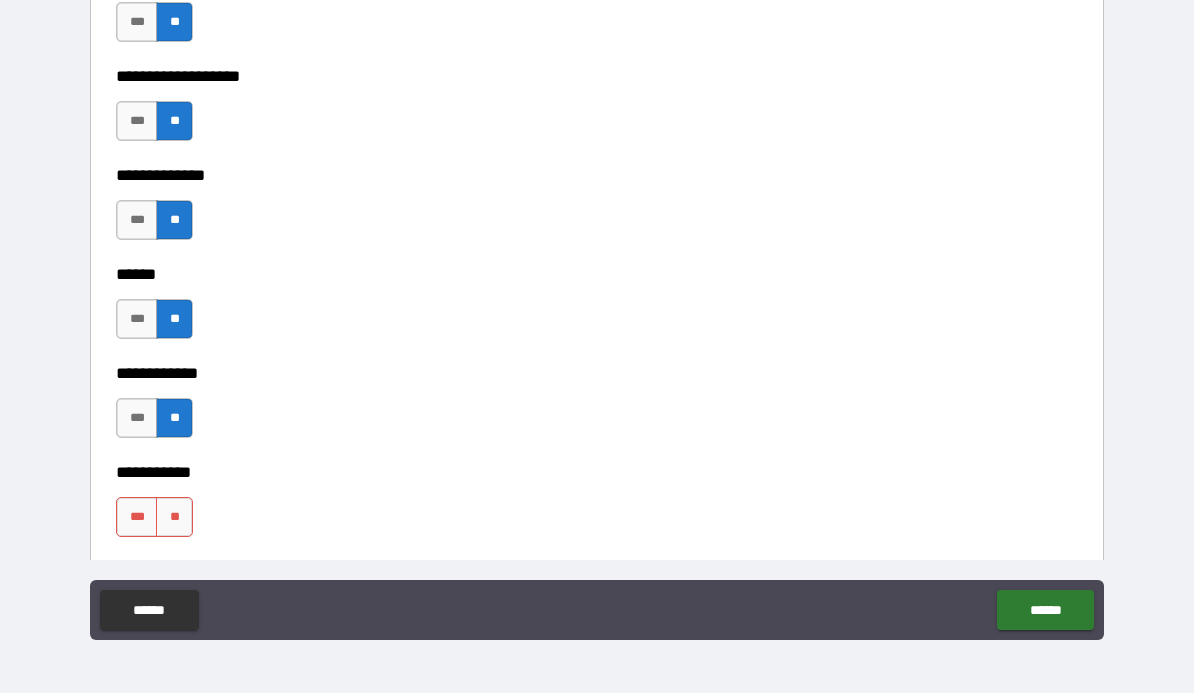 click on "**" at bounding box center (174, 517) 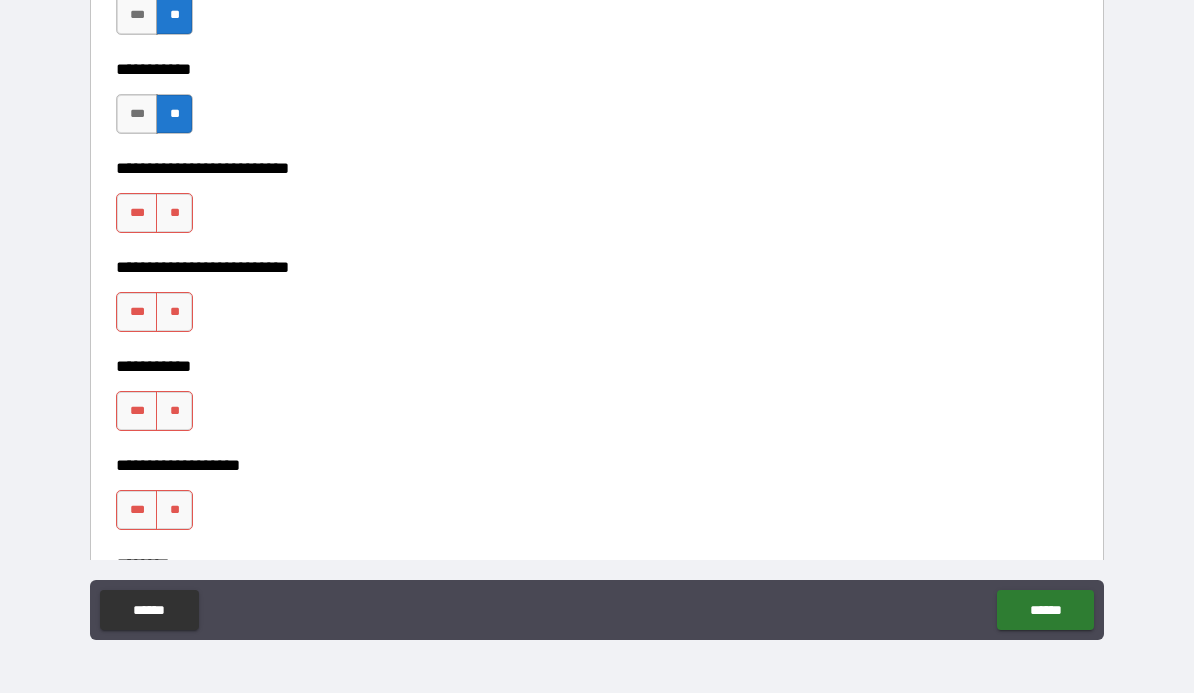 scroll, scrollTop: 4003, scrollLeft: 0, axis: vertical 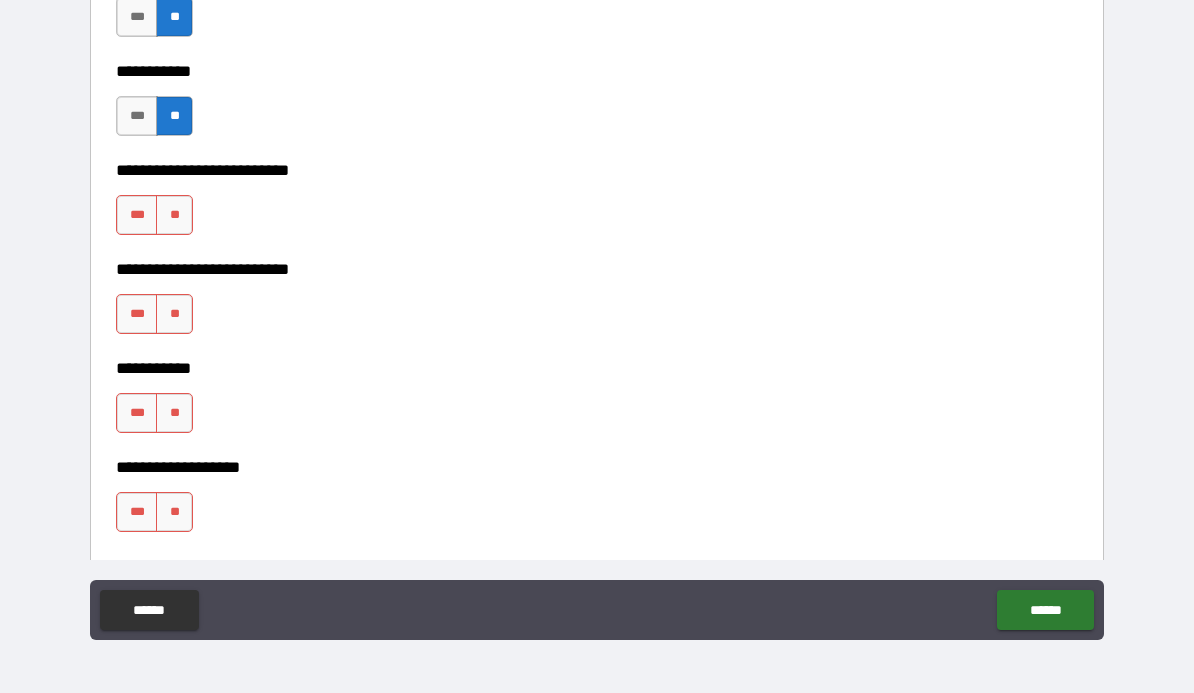 click on "***" at bounding box center [137, 215] 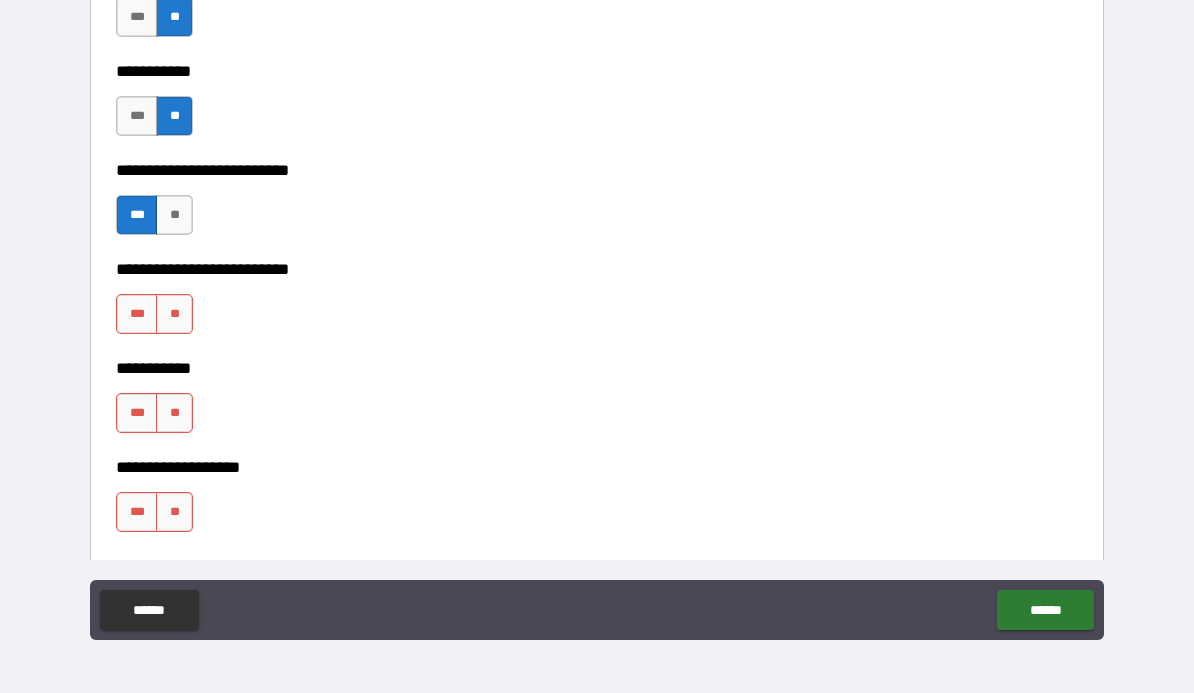 click on "**" at bounding box center (174, 314) 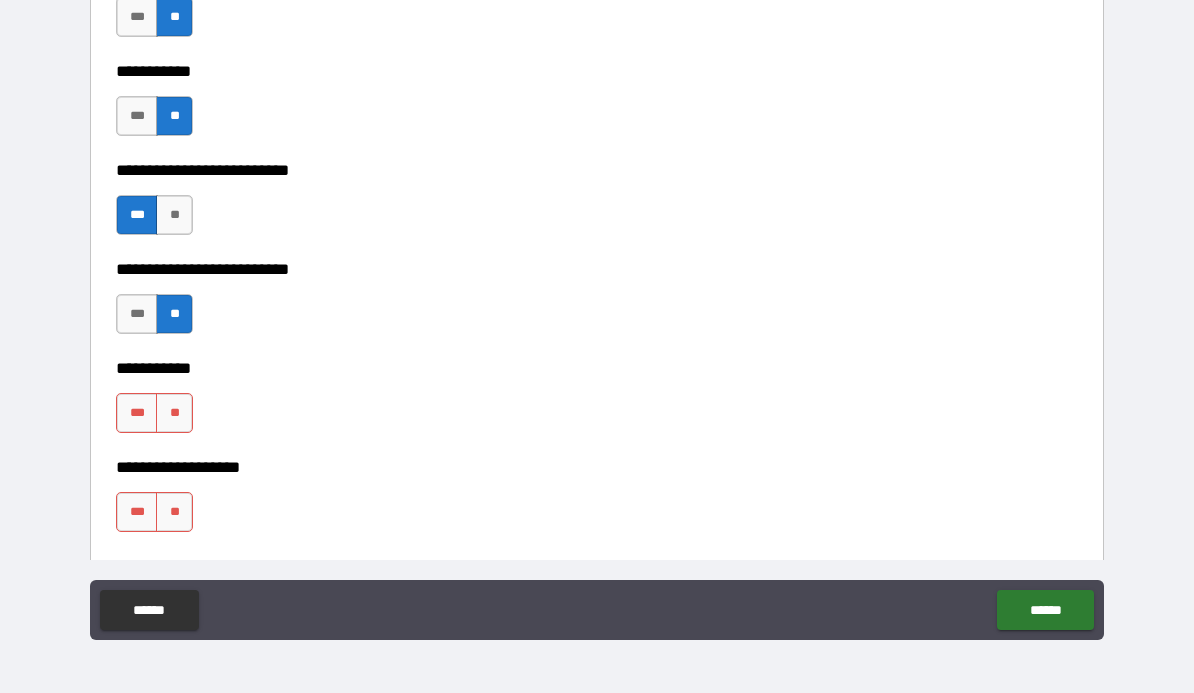 click on "**" at bounding box center [174, 413] 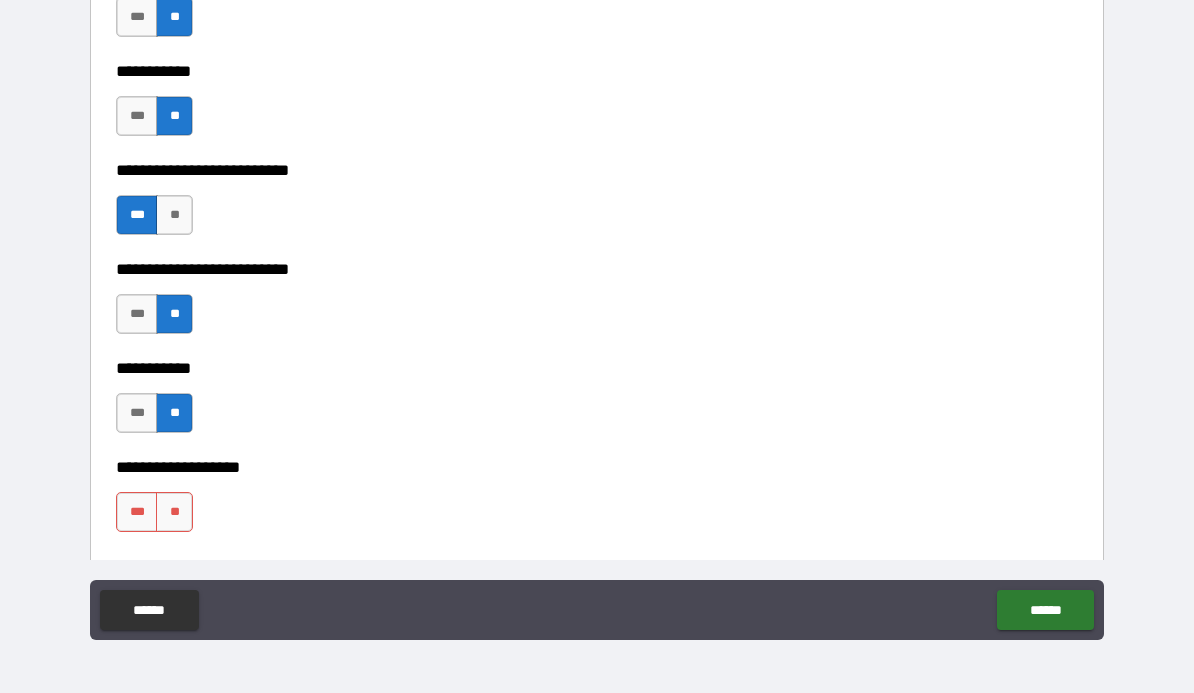 click on "**" at bounding box center [174, 512] 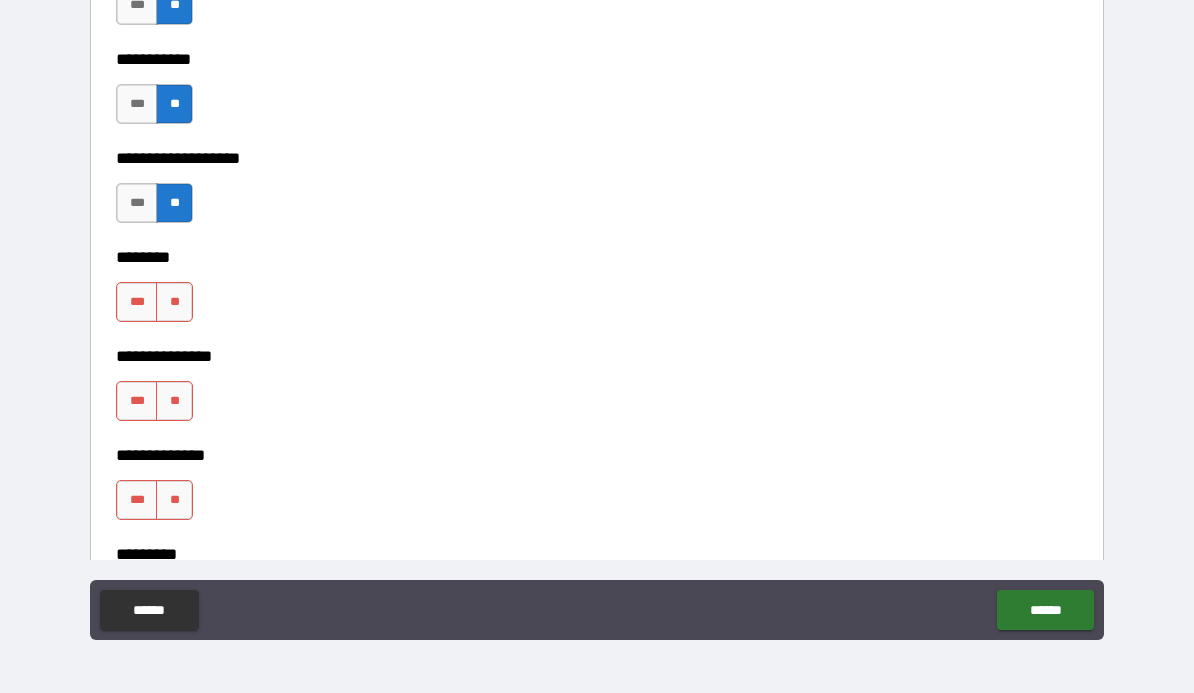 scroll, scrollTop: 4320, scrollLeft: 0, axis: vertical 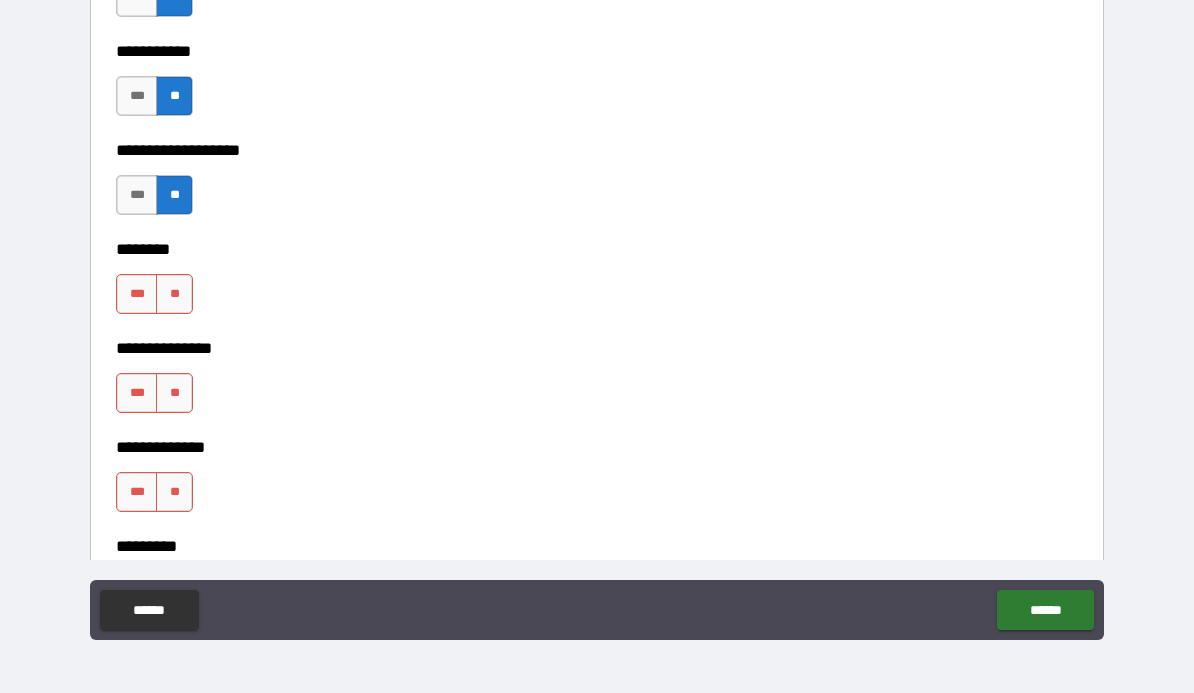 click on "**" at bounding box center [174, 294] 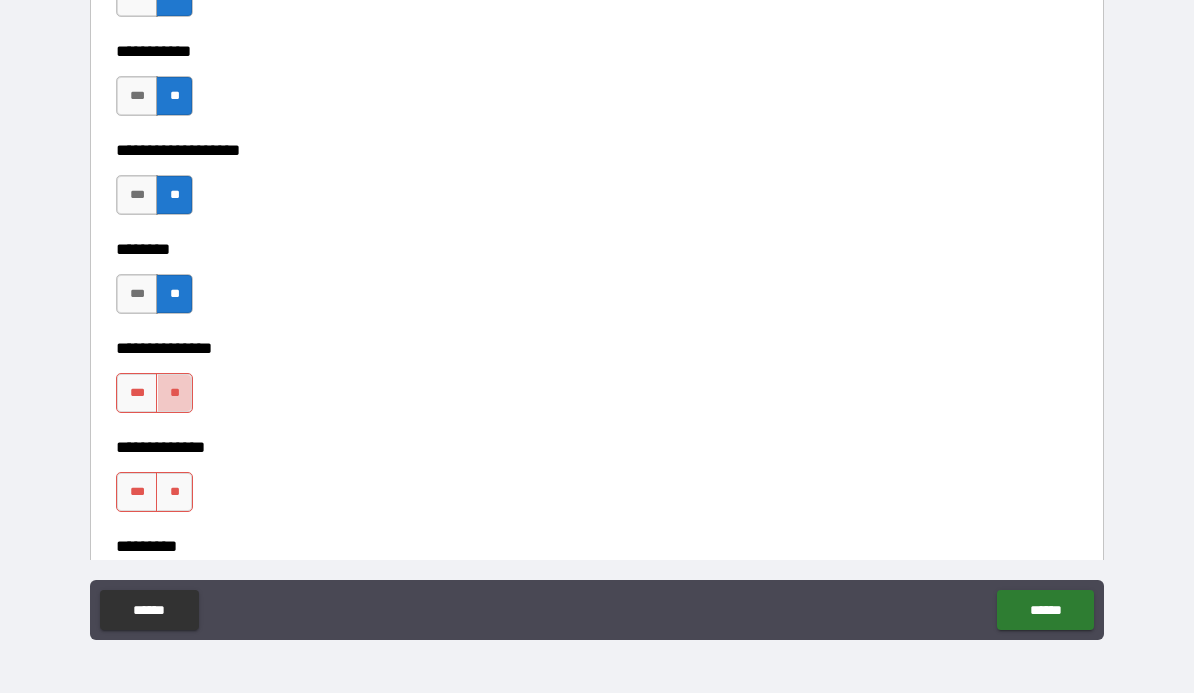 click on "**" at bounding box center [174, 393] 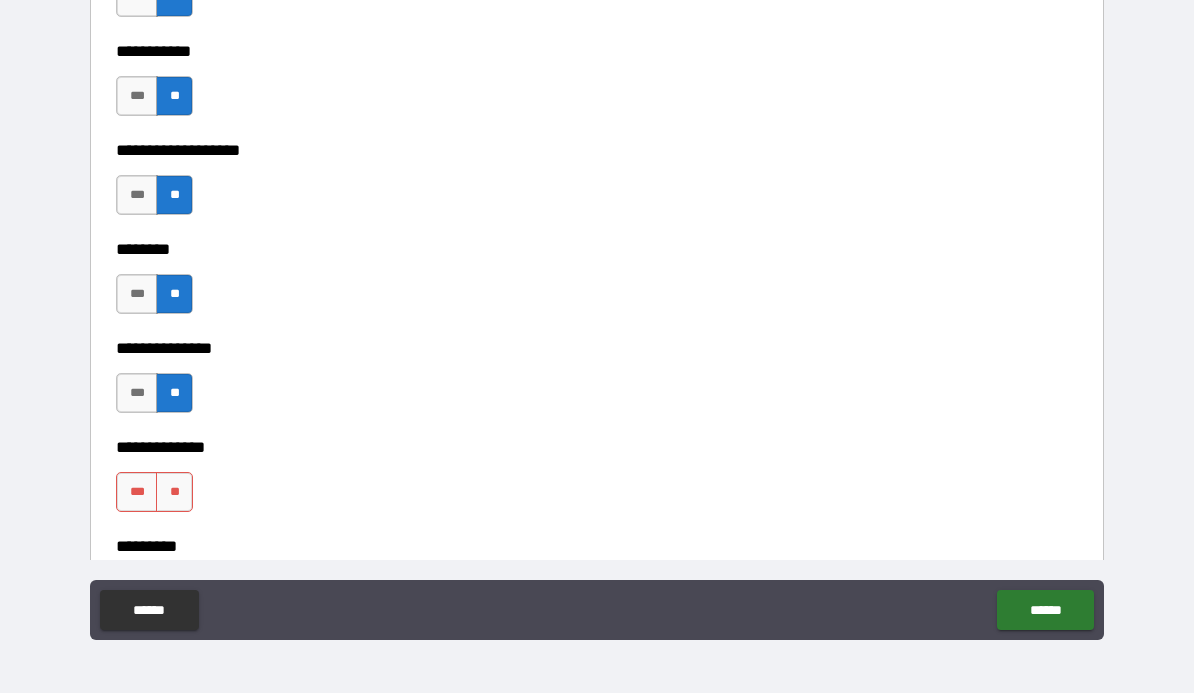 click on "**" at bounding box center [174, 492] 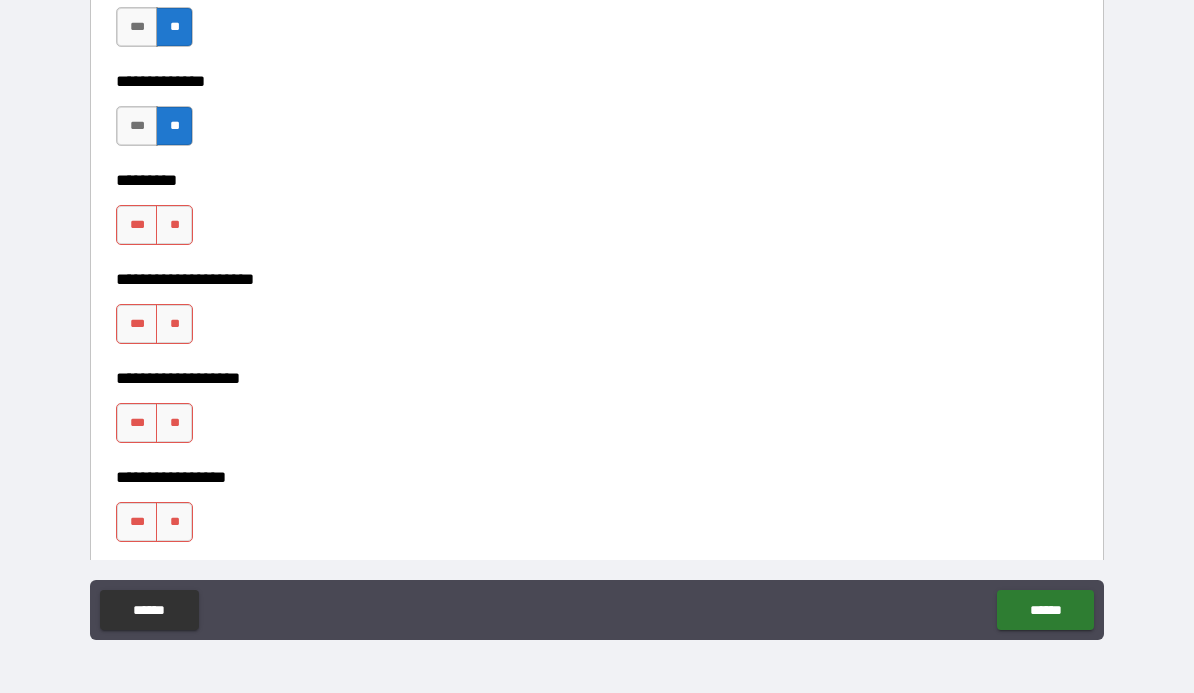 scroll, scrollTop: 4697, scrollLeft: 0, axis: vertical 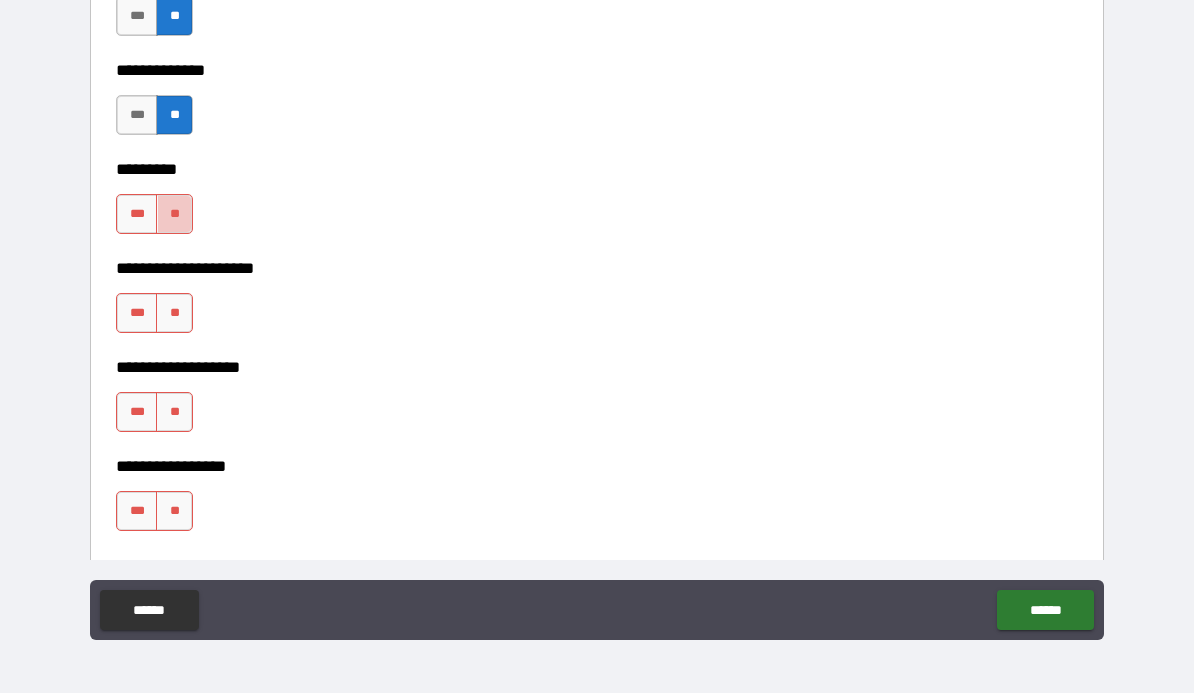 click on "**" at bounding box center (174, 214) 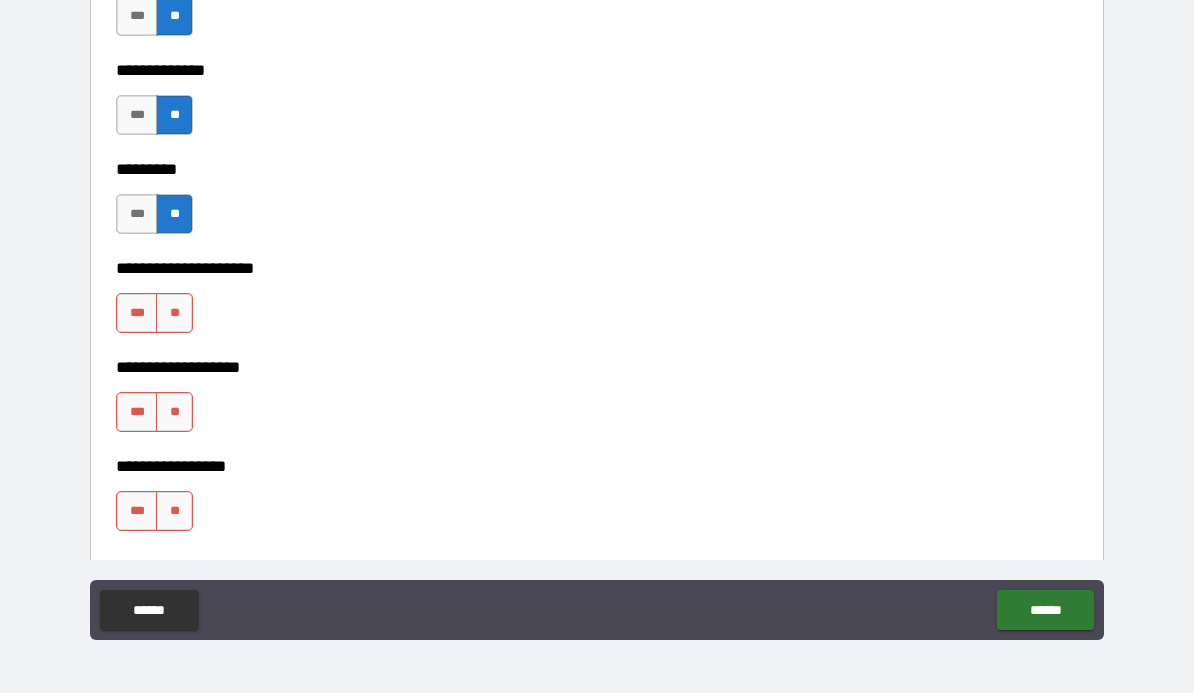 click on "**" at bounding box center [174, 313] 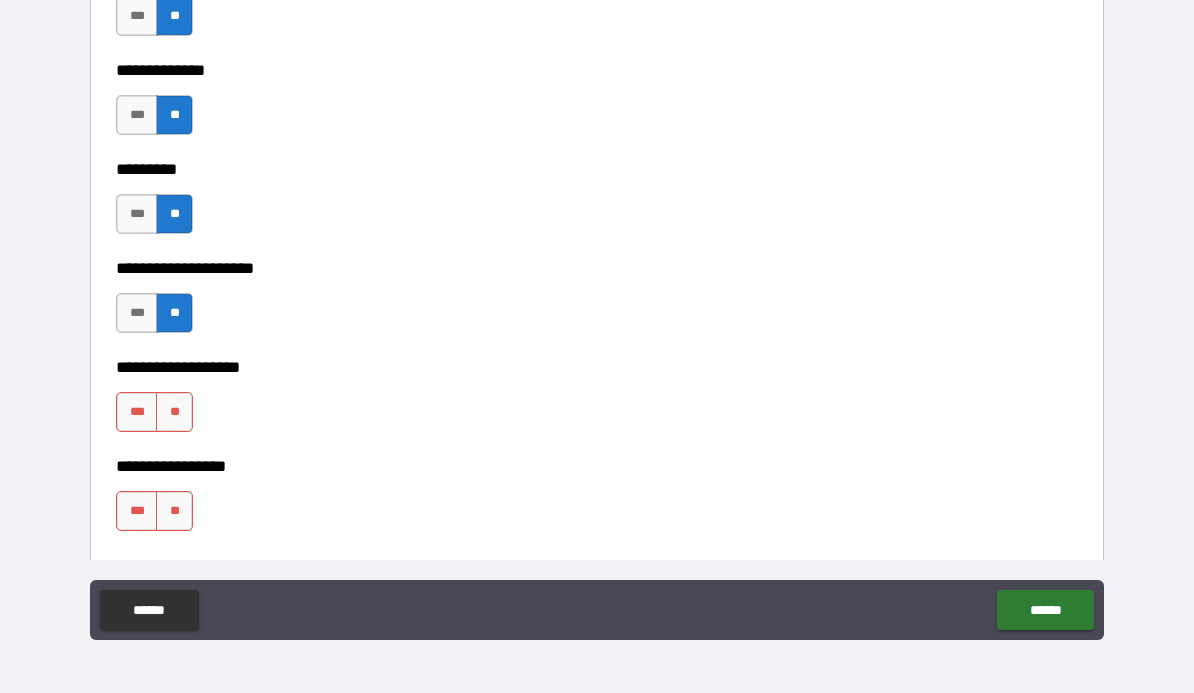 click on "**" at bounding box center (174, 412) 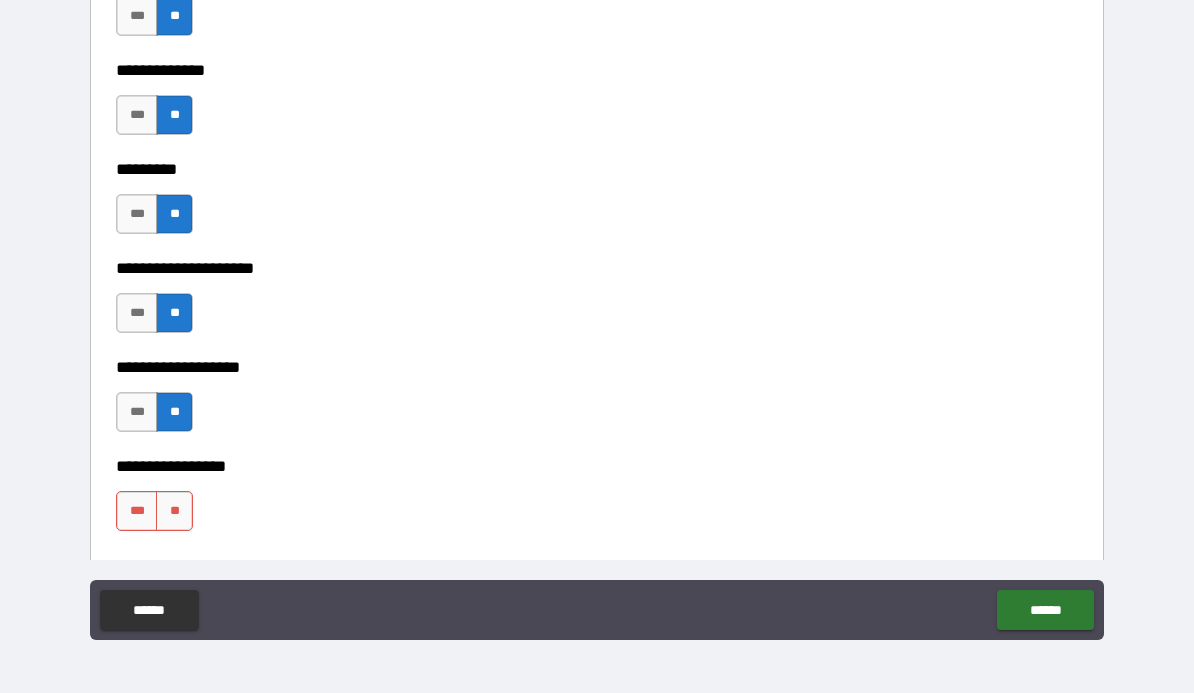 click on "**" at bounding box center (174, 511) 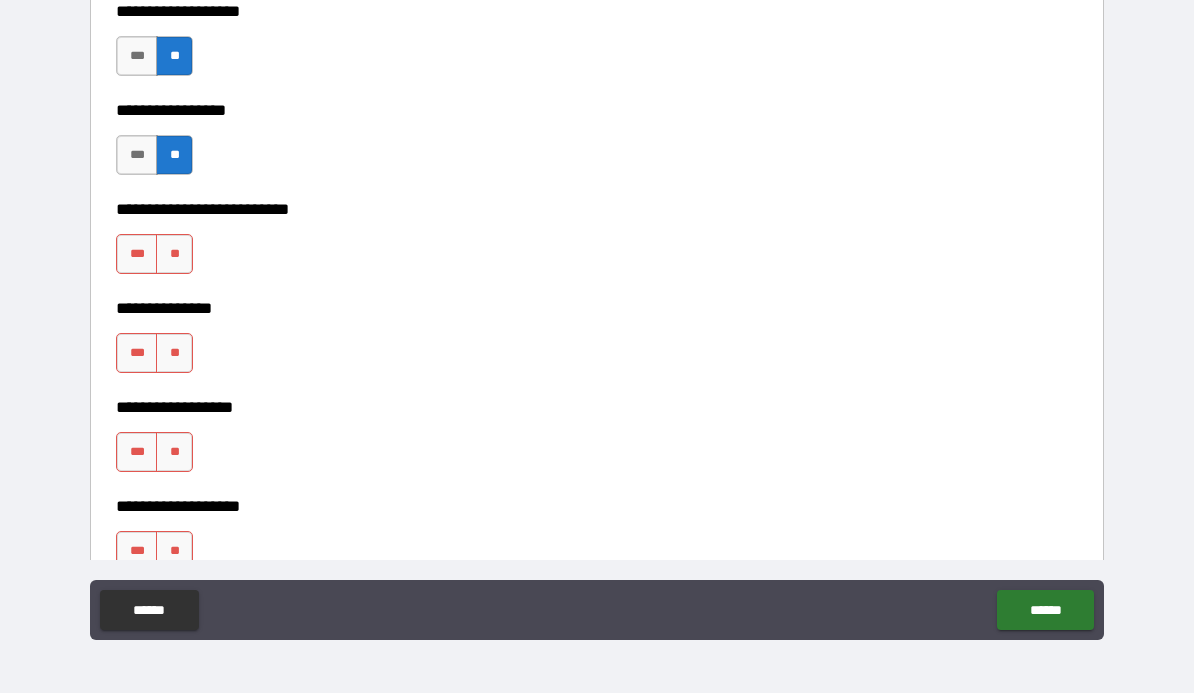 scroll, scrollTop: 5055, scrollLeft: 0, axis: vertical 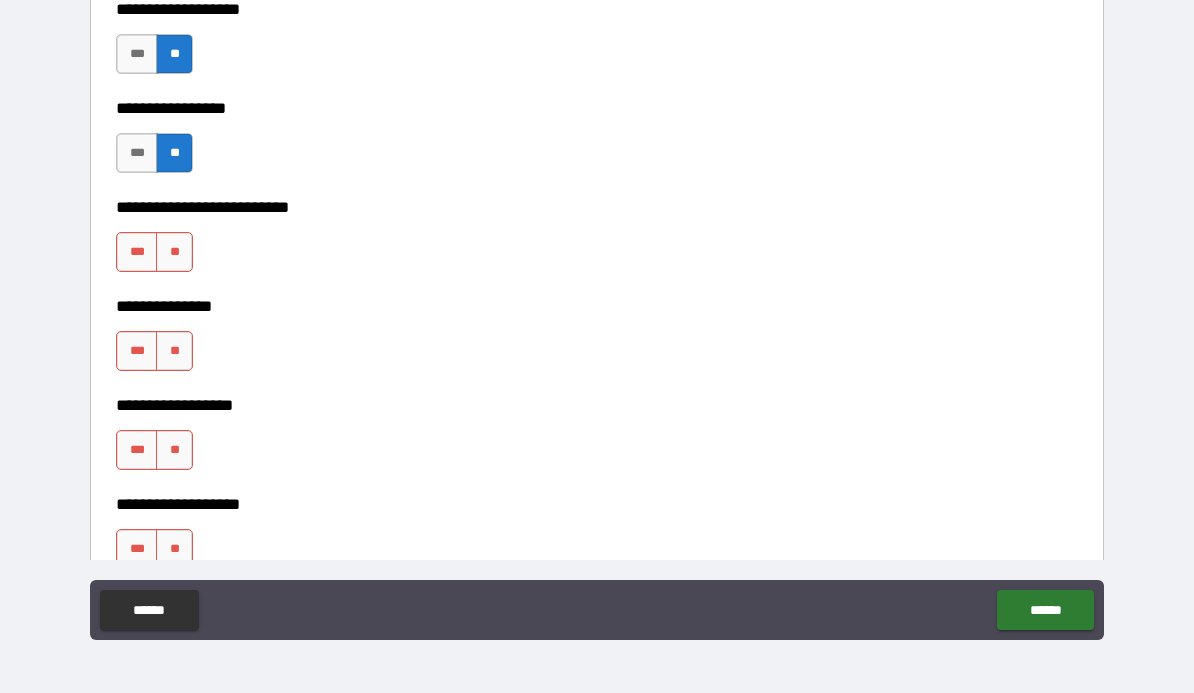 click on "**" at bounding box center (174, 252) 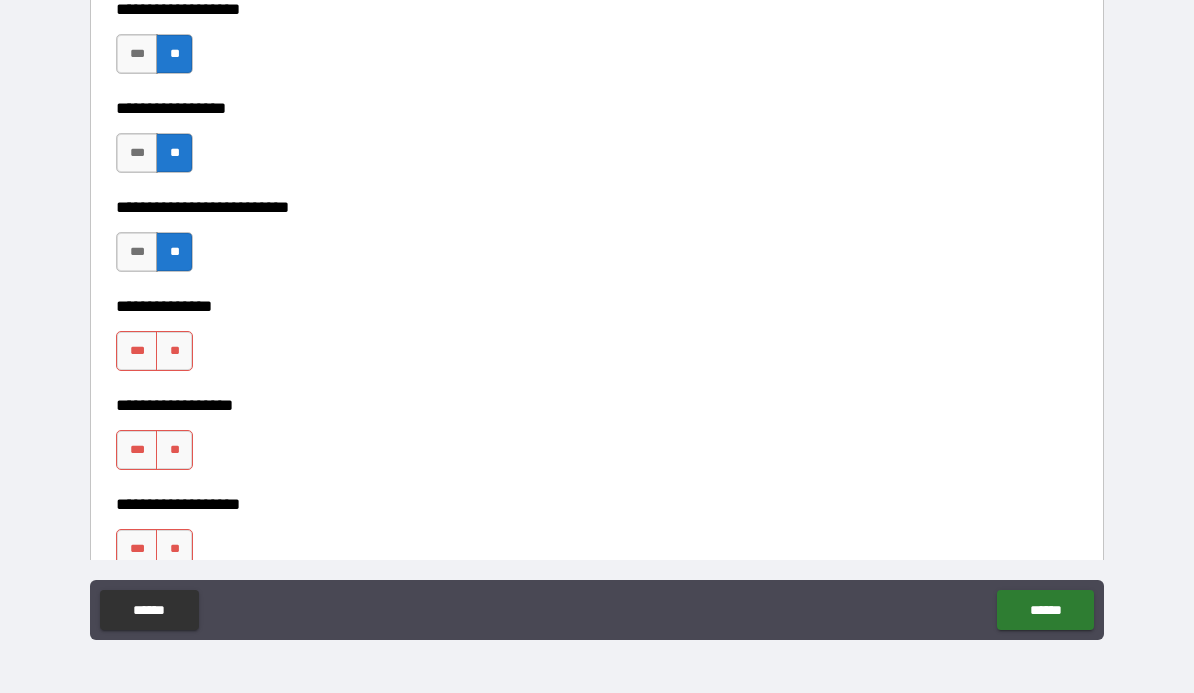click on "**" at bounding box center [174, 351] 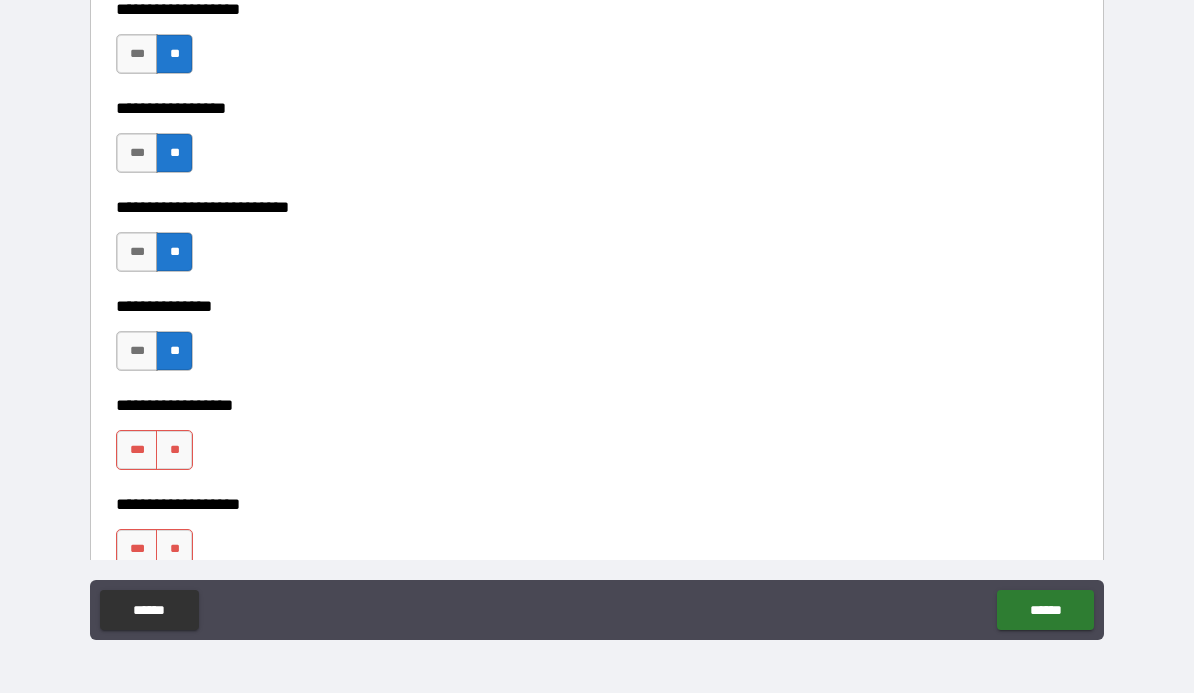 click on "**" at bounding box center [174, 450] 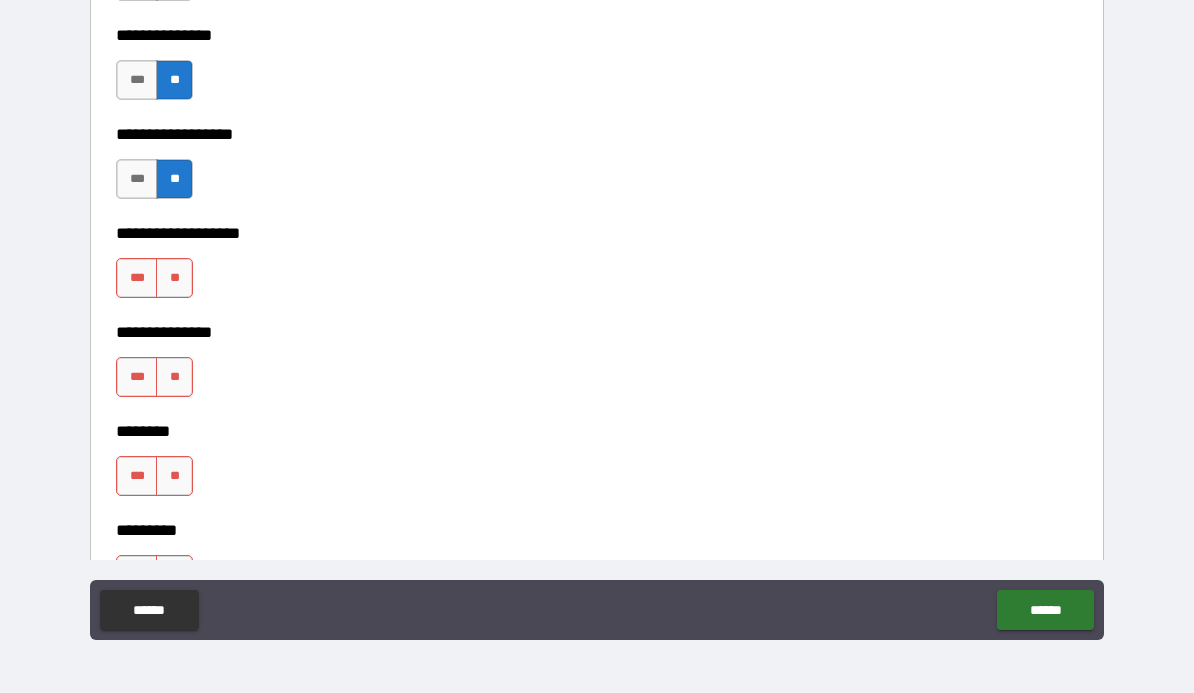 scroll, scrollTop: 5386, scrollLeft: 0, axis: vertical 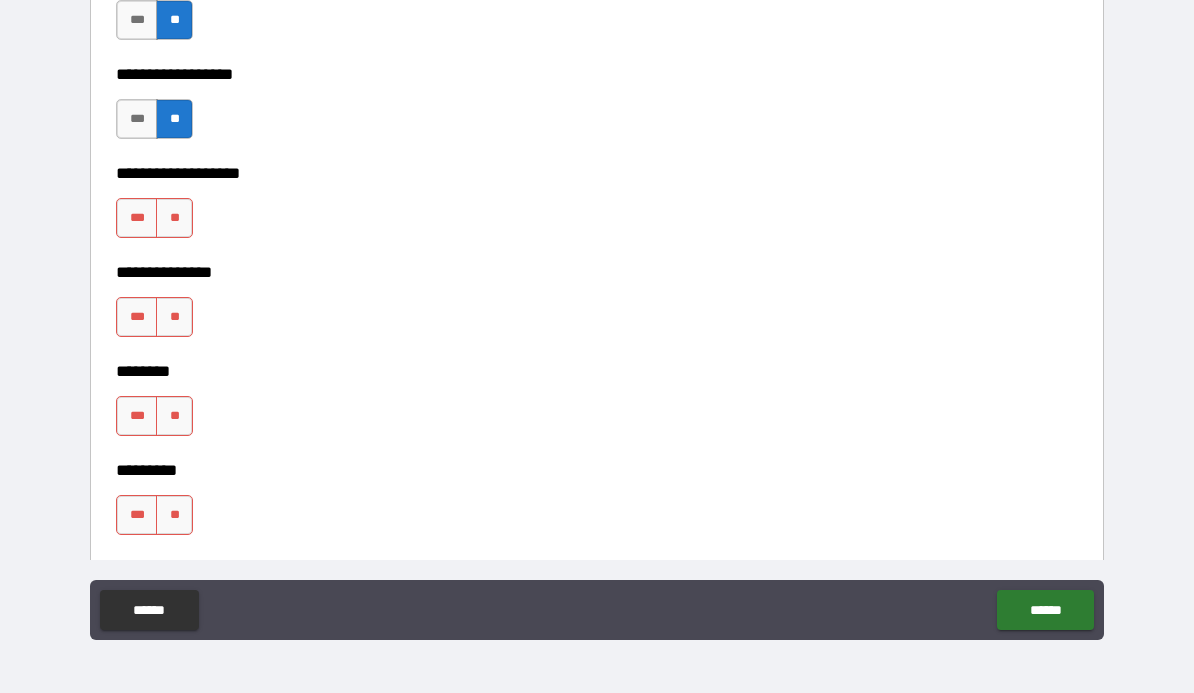 click on "**********" at bounding box center (597, 258) 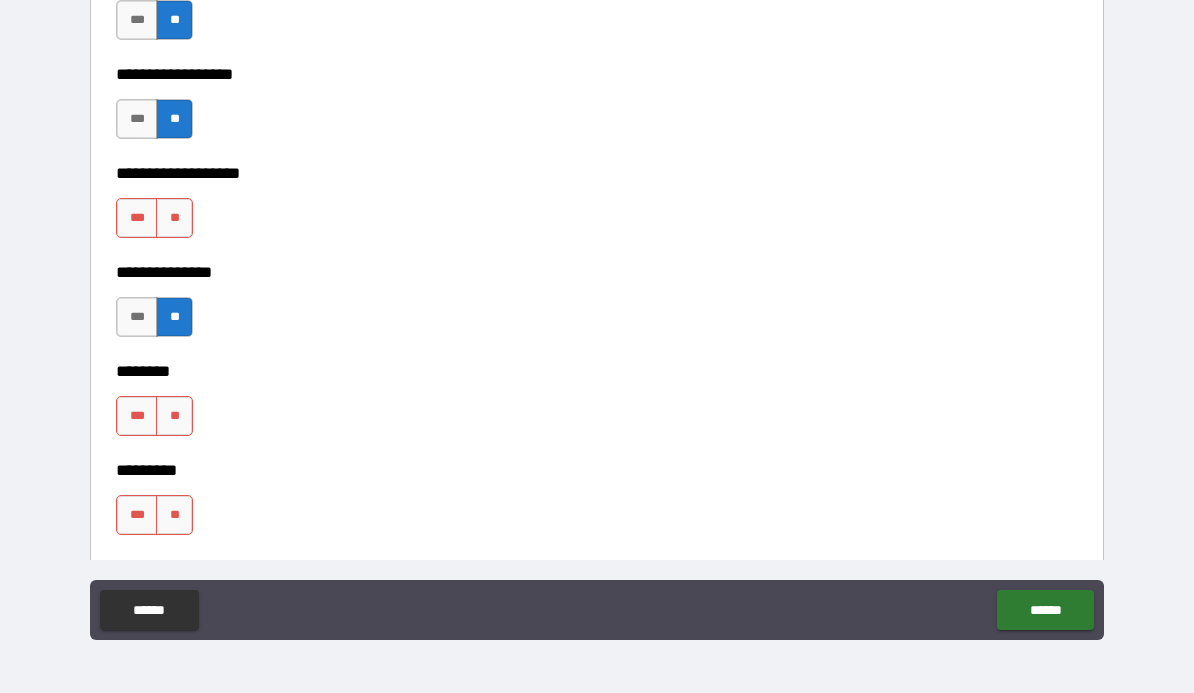 click on "**" at bounding box center [174, 218] 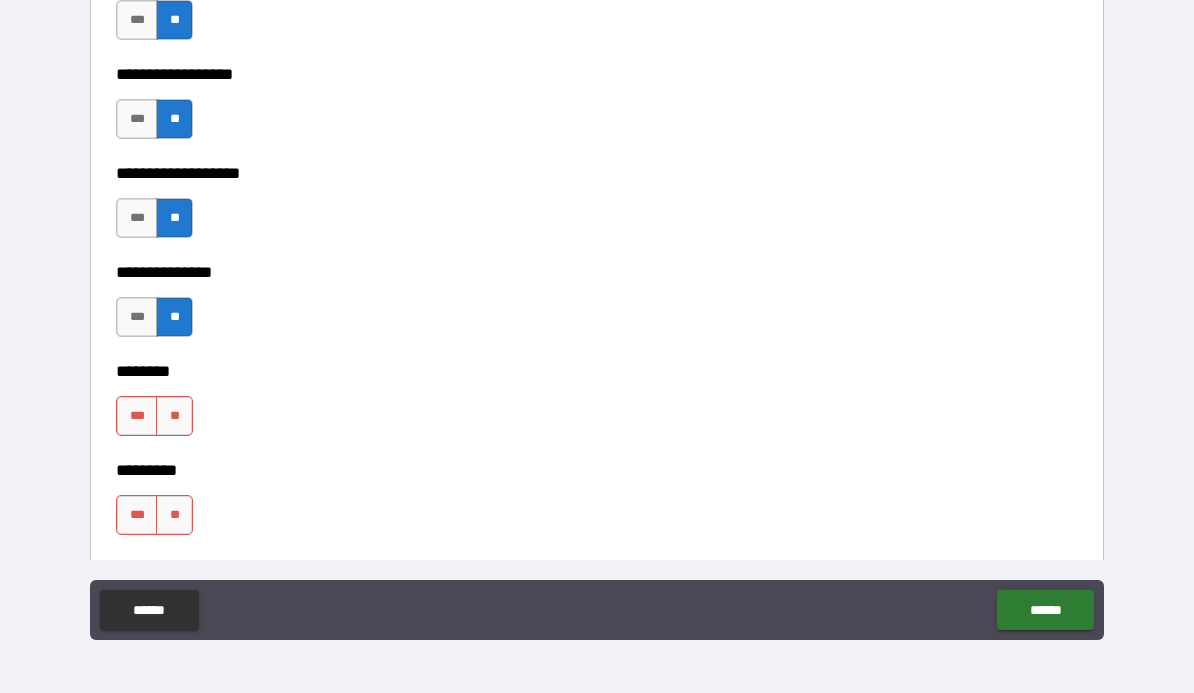 click on "**" at bounding box center (174, 416) 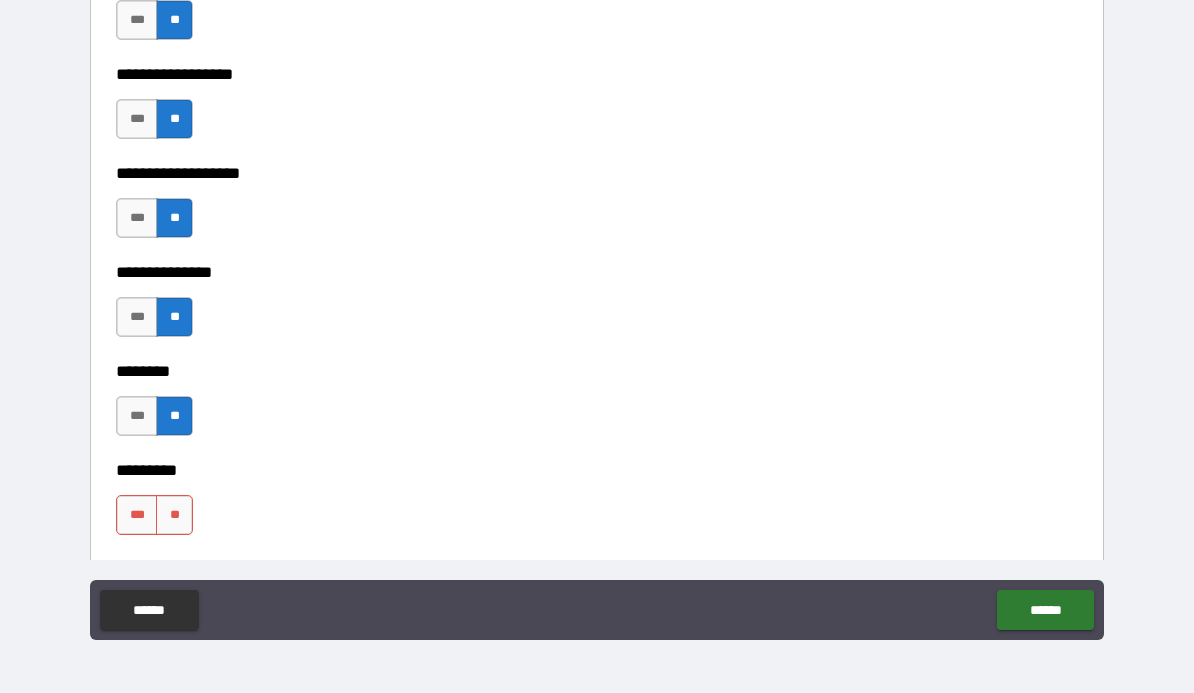 click on "**" at bounding box center (174, 515) 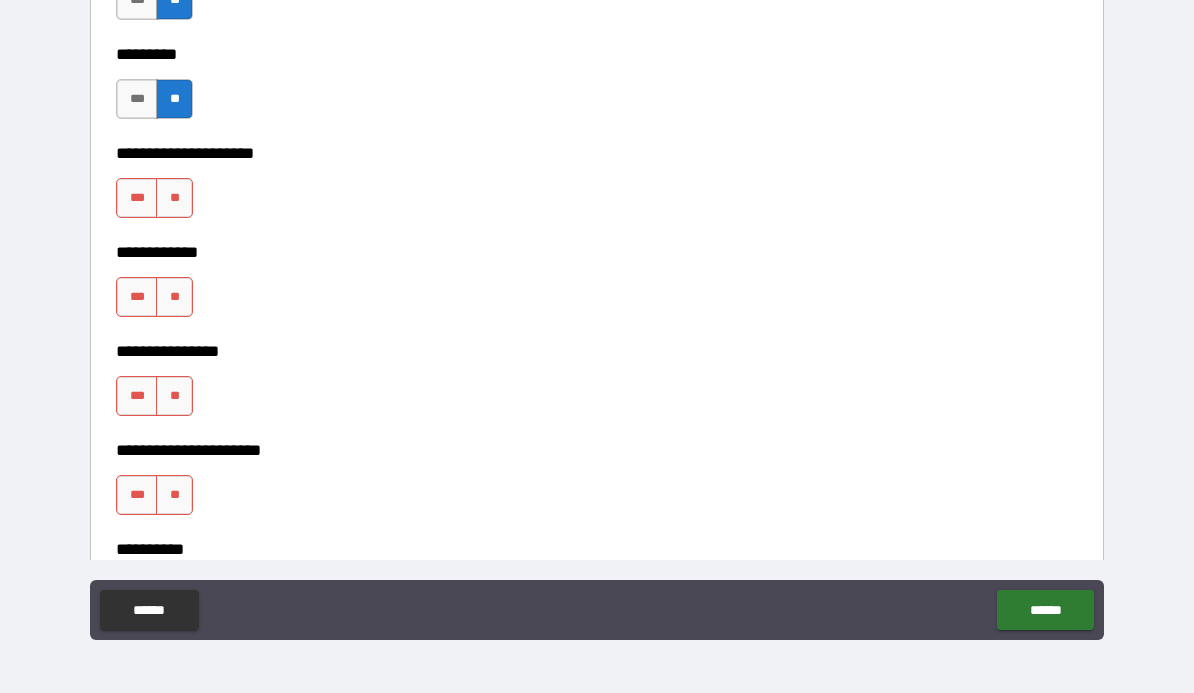 scroll, scrollTop: 5804, scrollLeft: 0, axis: vertical 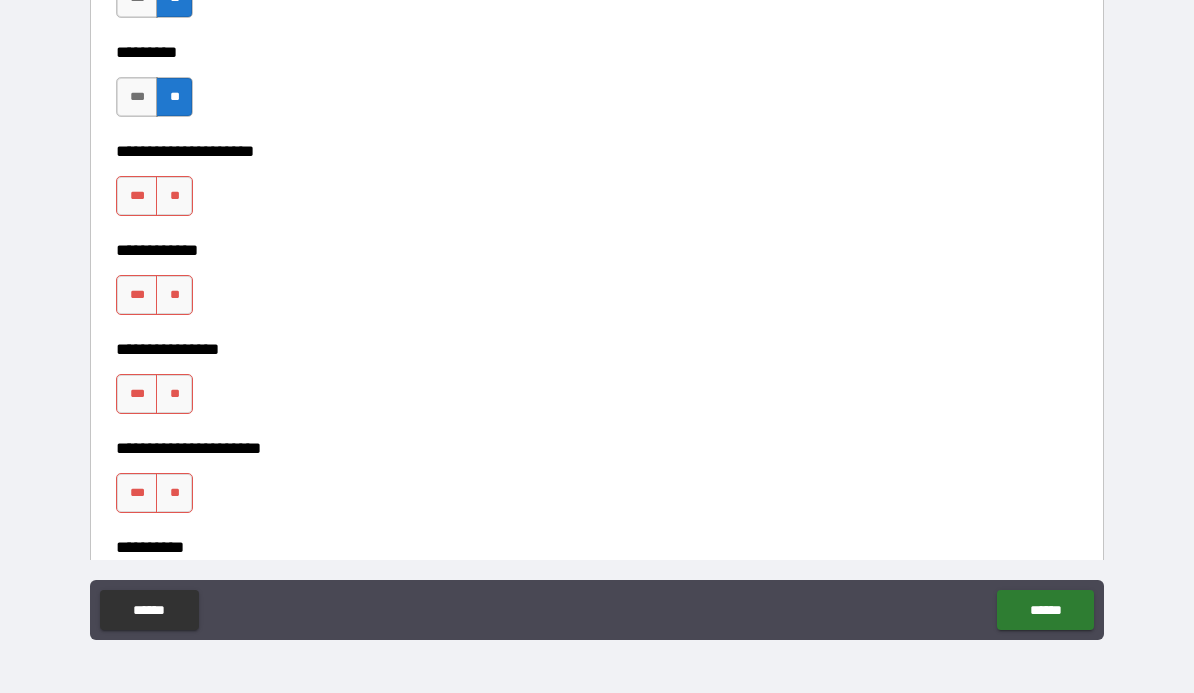 click on "**" at bounding box center [174, 196] 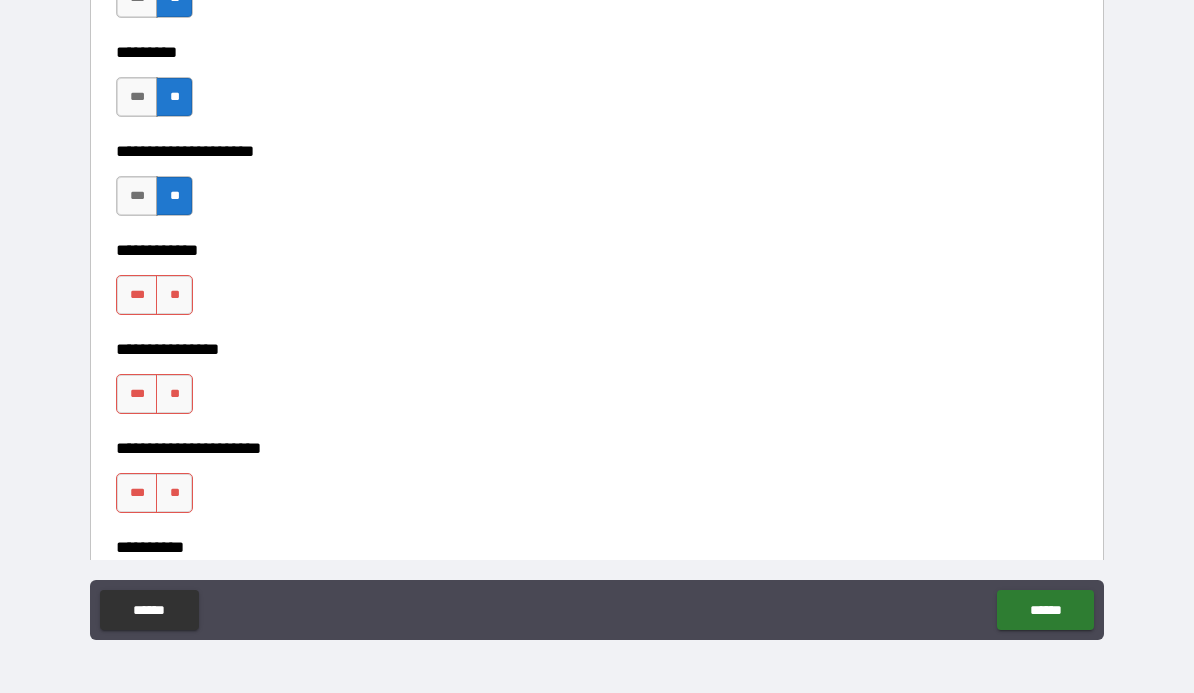 click on "**" at bounding box center [174, 295] 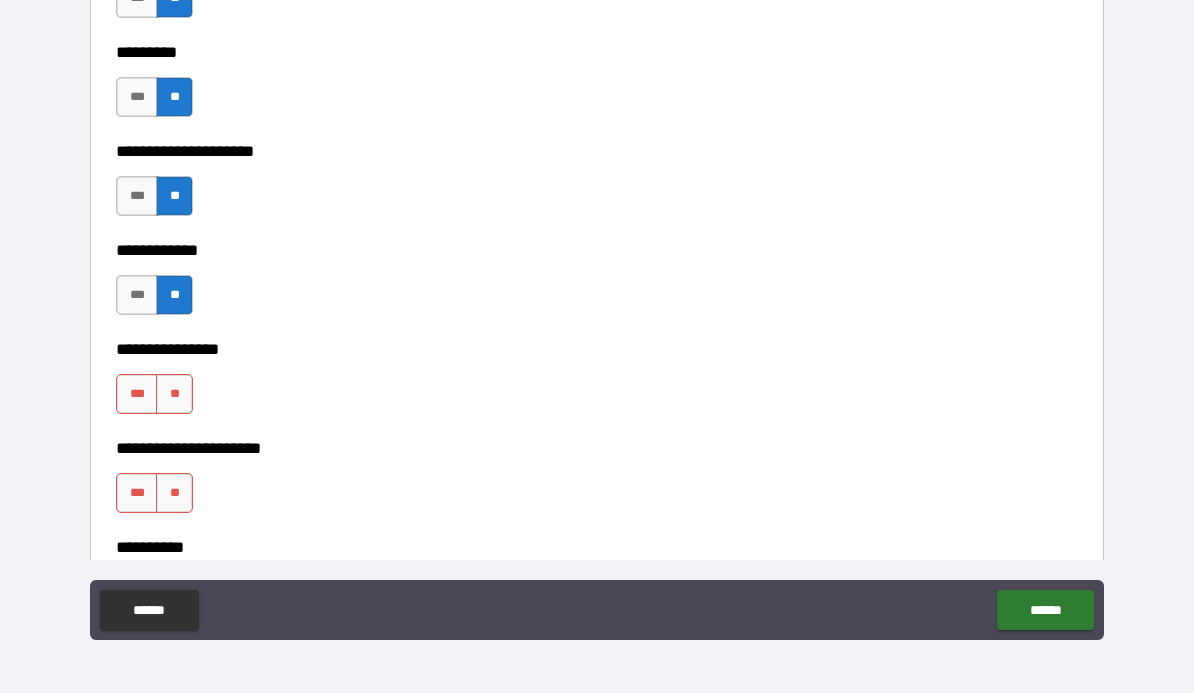 click on "**" at bounding box center [174, 394] 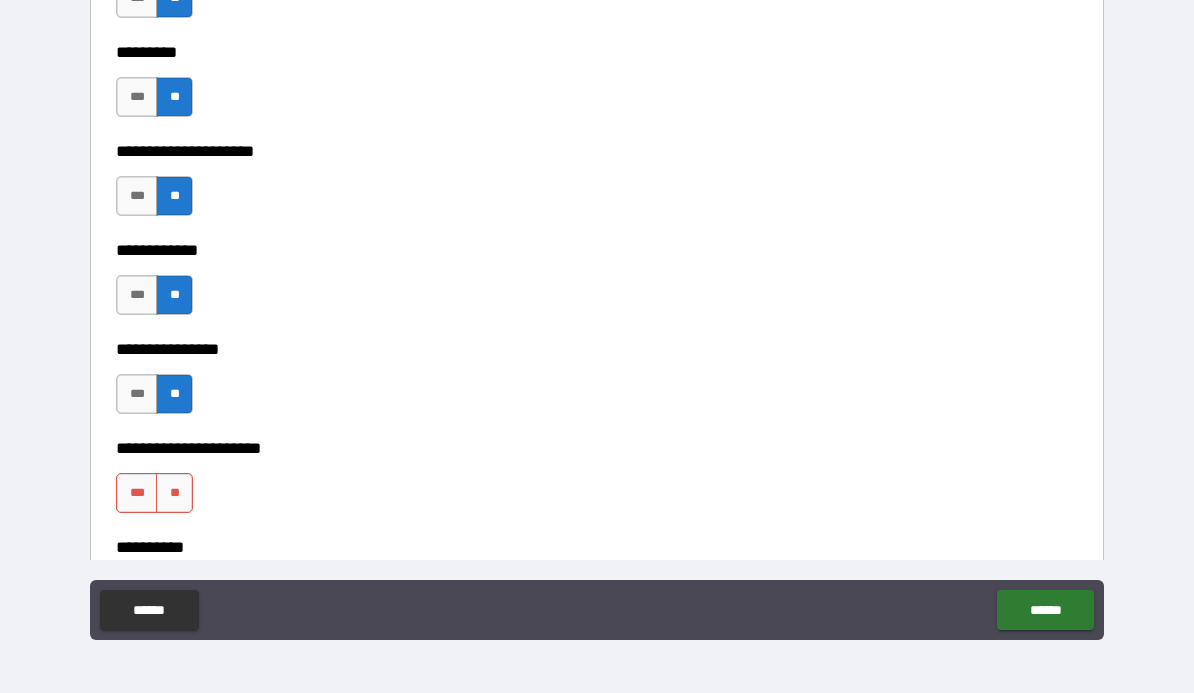 click on "**" at bounding box center (174, 493) 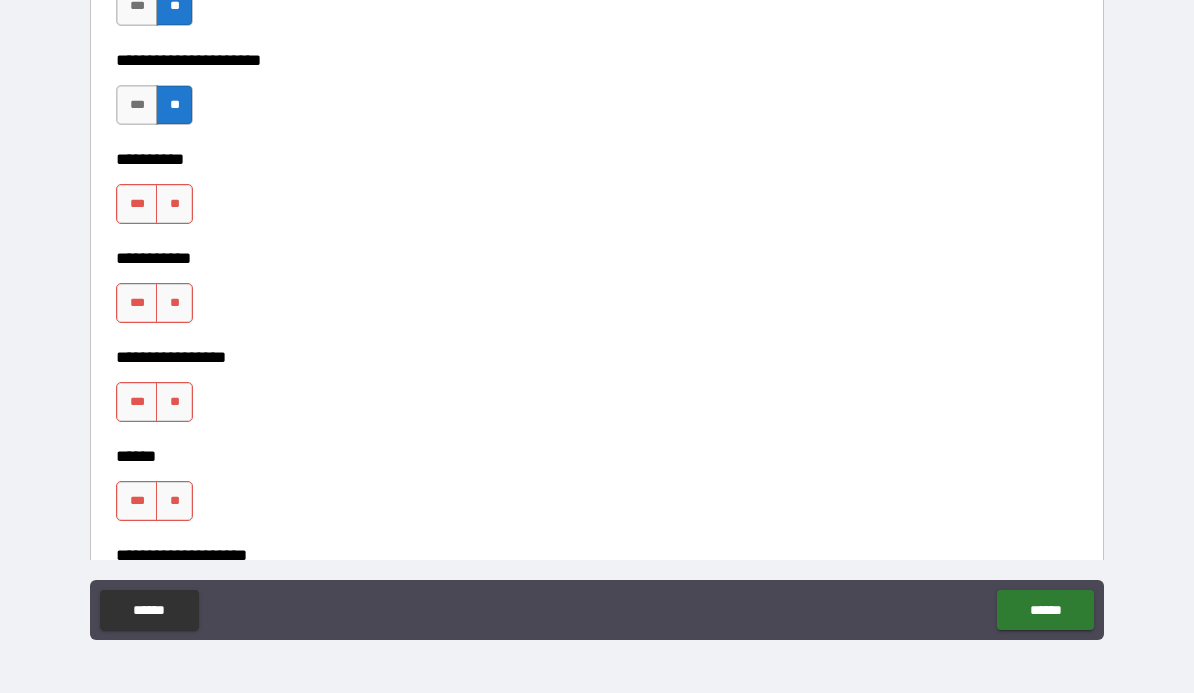 scroll, scrollTop: 6201, scrollLeft: 0, axis: vertical 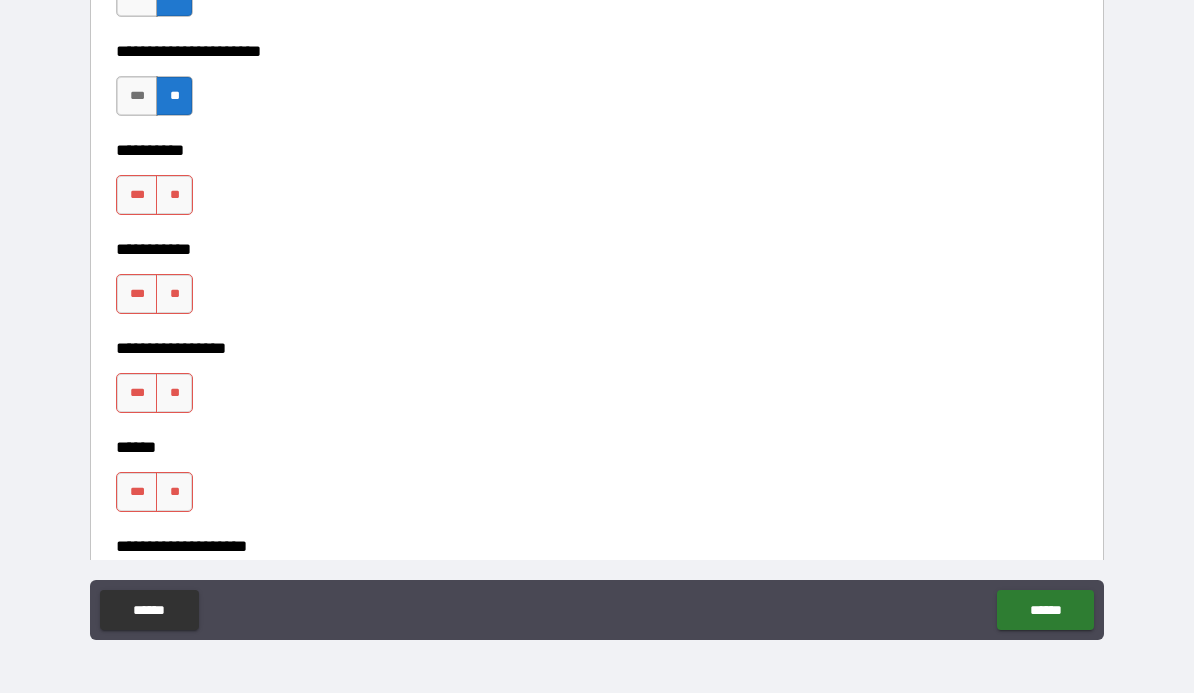 click on "**" at bounding box center (174, 195) 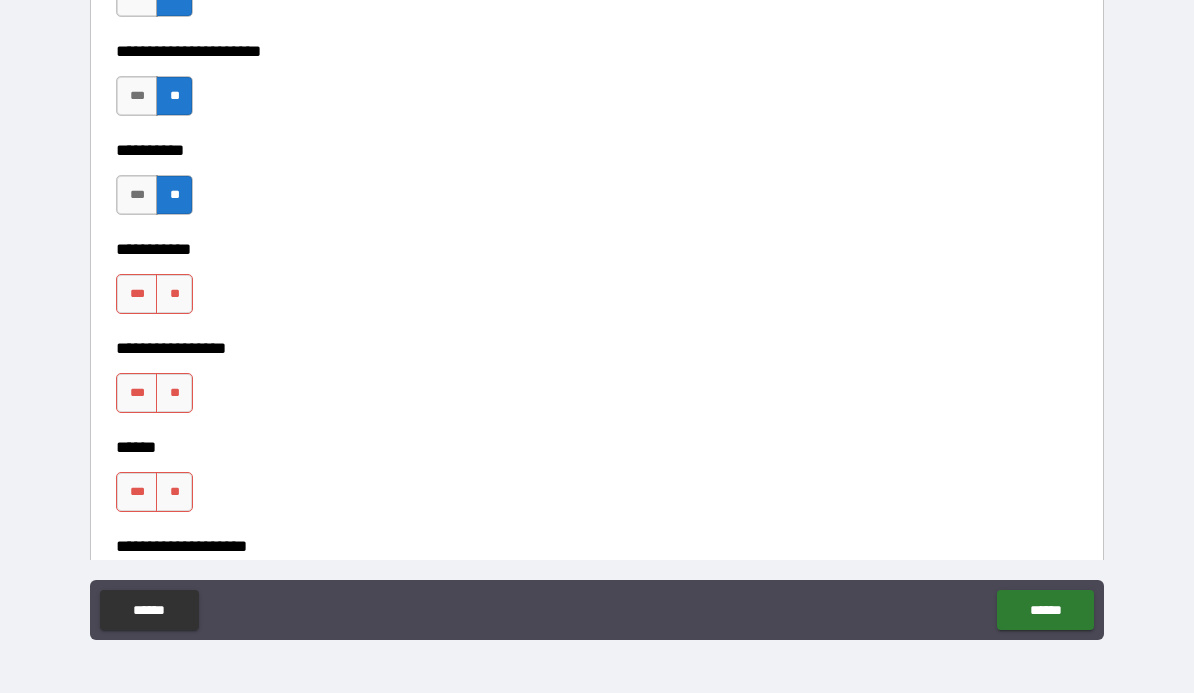 click on "**" at bounding box center [174, 294] 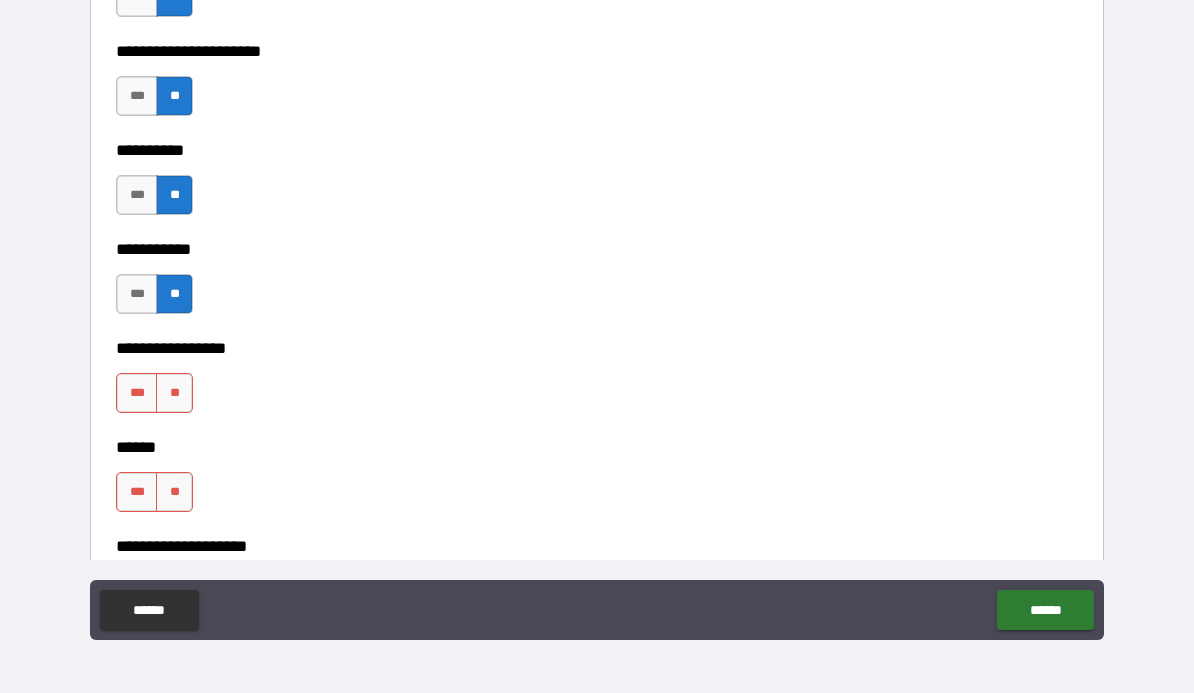 click on "**" at bounding box center (174, 393) 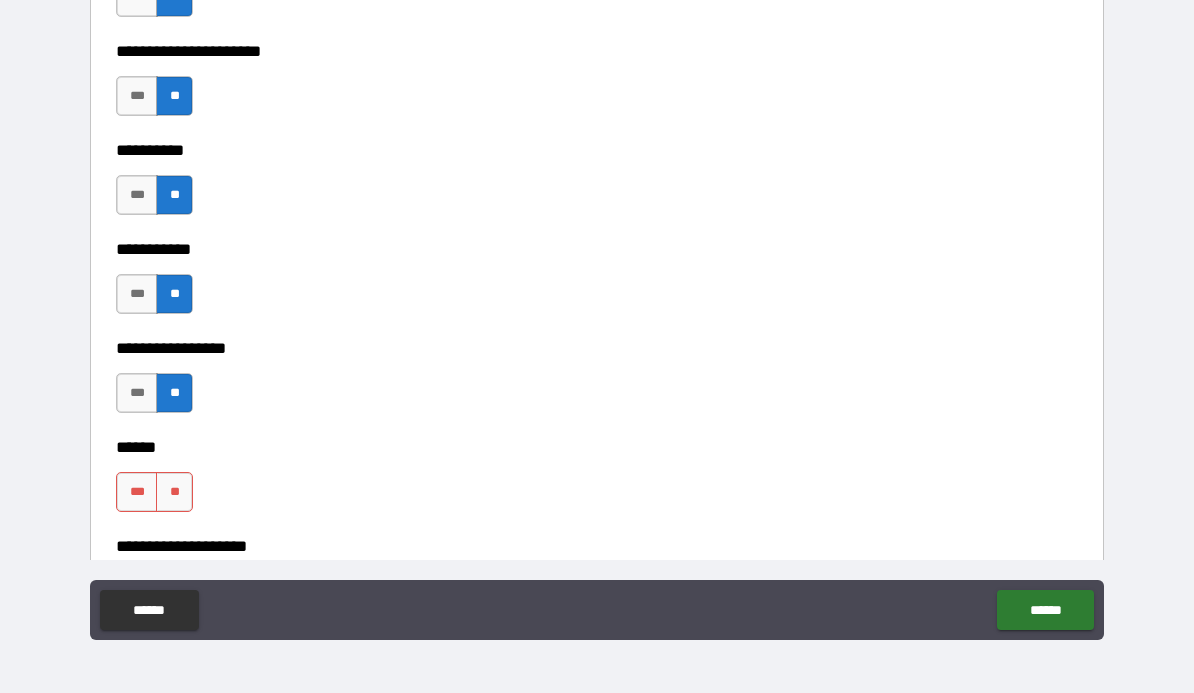 click on "**" at bounding box center (174, 492) 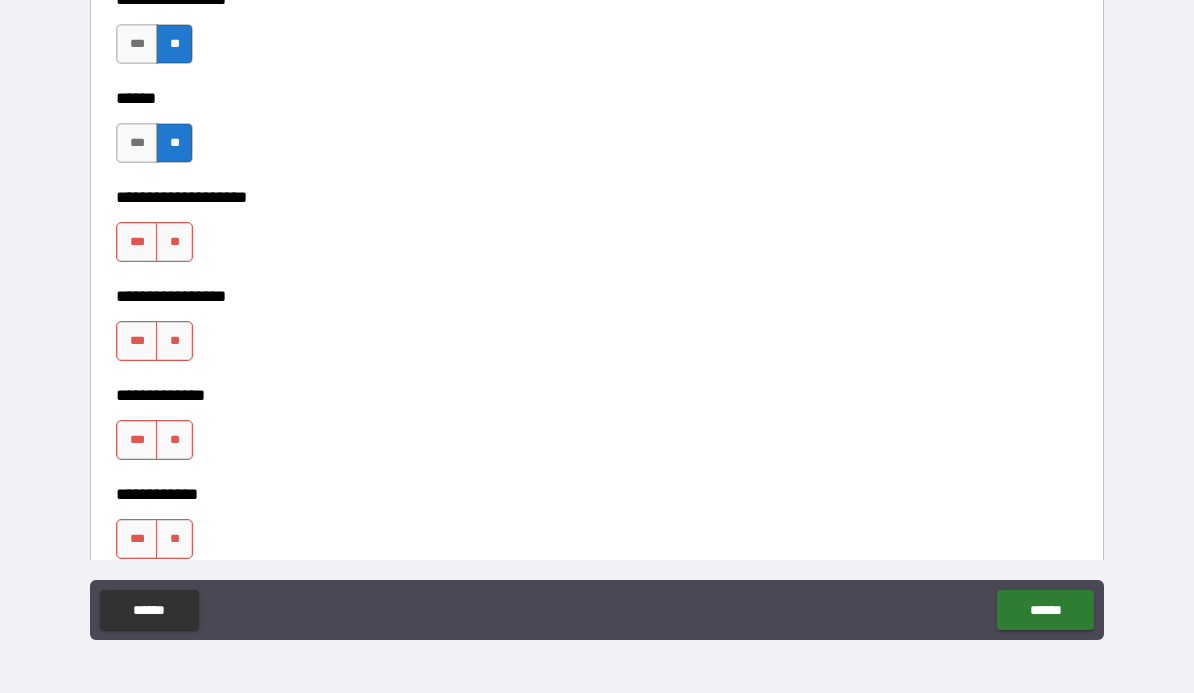 scroll, scrollTop: 6562, scrollLeft: 0, axis: vertical 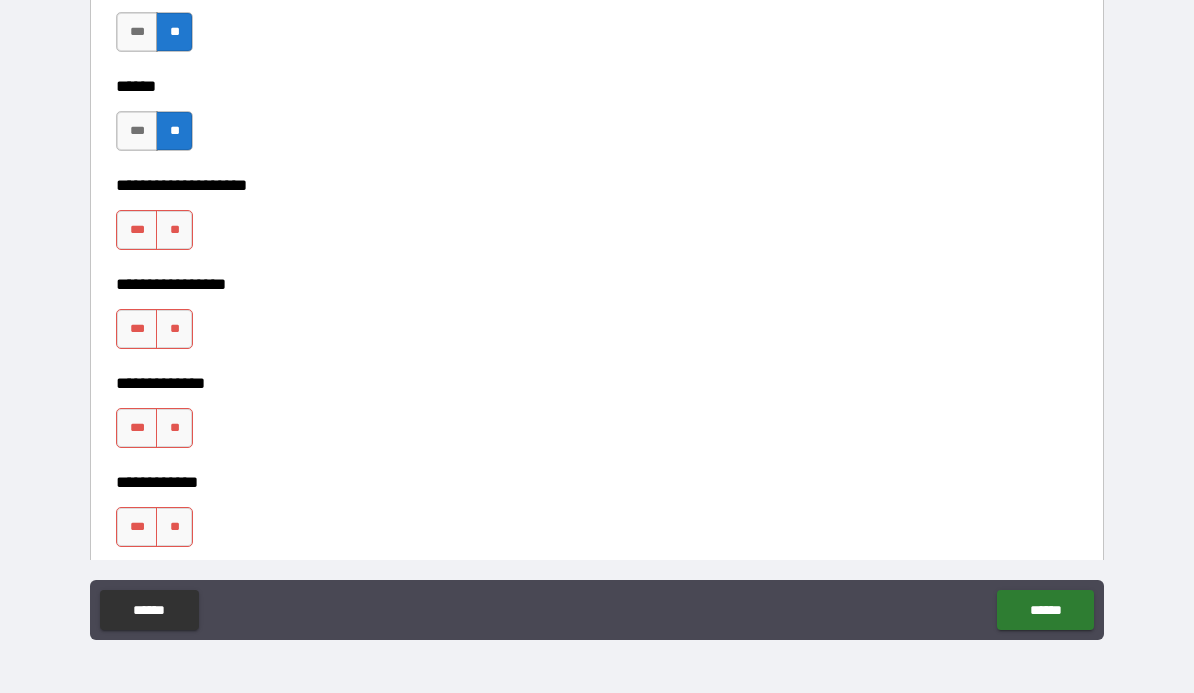 click on "**" at bounding box center (174, 230) 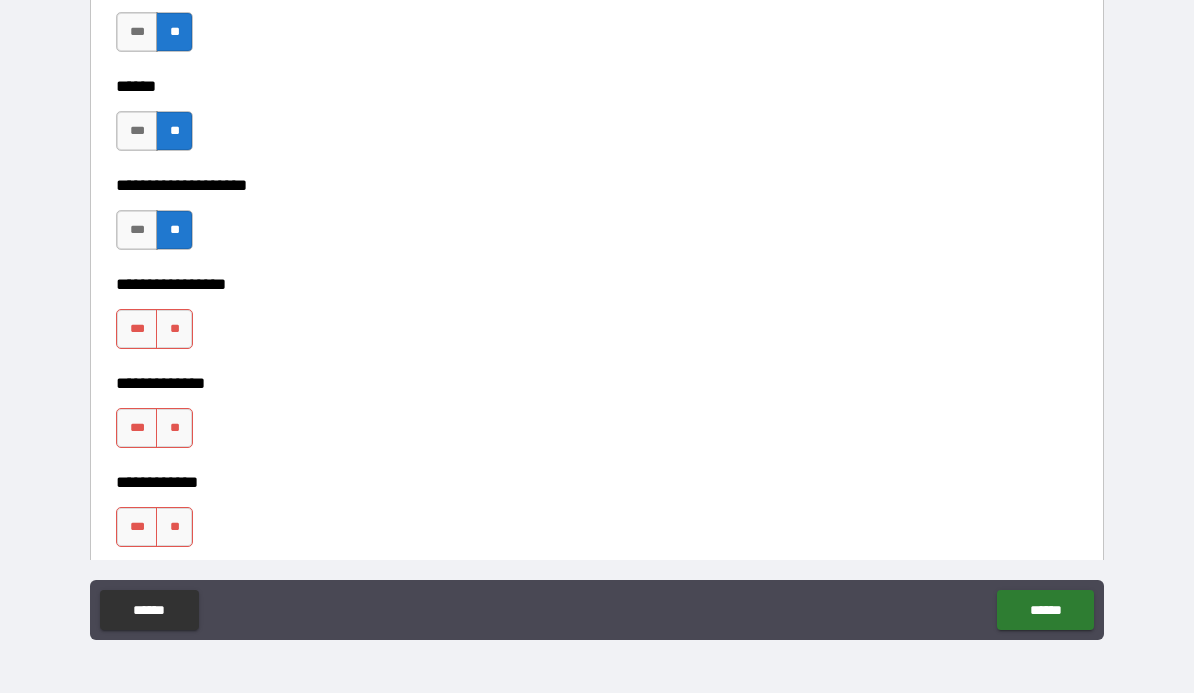 click on "**" at bounding box center [174, 329] 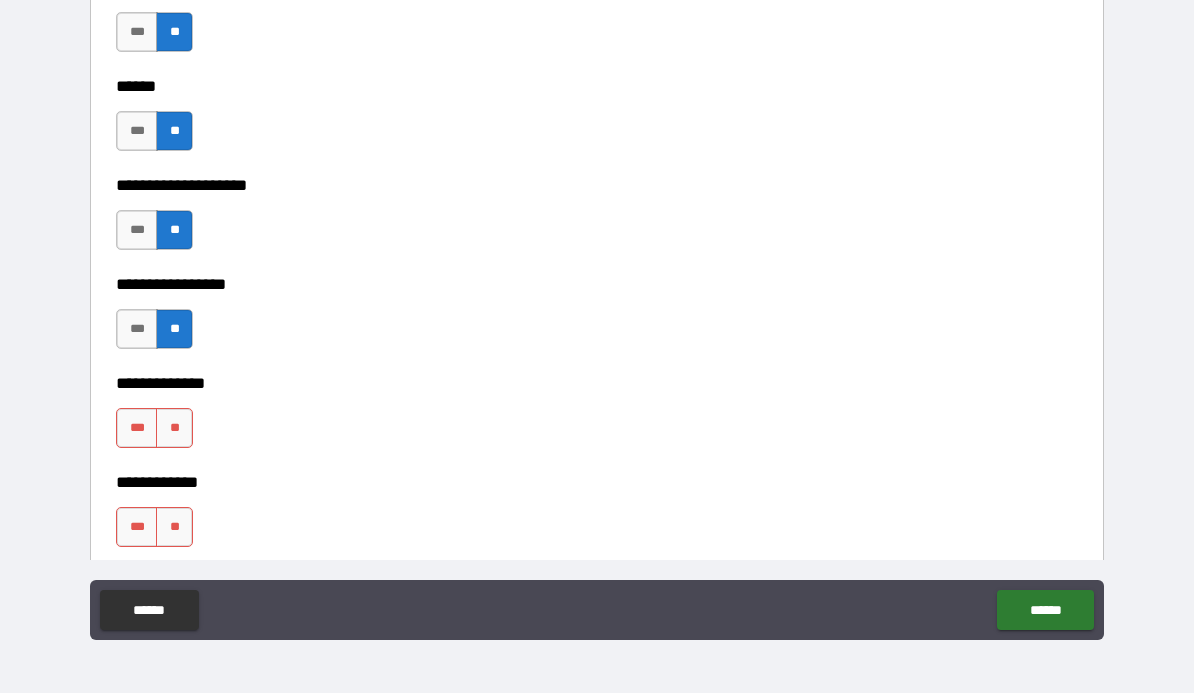 click on "**" at bounding box center (174, 428) 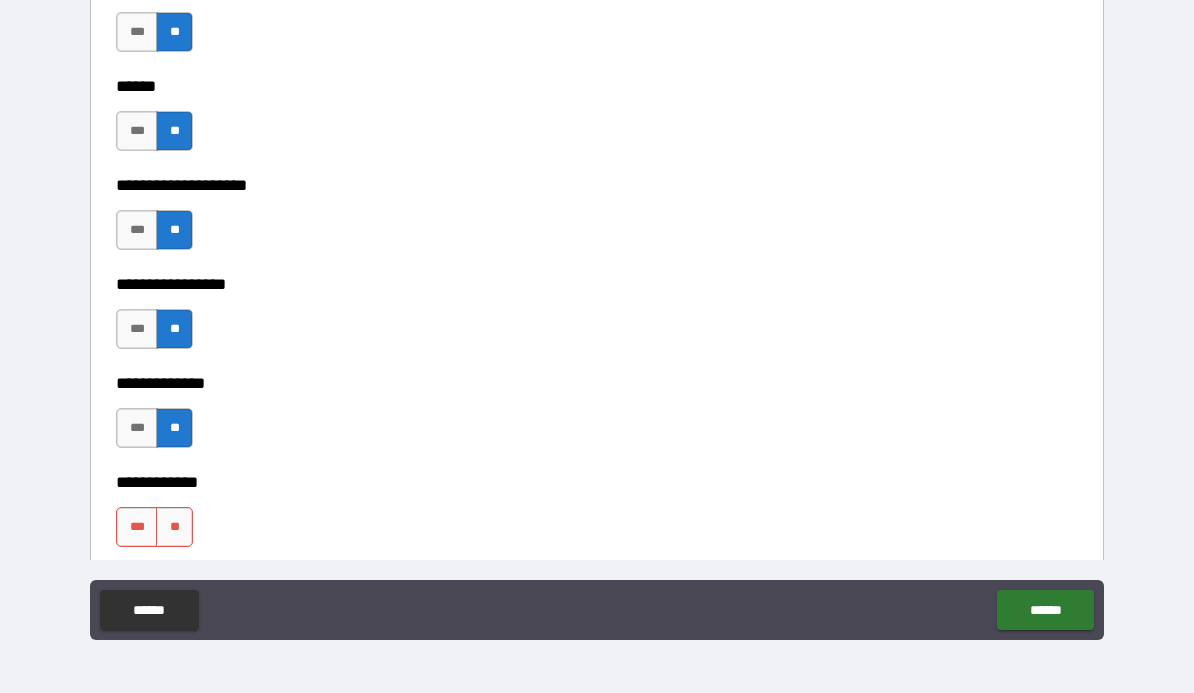 click on "**" at bounding box center (174, 527) 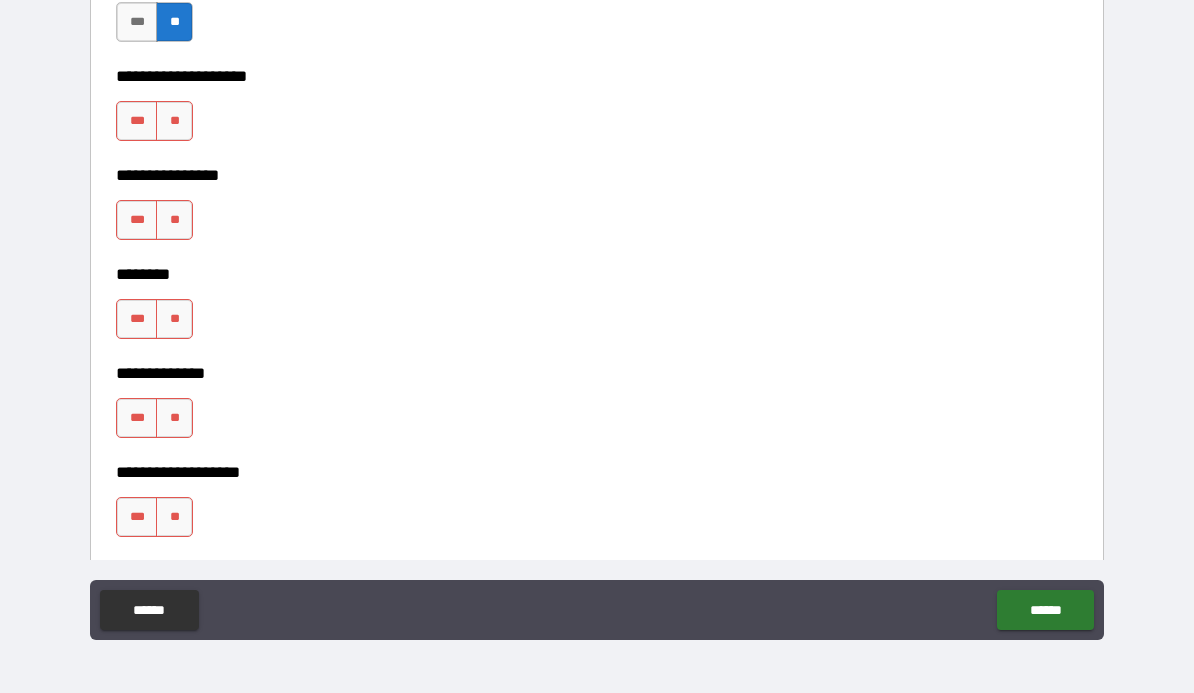 scroll, scrollTop: 7069, scrollLeft: 0, axis: vertical 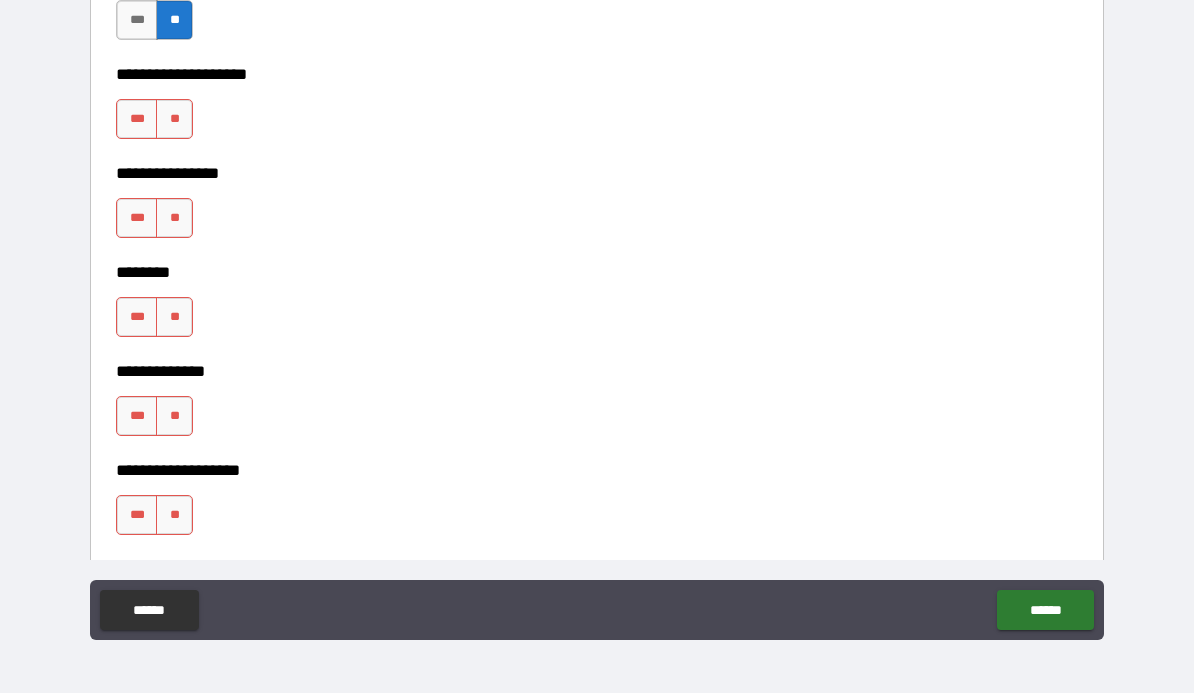 click on "**" at bounding box center [174, 119] 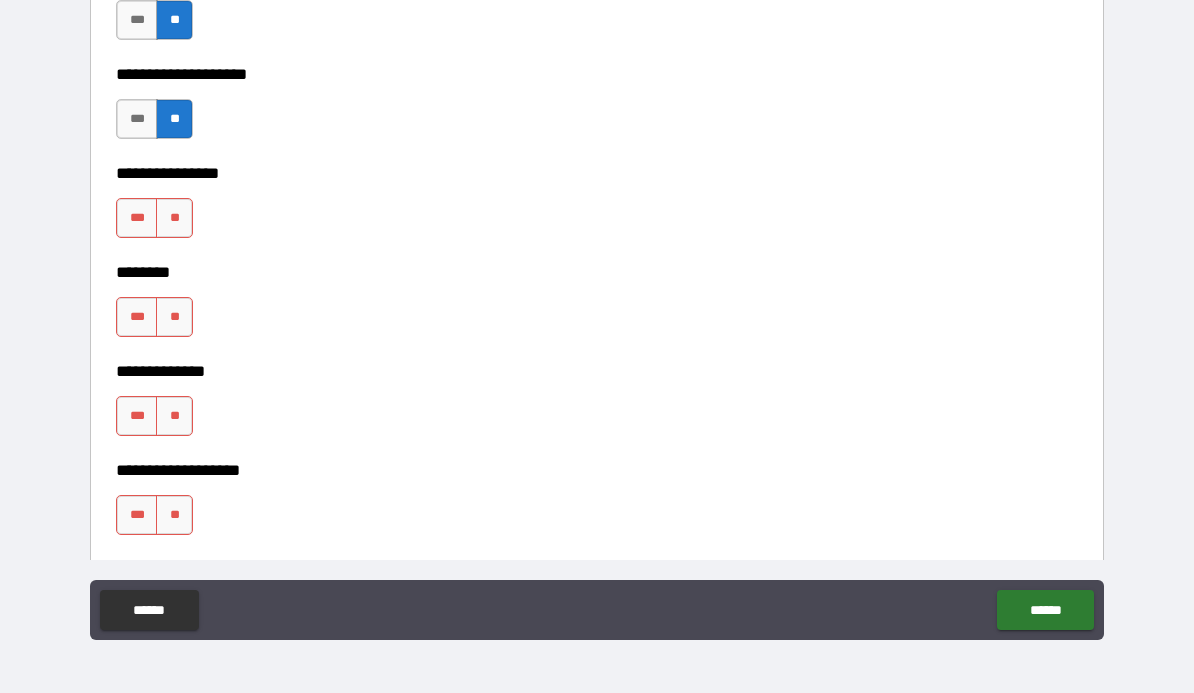 click on "**" at bounding box center [174, 218] 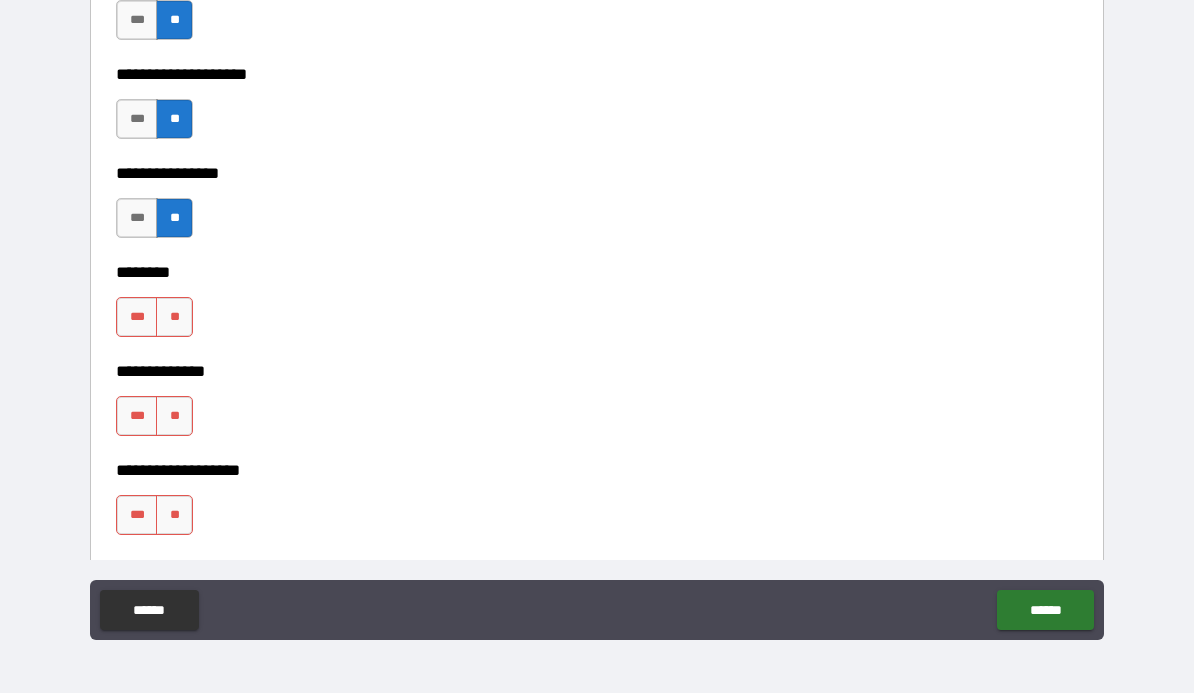 click on "**" at bounding box center [174, 218] 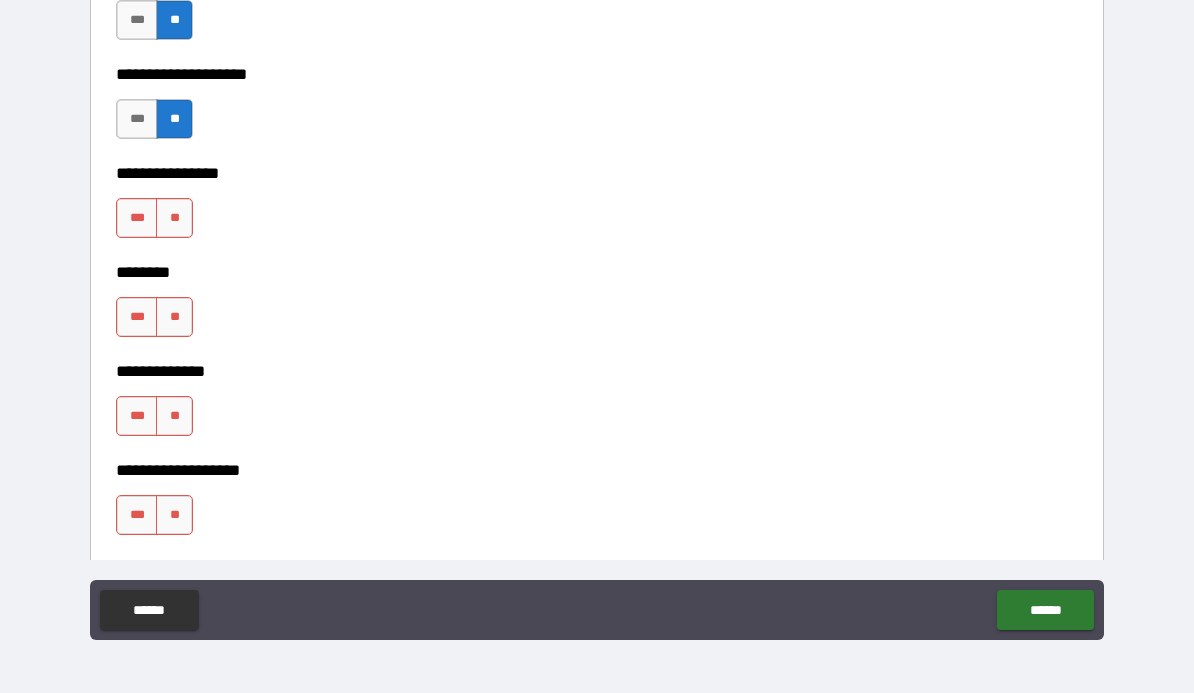 click on "**" at bounding box center (174, 218) 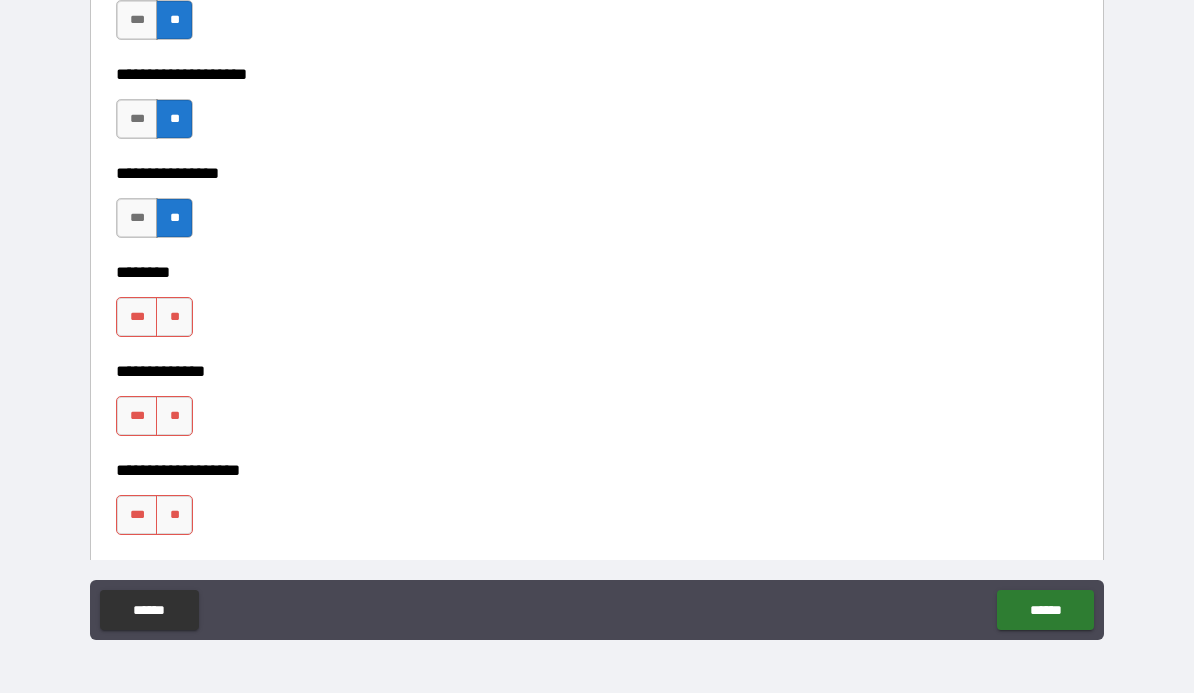 click on "**" at bounding box center (174, 317) 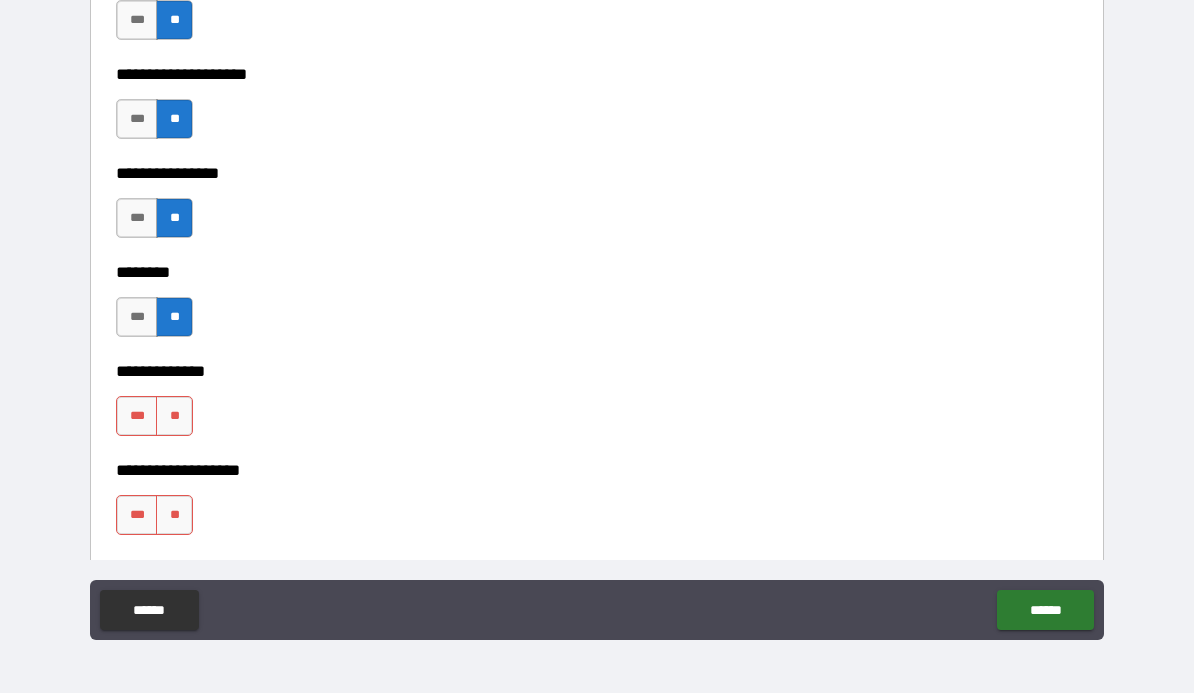 click on "**" at bounding box center [174, 416] 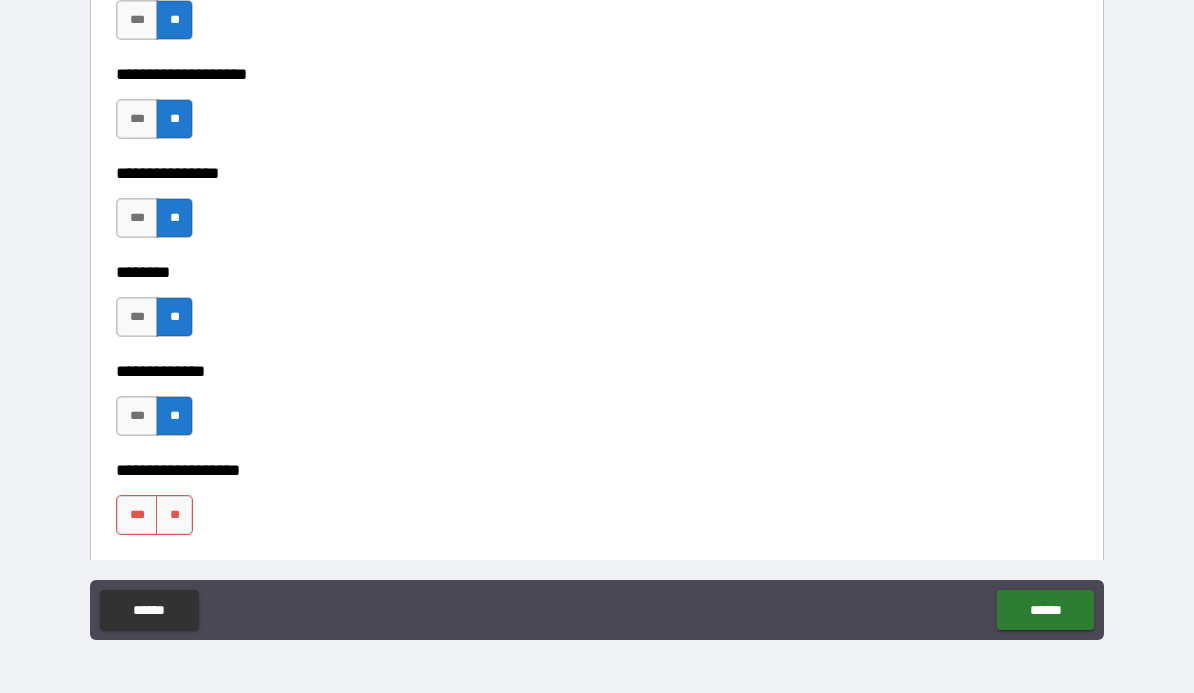 click on "**" at bounding box center (174, 515) 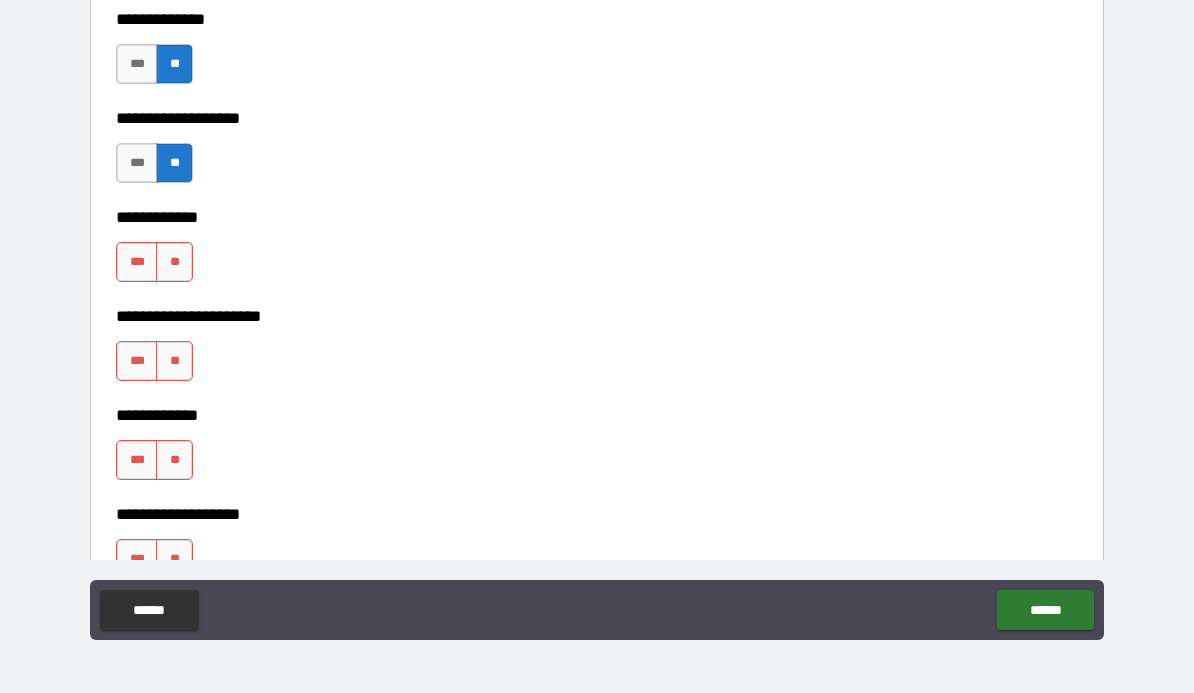 scroll, scrollTop: 7441, scrollLeft: 0, axis: vertical 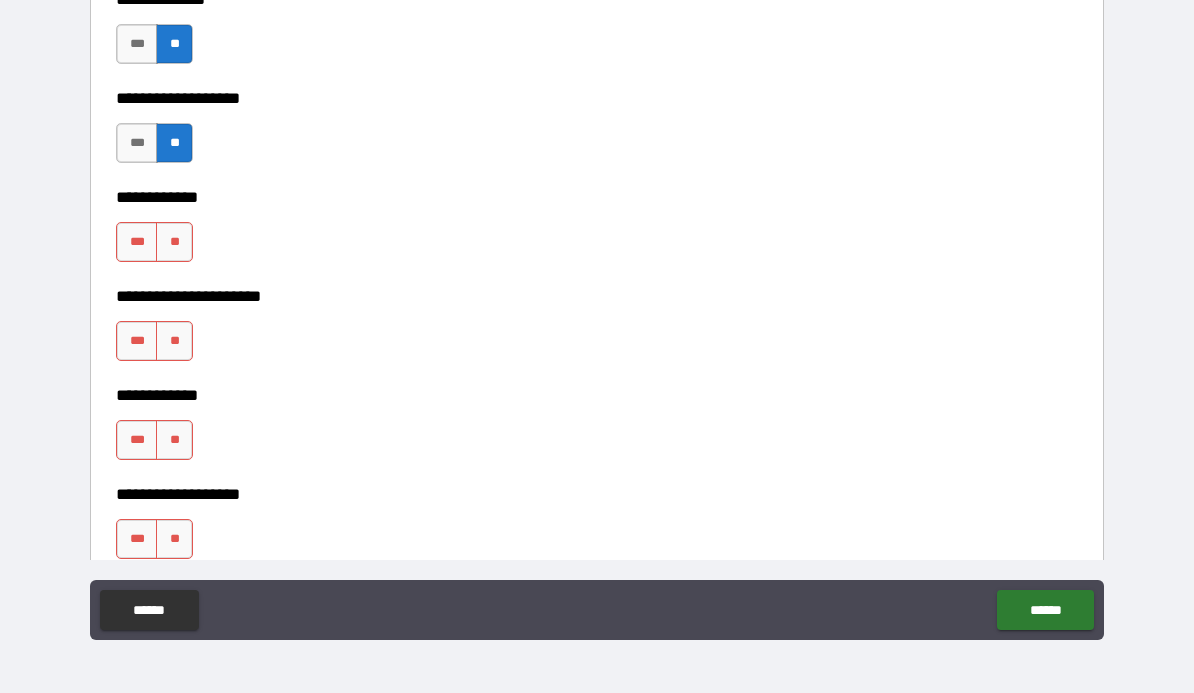 click on "**" at bounding box center [174, 242] 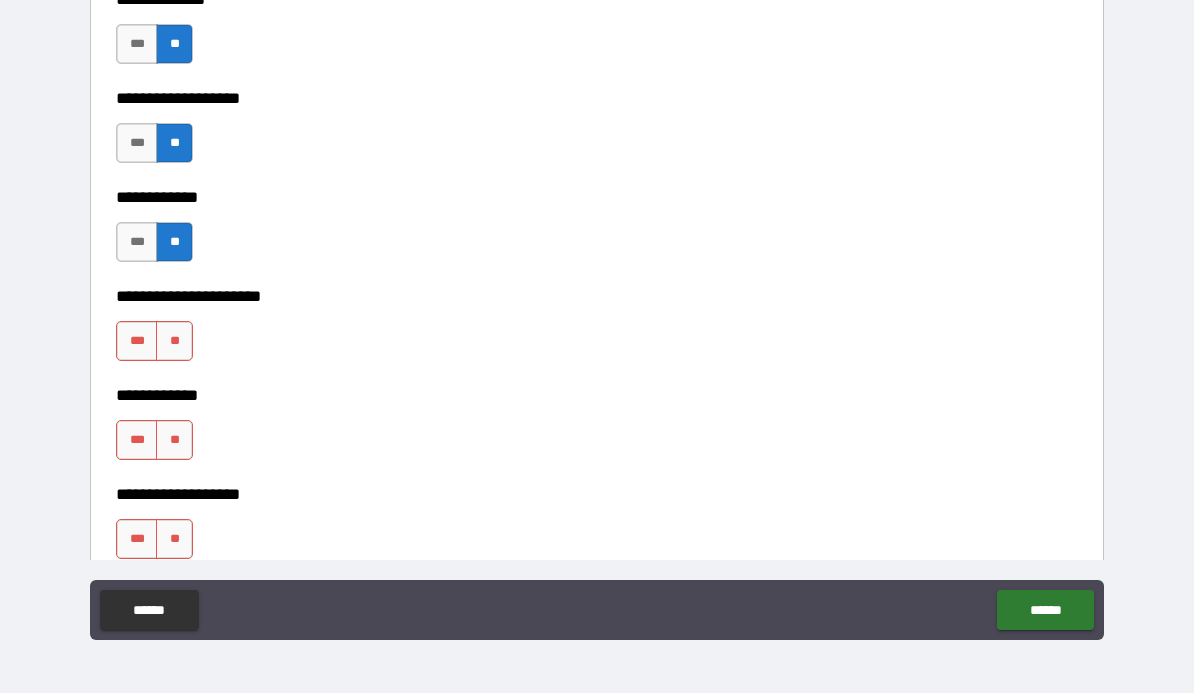 click on "**" at bounding box center (174, 341) 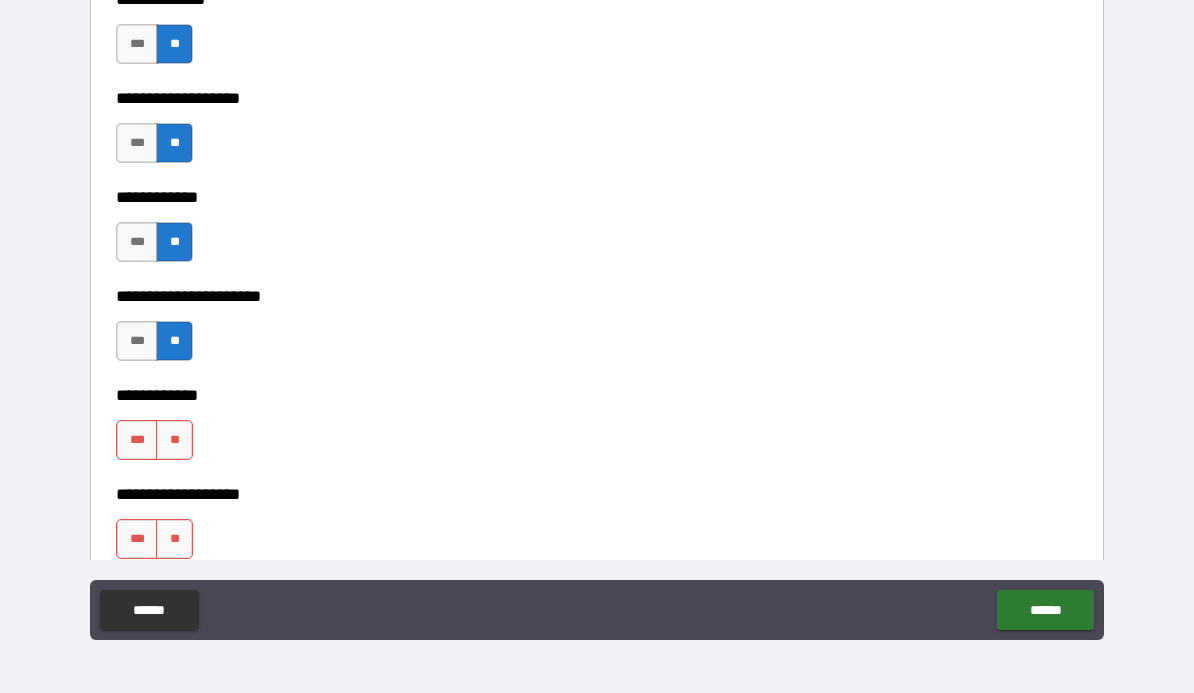 click on "**" at bounding box center (174, 440) 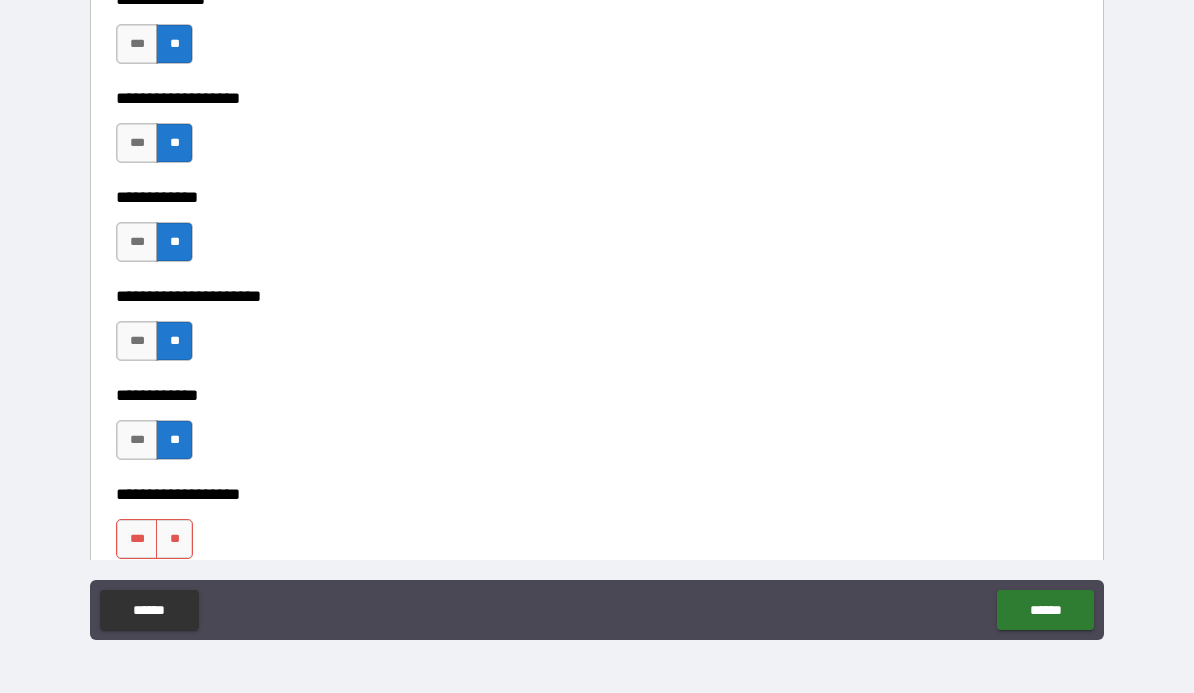 click on "**" at bounding box center (174, 539) 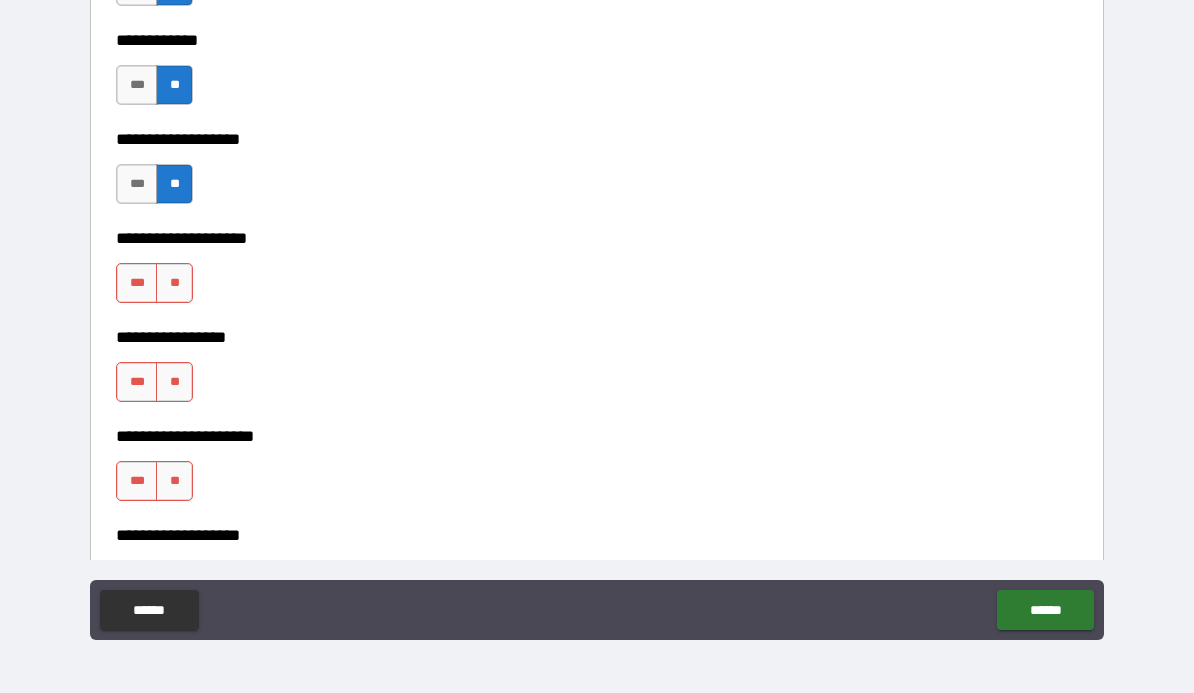 scroll, scrollTop: 7797, scrollLeft: 0, axis: vertical 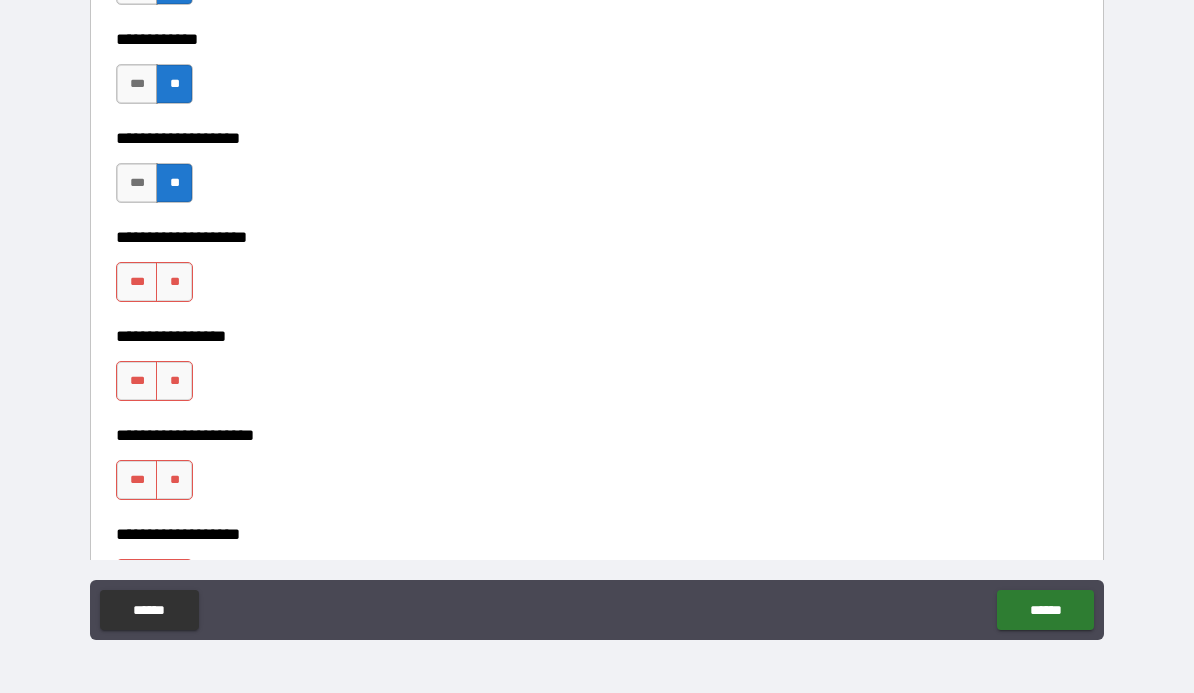 click on "**" at bounding box center [174, 282] 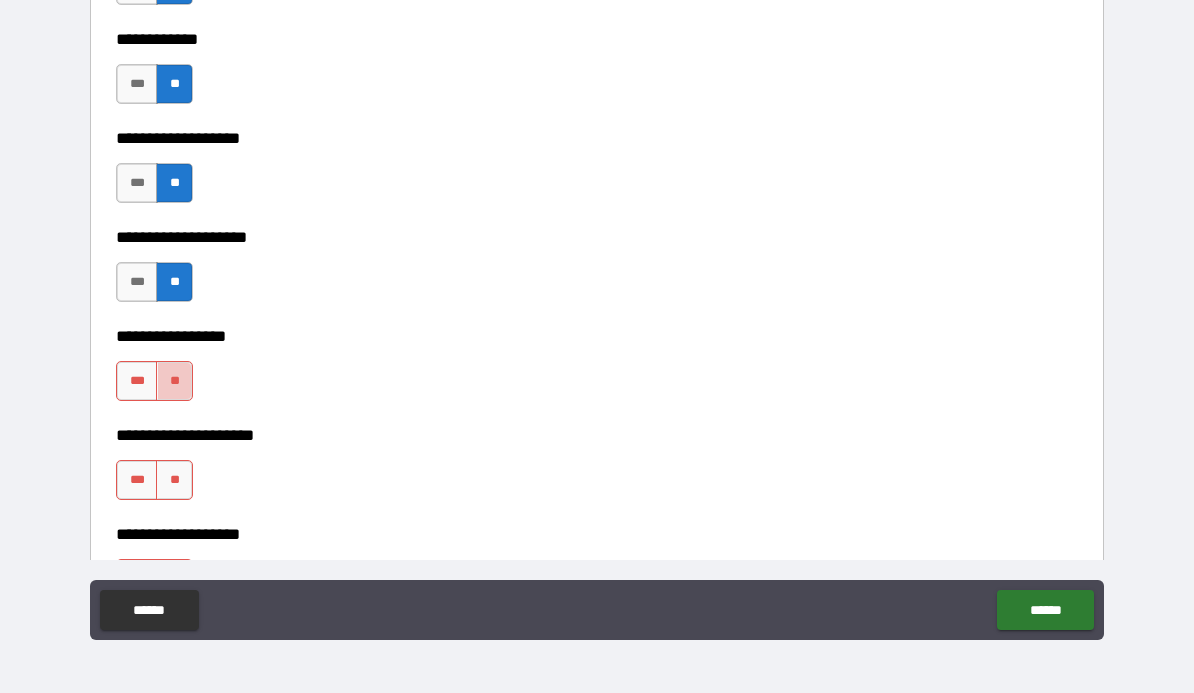 click on "**" at bounding box center [174, 381] 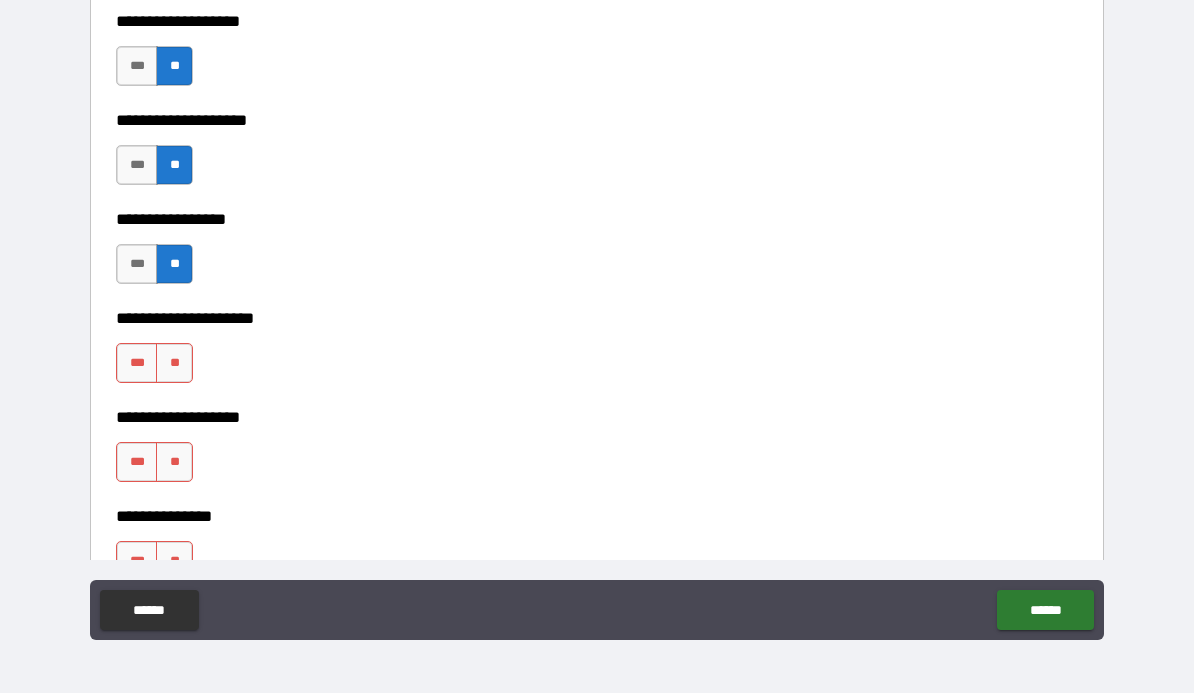scroll, scrollTop: 8110, scrollLeft: 0, axis: vertical 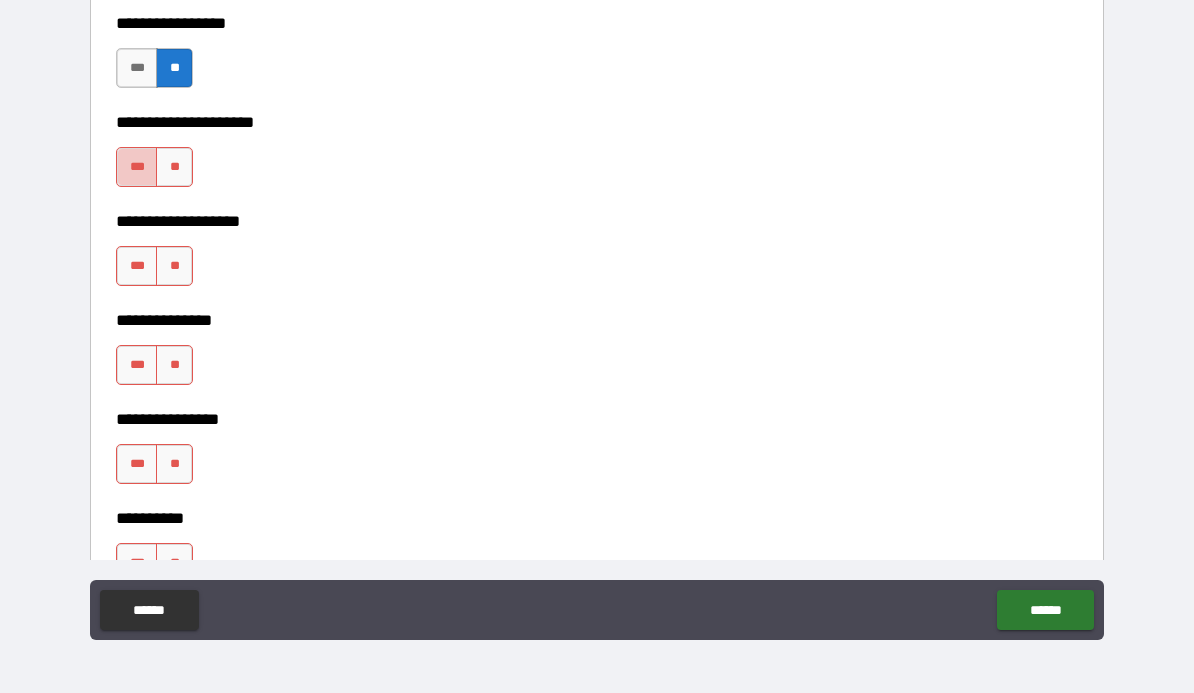 click on "***" at bounding box center (137, 167) 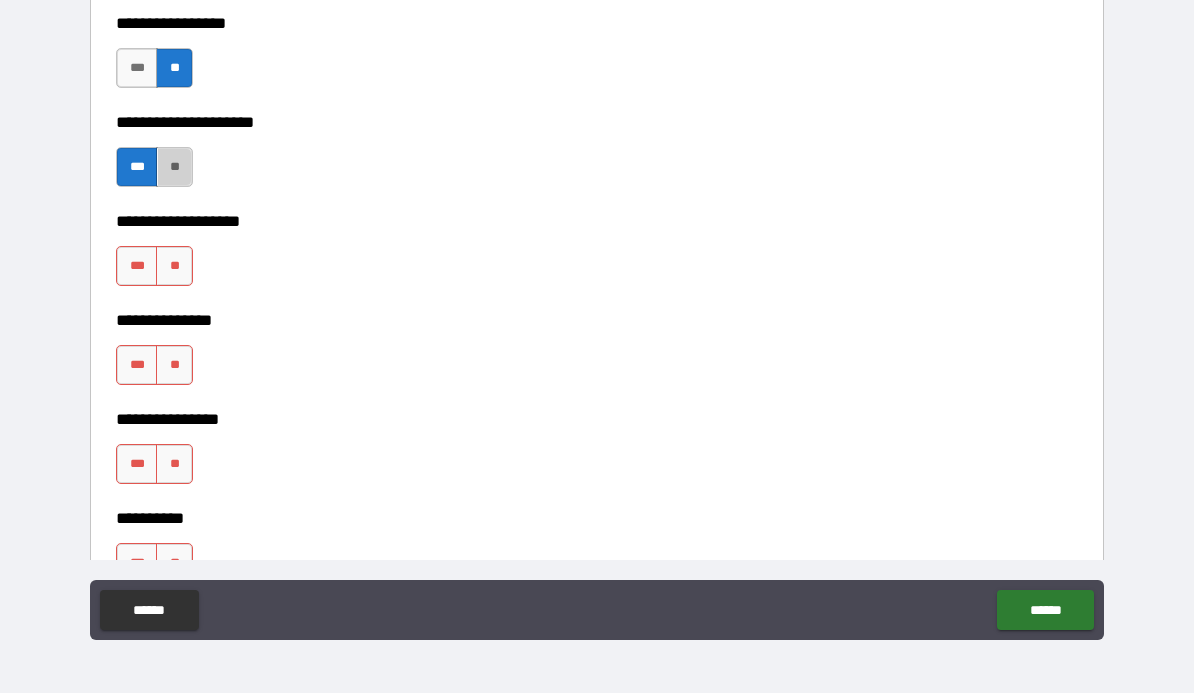 click on "**" at bounding box center [174, 167] 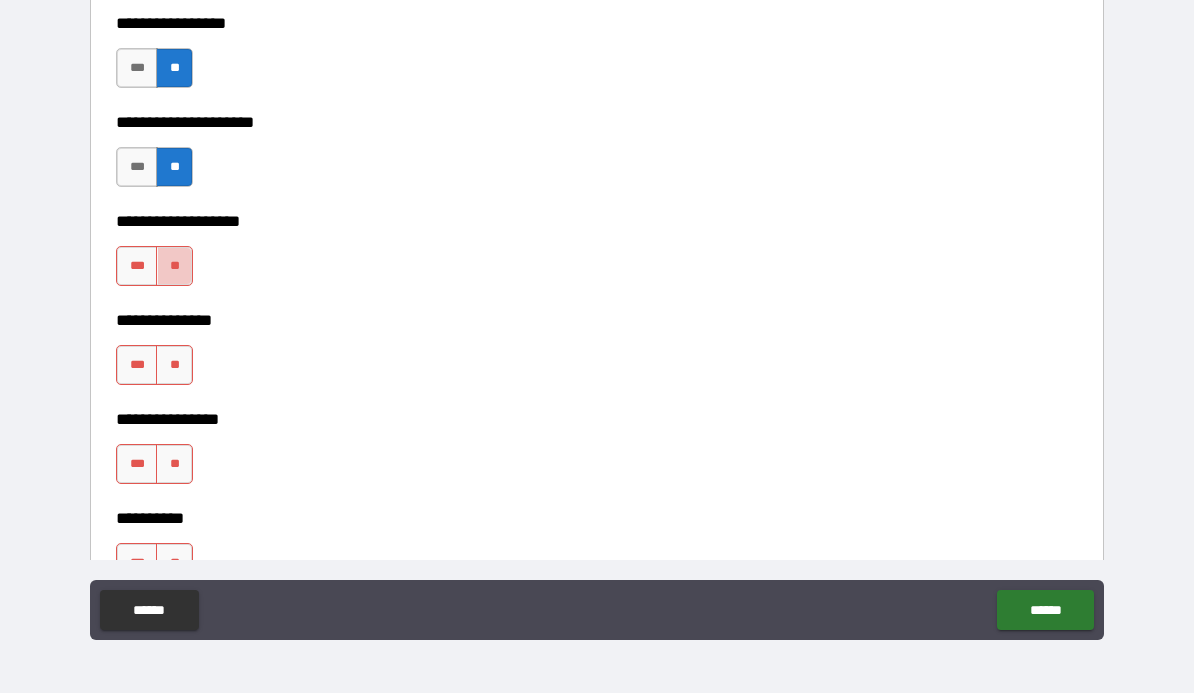 click on "**" at bounding box center [174, 266] 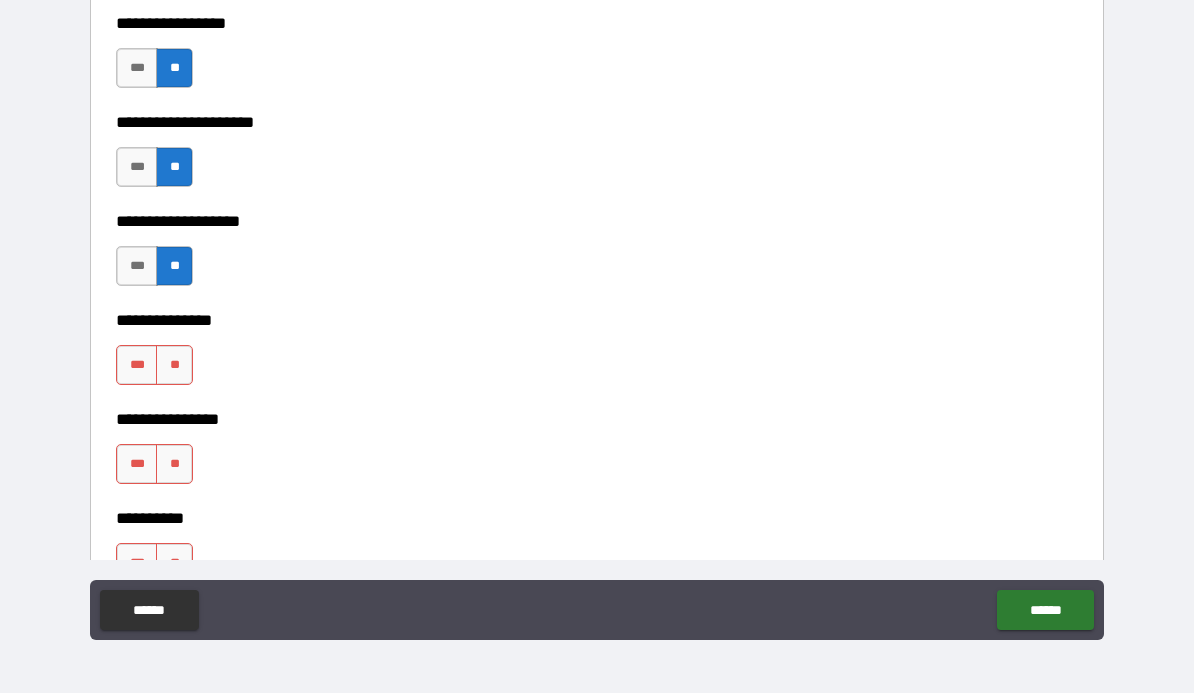 click on "**" at bounding box center (174, 365) 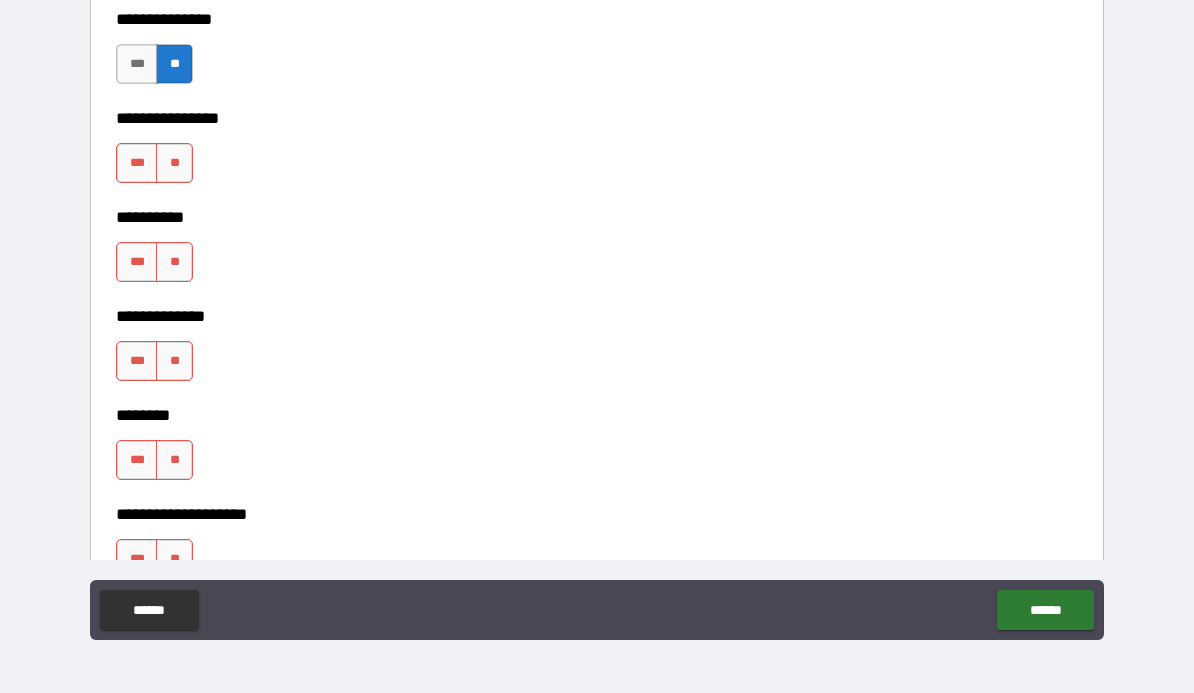 scroll, scrollTop: 8405, scrollLeft: 0, axis: vertical 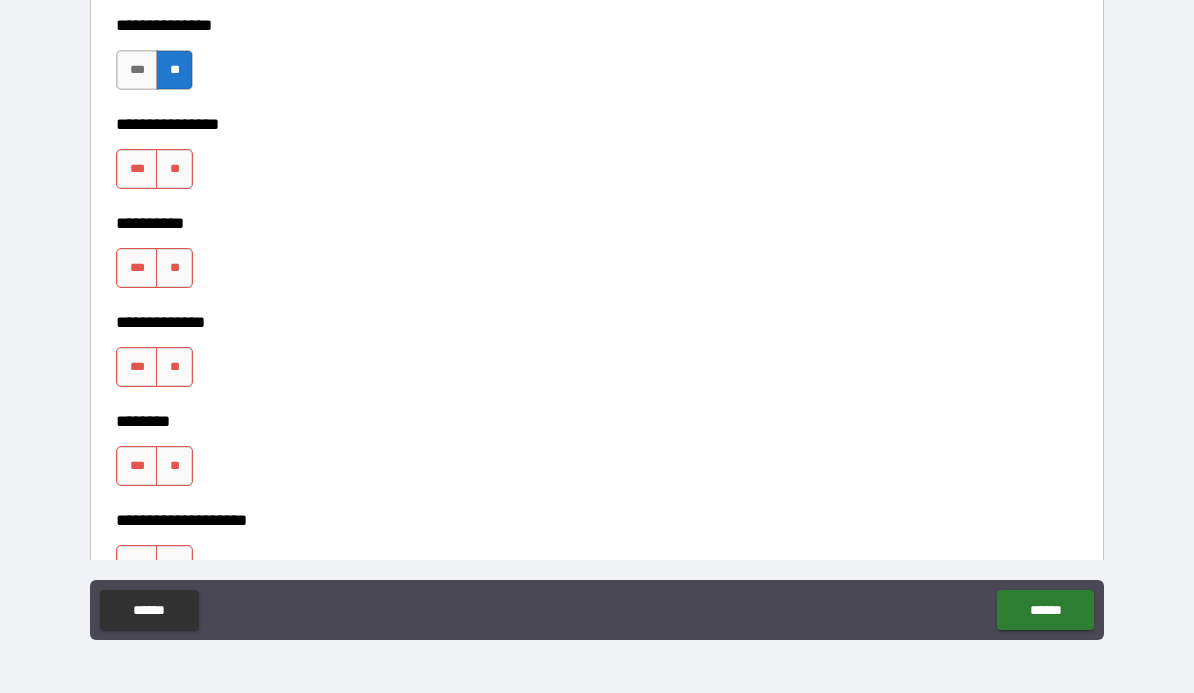 click on "**********" at bounding box center (597, 209) 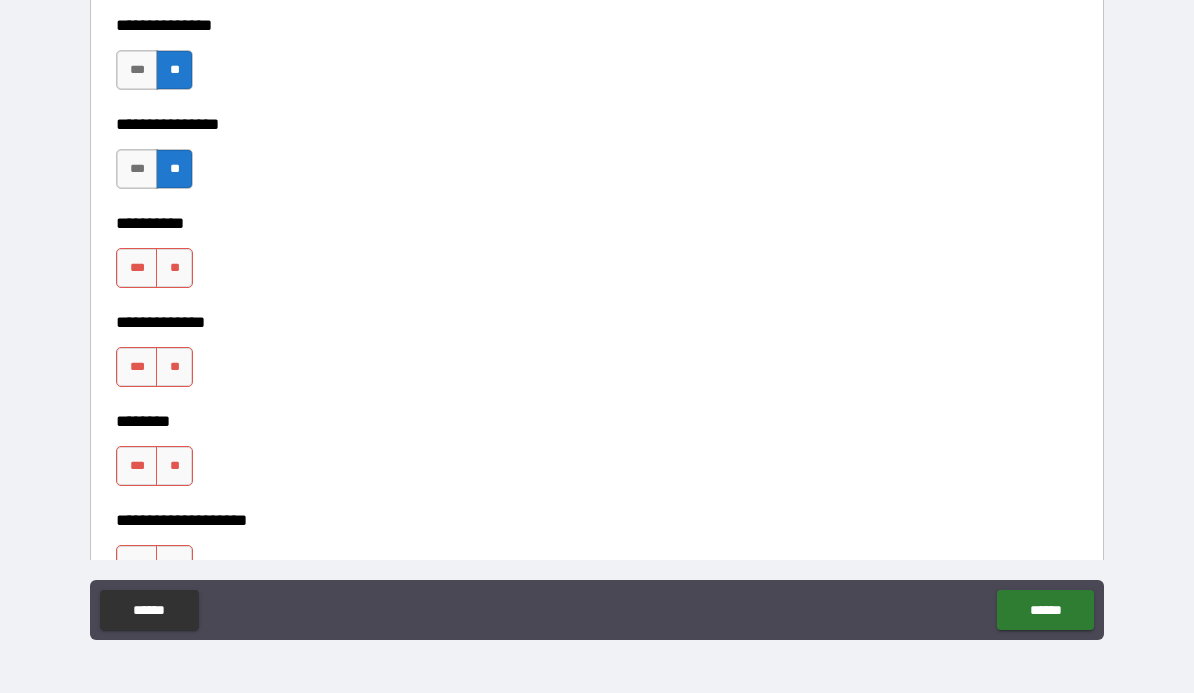 click on "**" at bounding box center (174, 268) 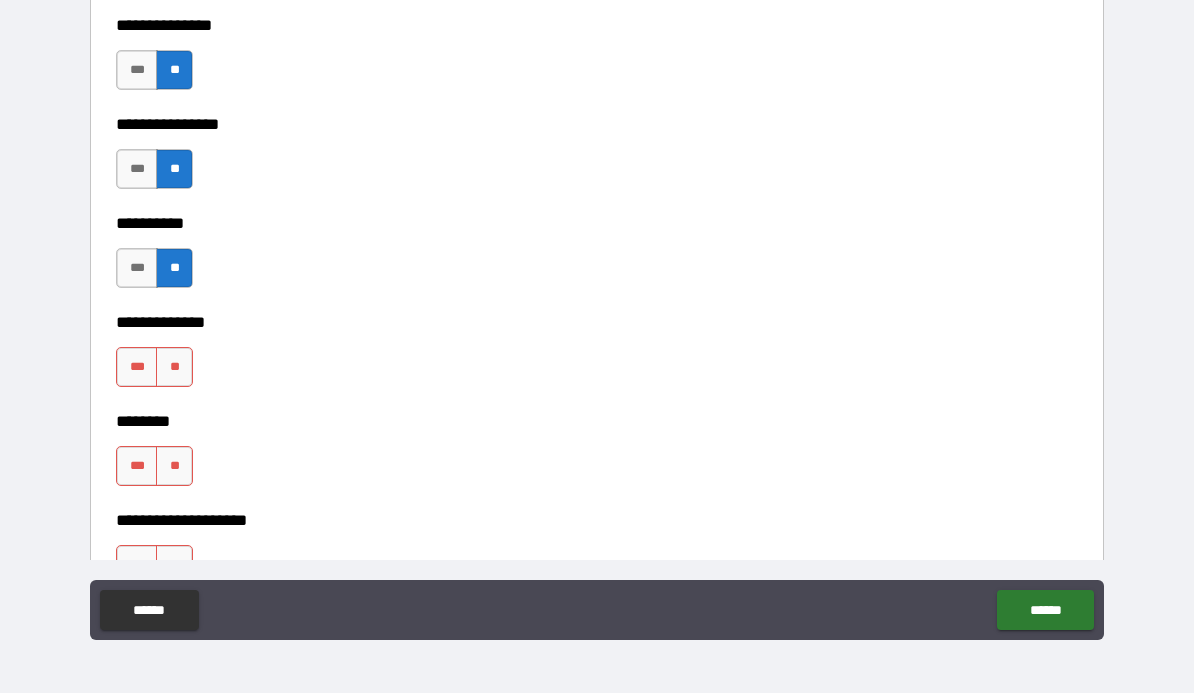 click on "**" at bounding box center [174, 367] 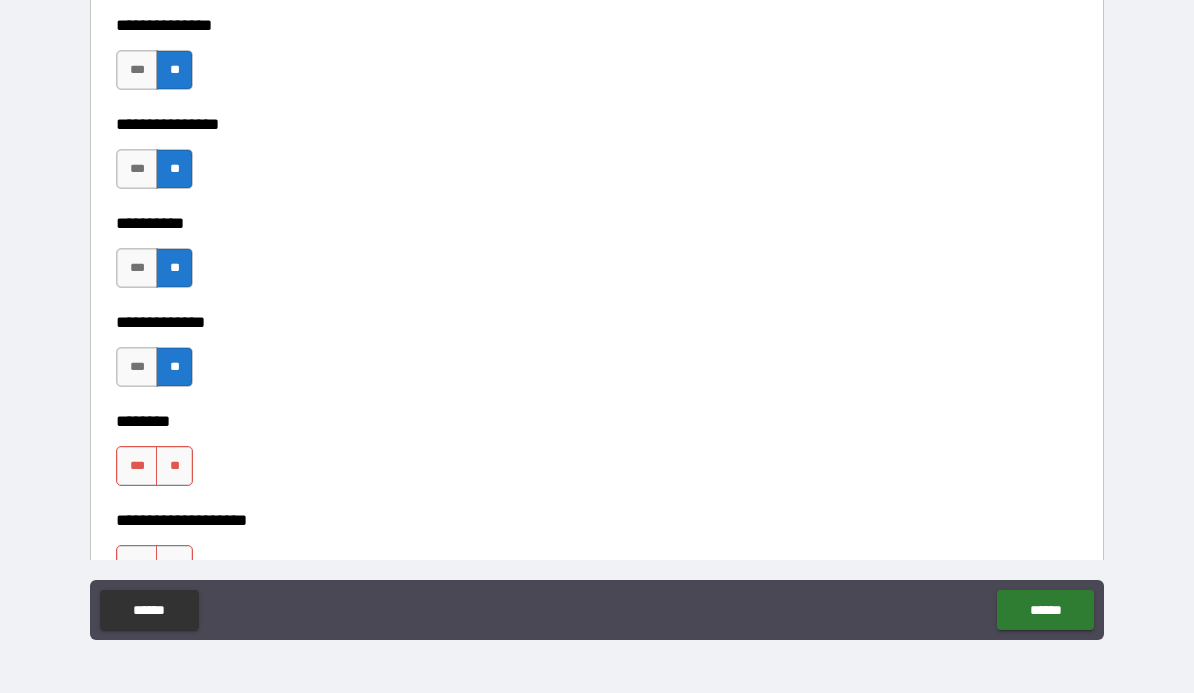 click on "**" at bounding box center [174, 466] 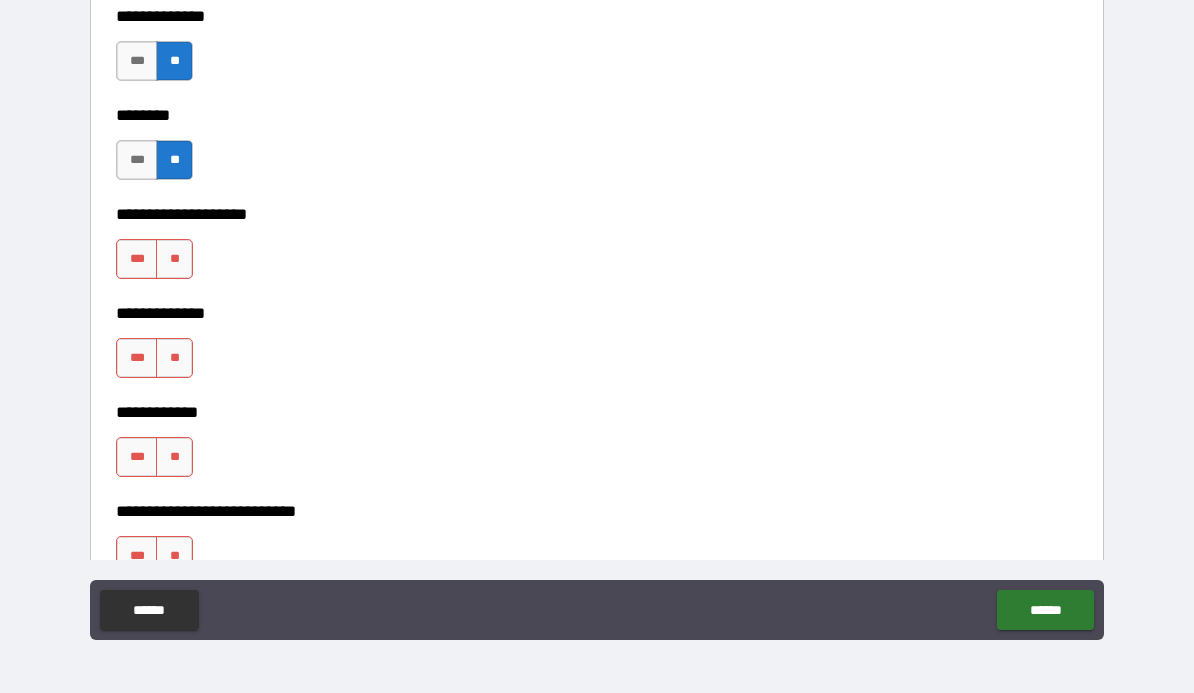 scroll, scrollTop: 8715, scrollLeft: 0, axis: vertical 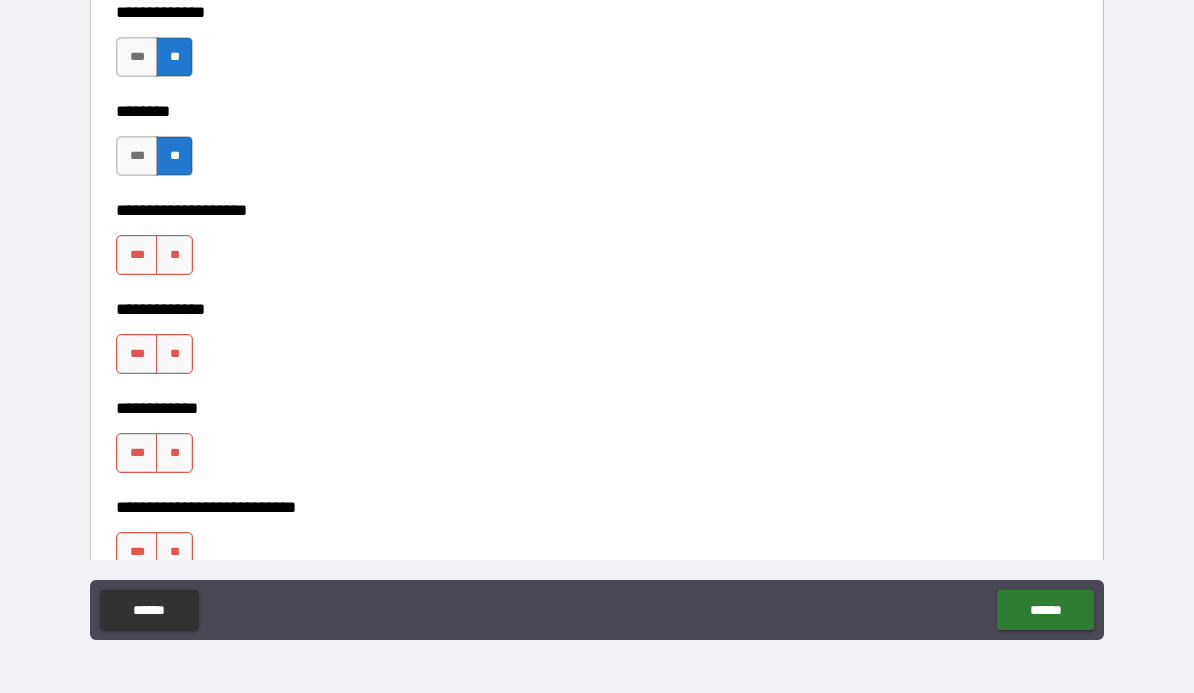 click on "**" at bounding box center [174, 255] 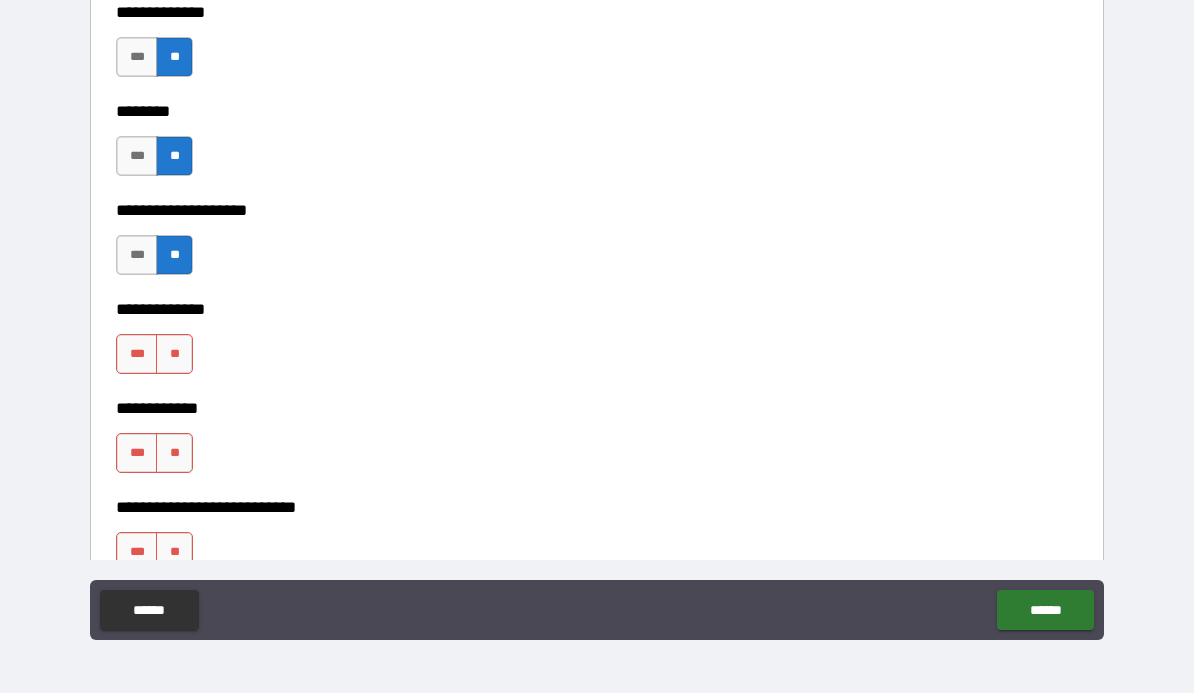 click on "***" at bounding box center [137, 354] 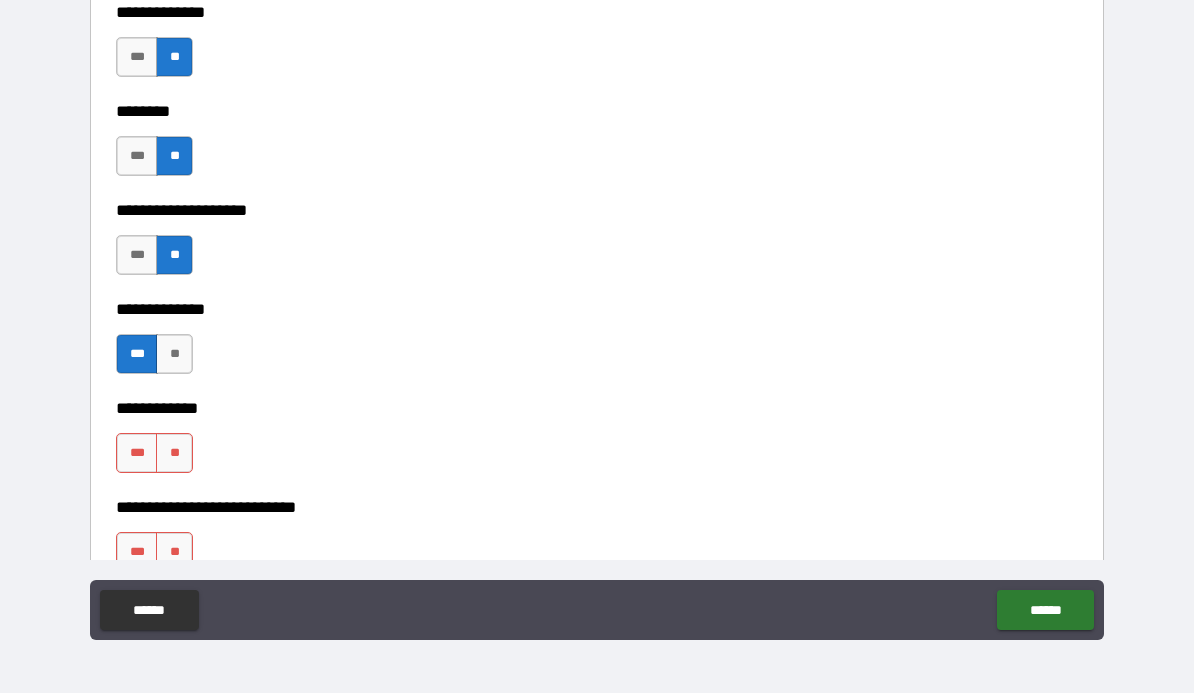 click on "**" at bounding box center (174, 453) 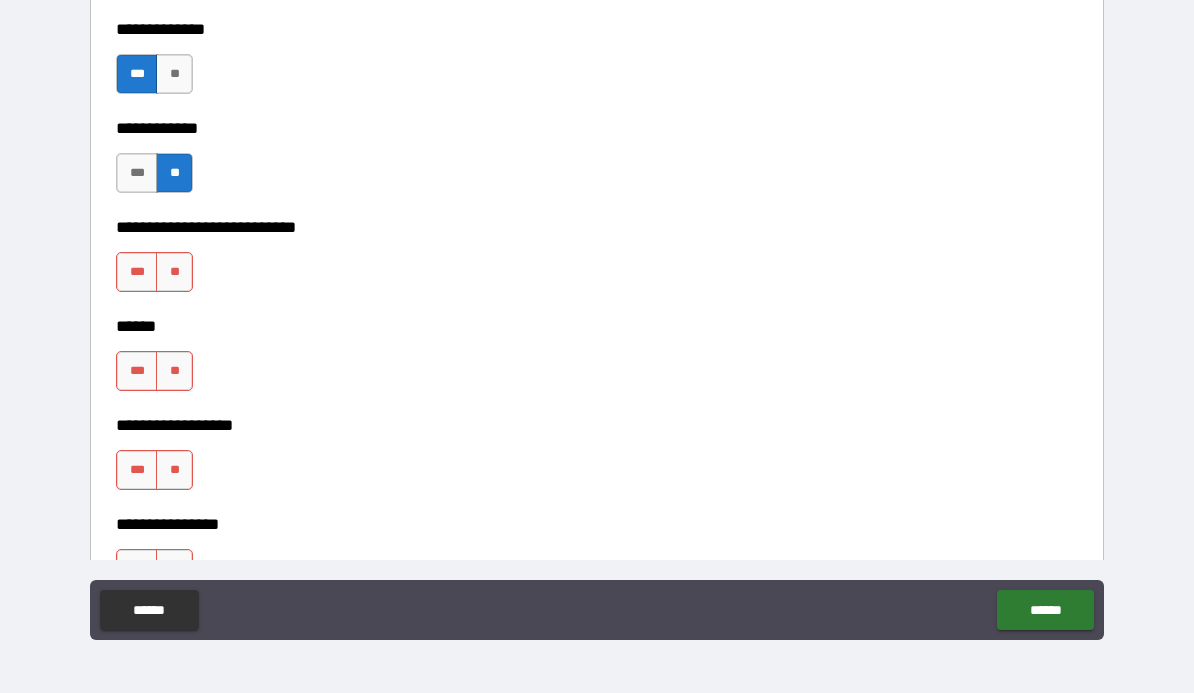 scroll, scrollTop: 8999, scrollLeft: 0, axis: vertical 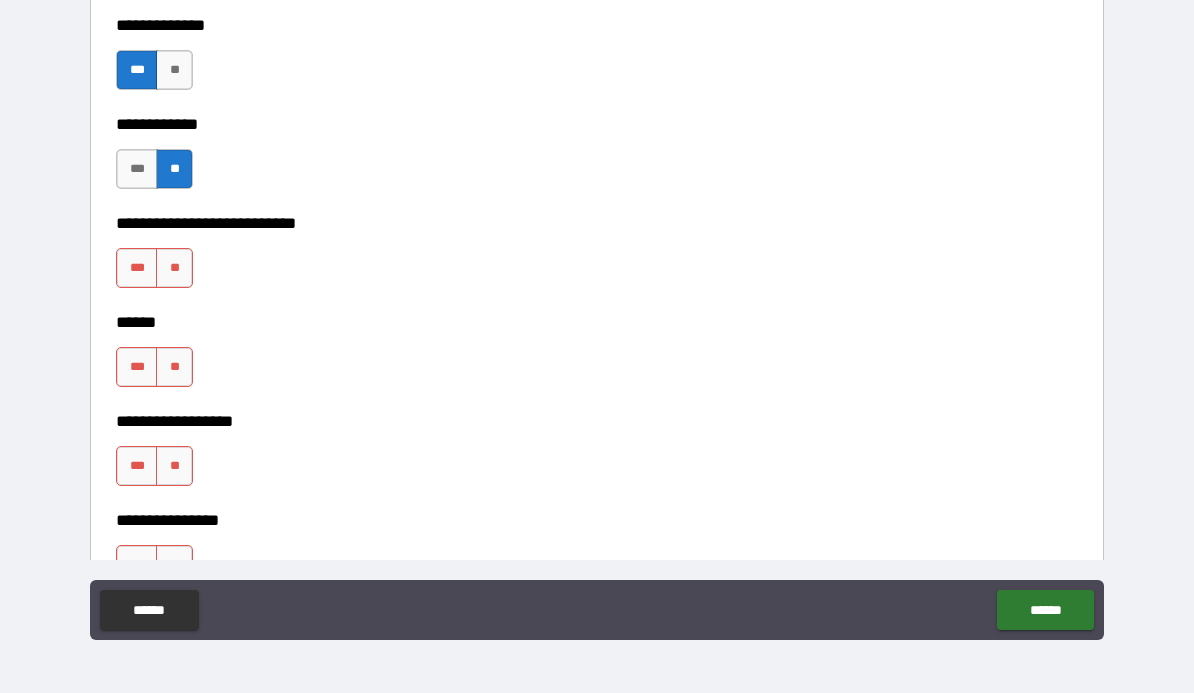 click on "***" at bounding box center (137, 268) 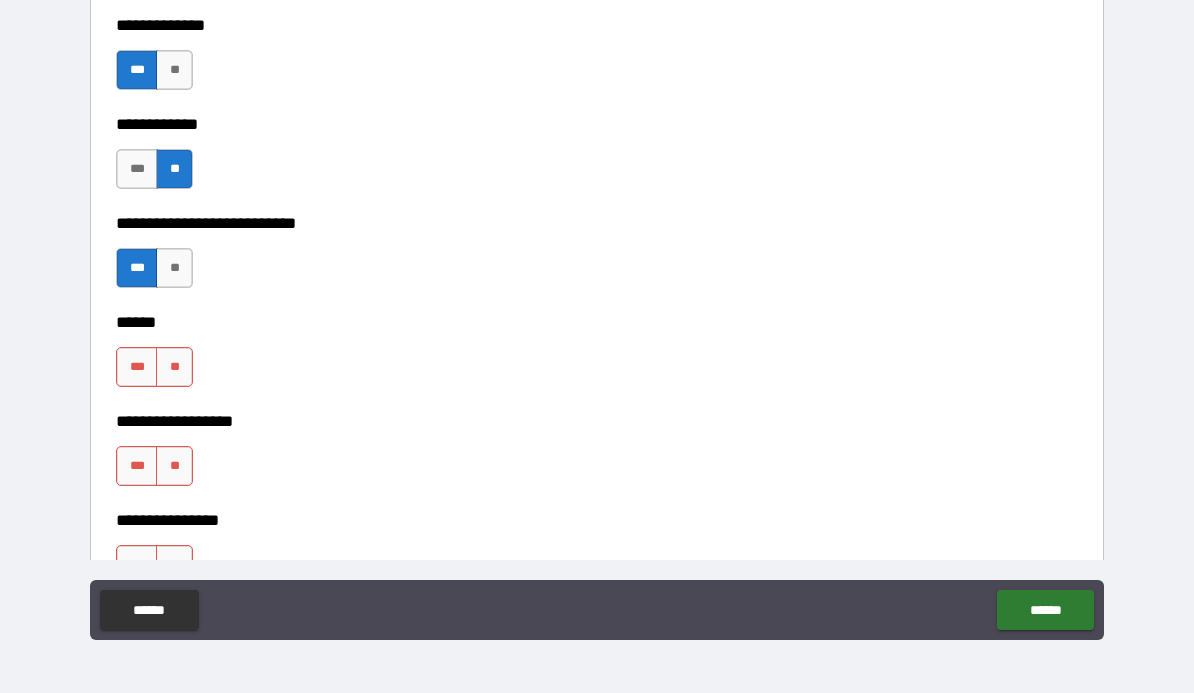 click on "**" at bounding box center [174, 367] 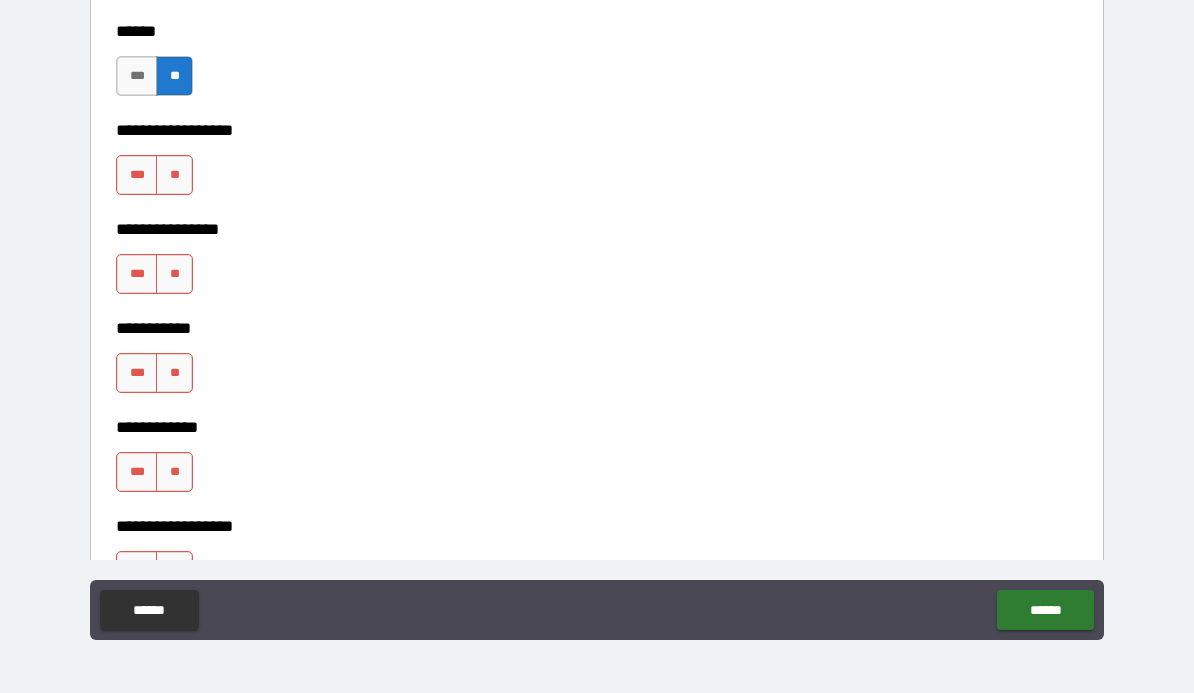 scroll, scrollTop: 9288, scrollLeft: 0, axis: vertical 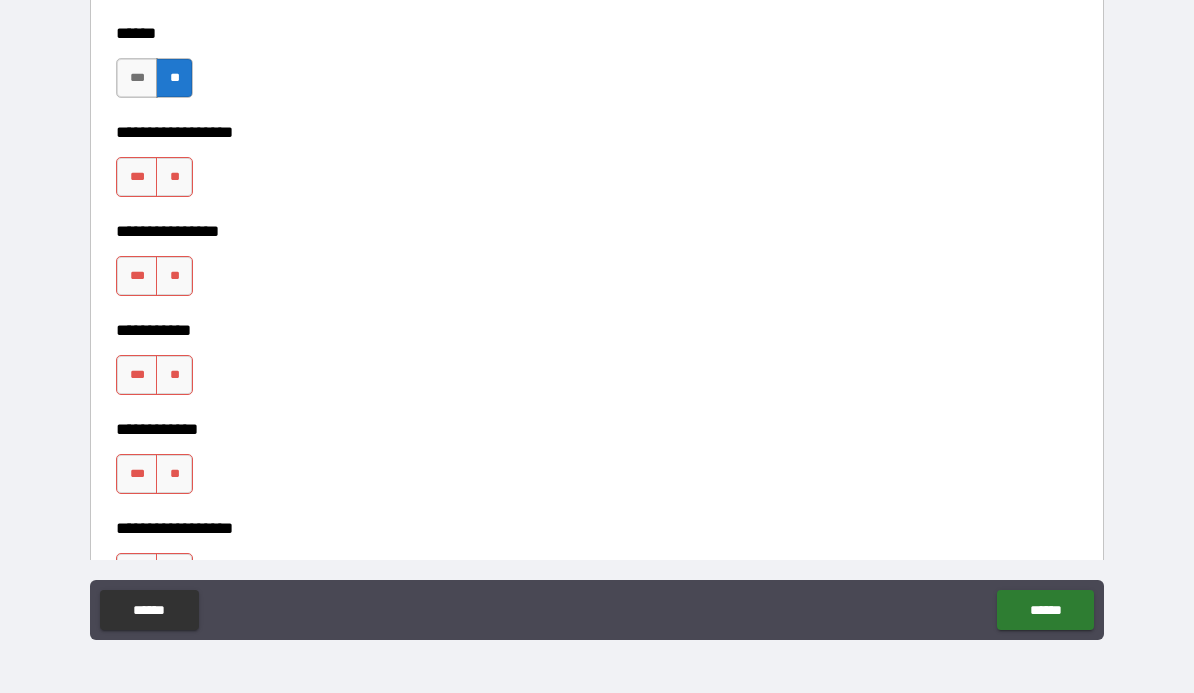 click on "**" at bounding box center (174, 177) 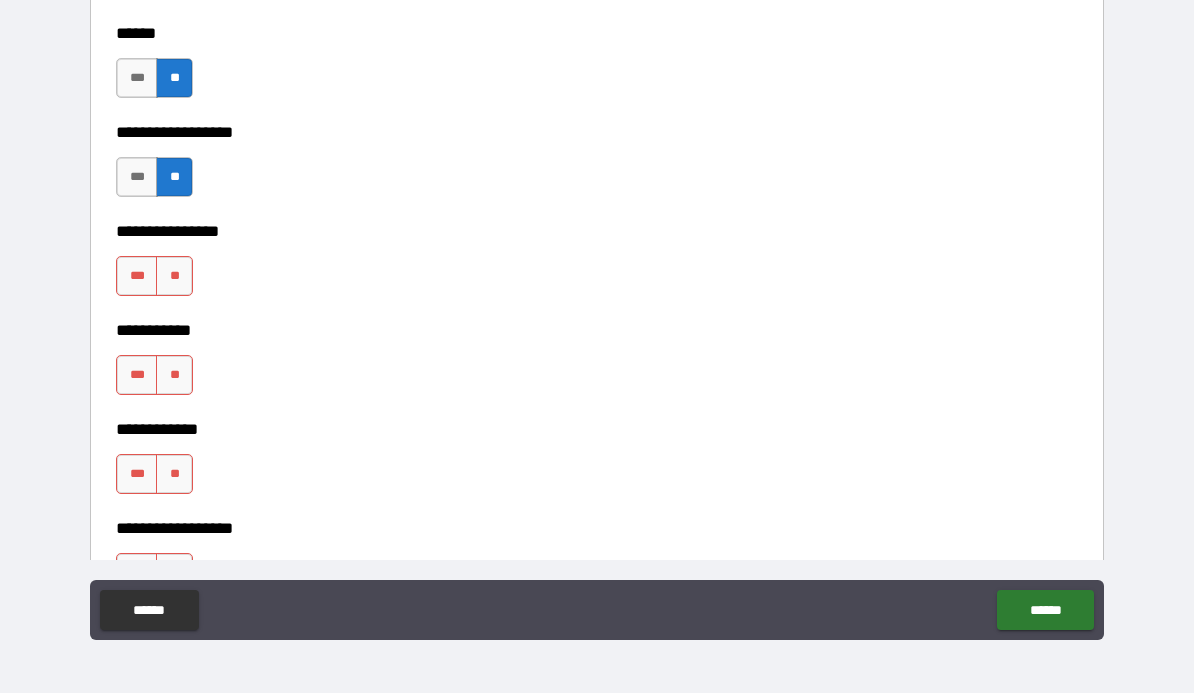 click on "**" at bounding box center [174, 276] 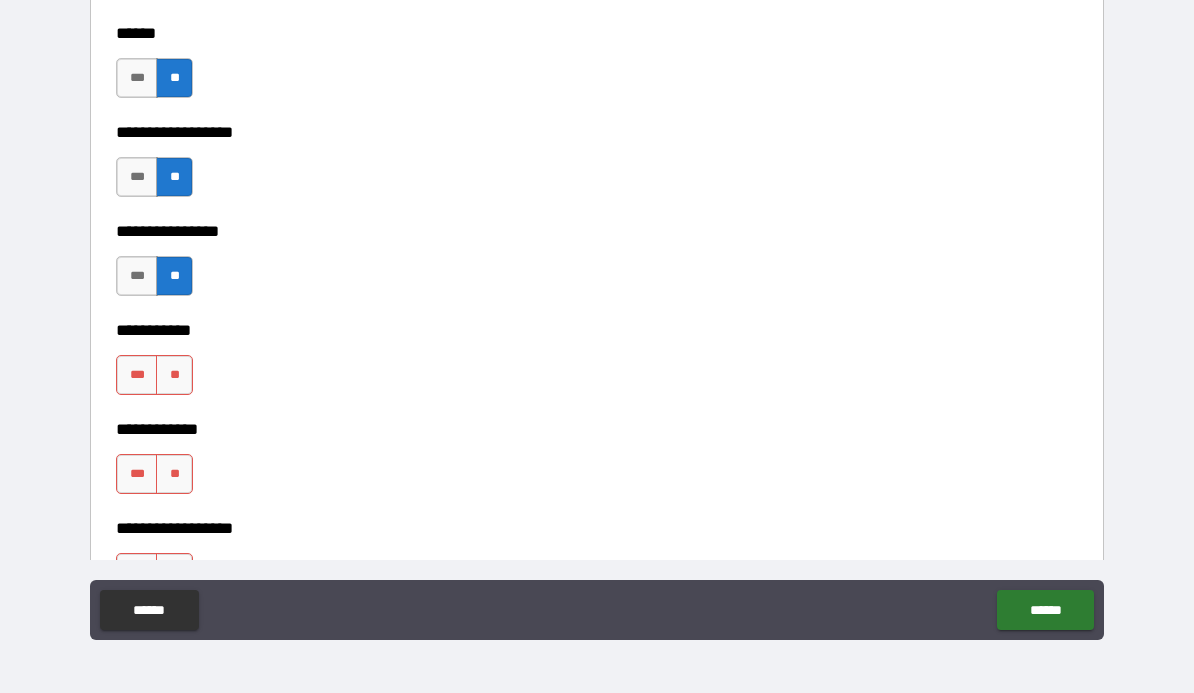 click on "**" at bounding box center [174, 375] 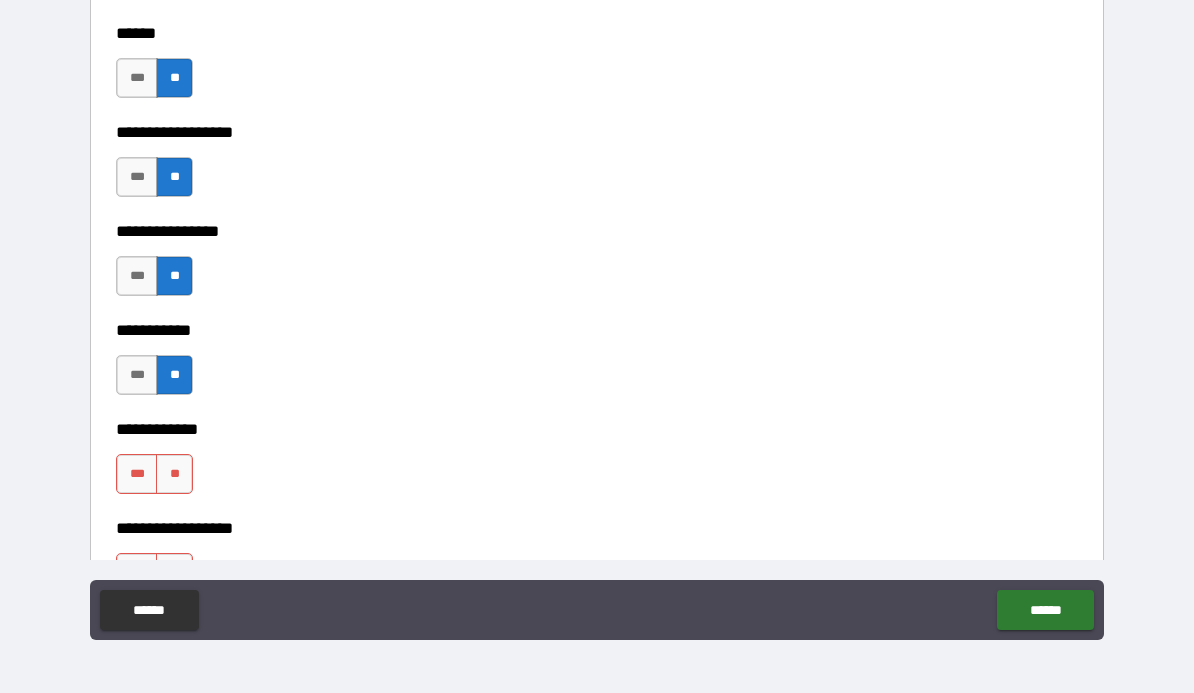 click on "***" at bounding box center [137, 474] 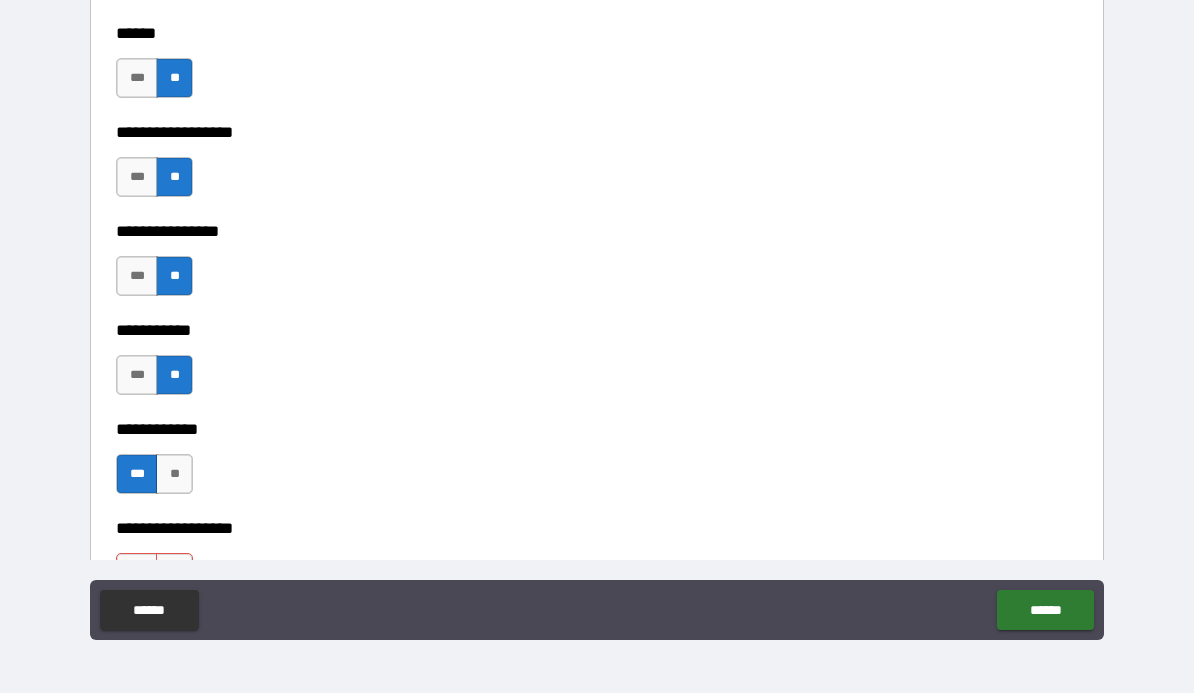 click on "**********" at bounding box center (597, 514) 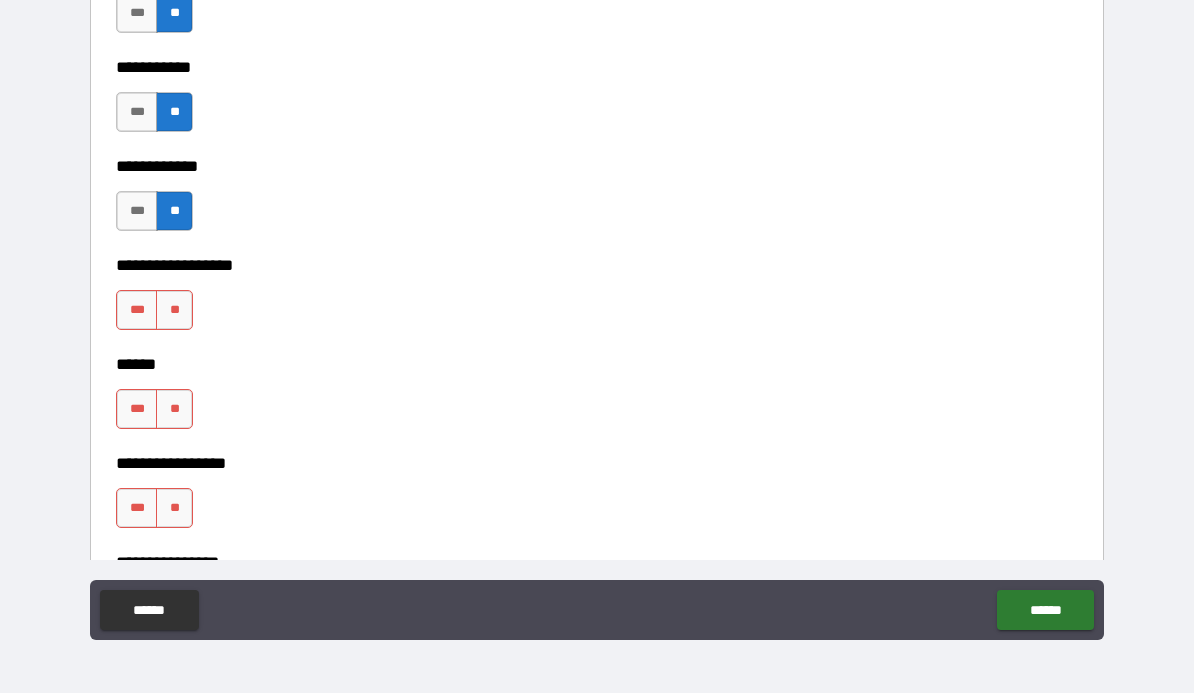 scroll, scrollTop: 9570, scrollLeft: 0, axis: vertical 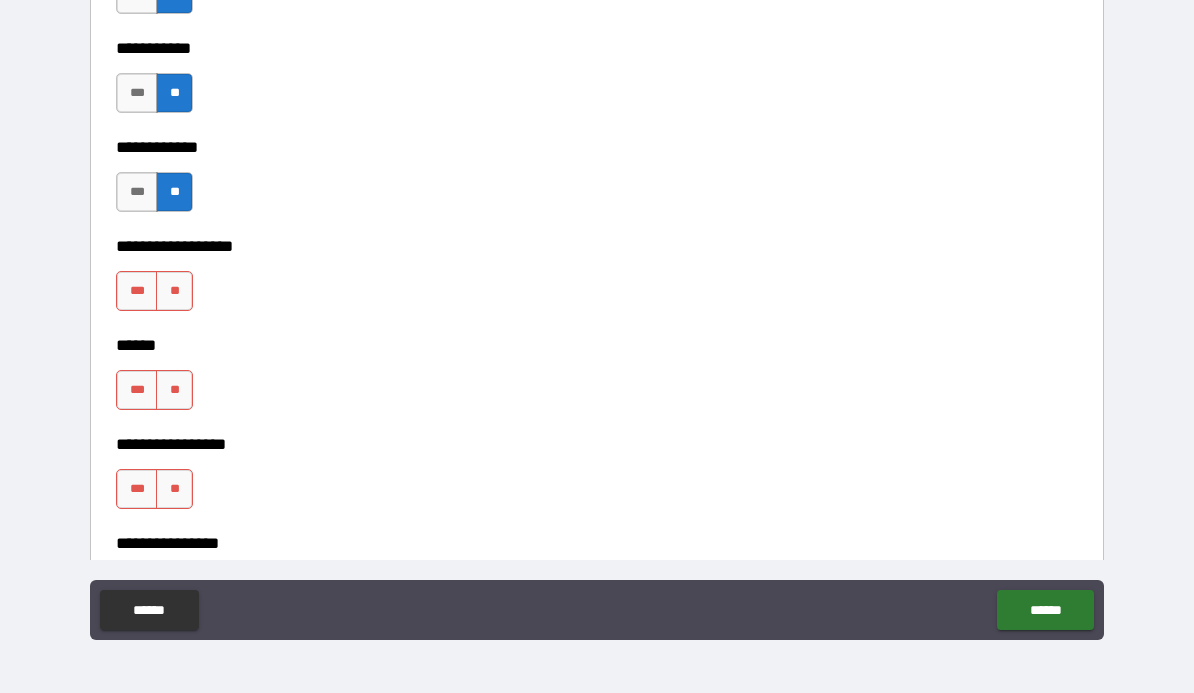 click on "**" at bounding box center (174, 291) 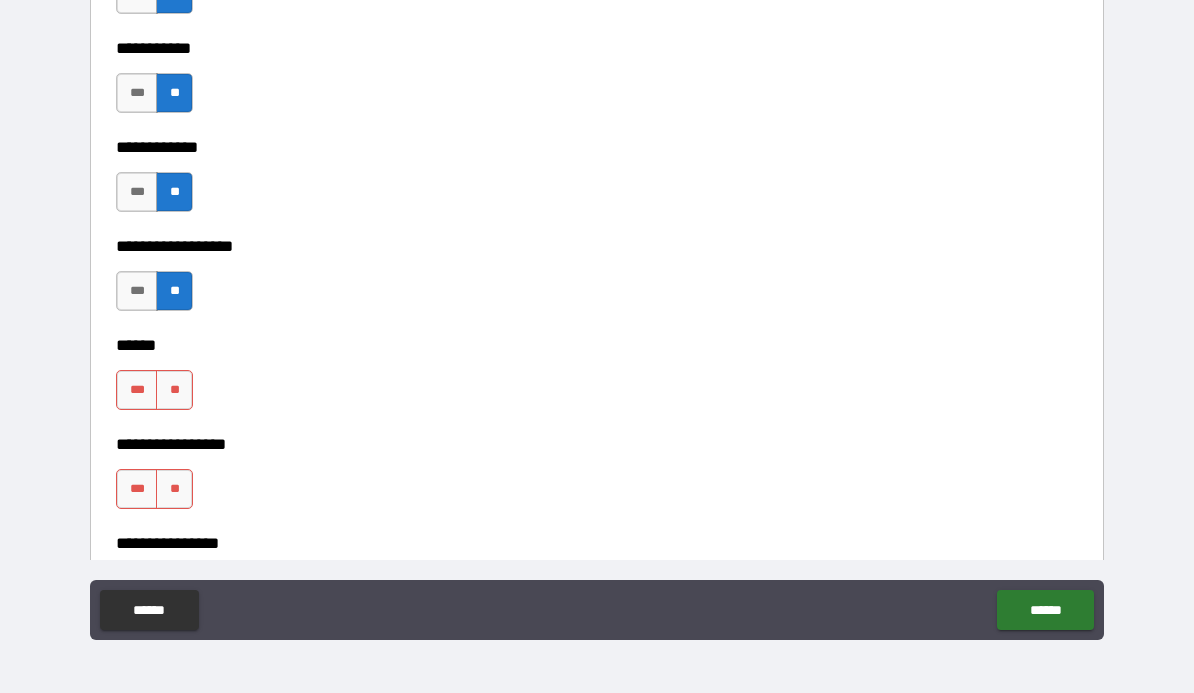 click on "**" at bounding box center [174, 390] 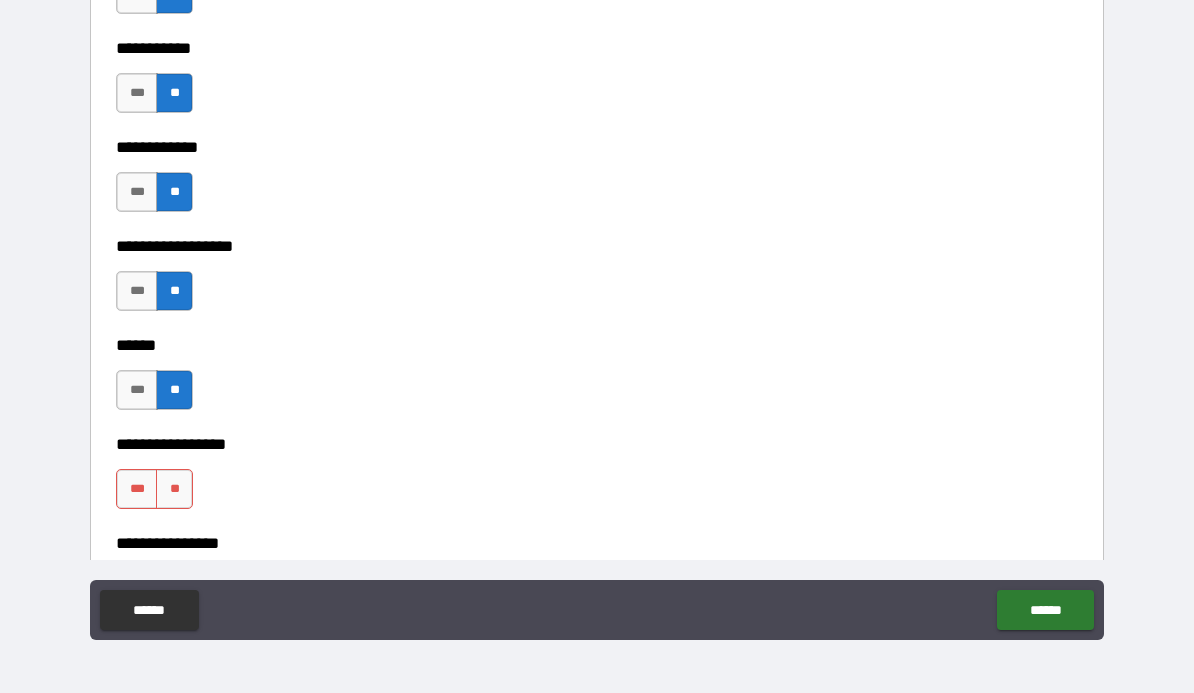 click on "**" at bounding box center [174, 489] 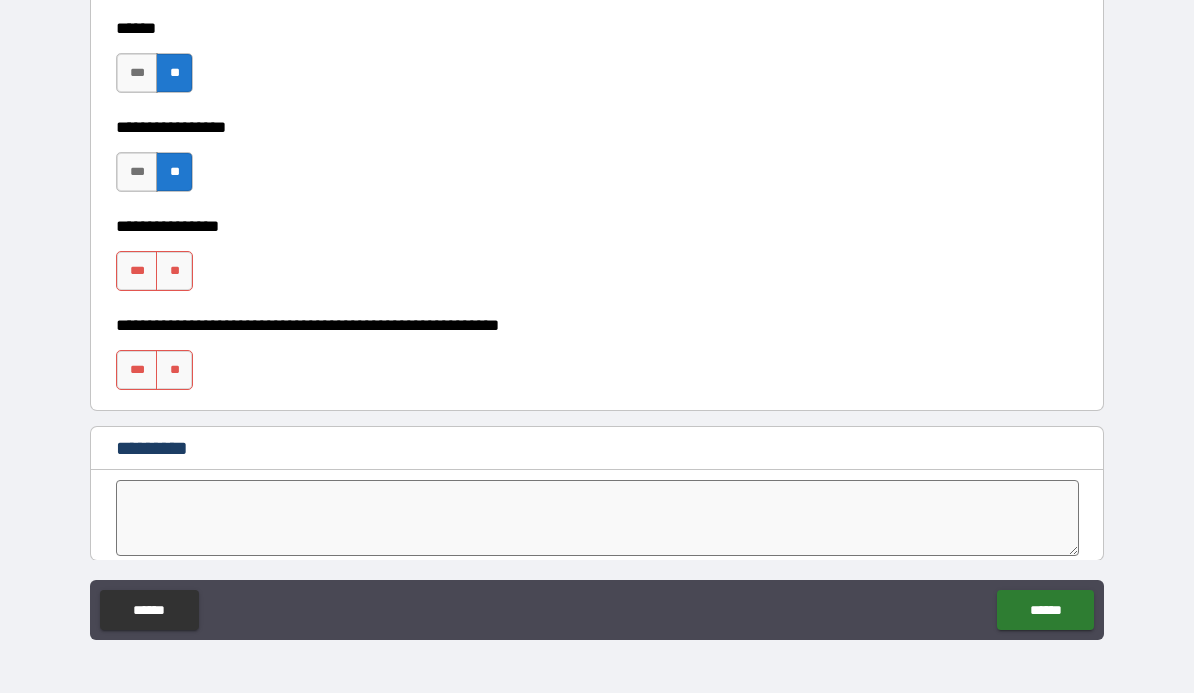 scroll, scrollTop: 9888, scrollLeft: 0, axis: vertical 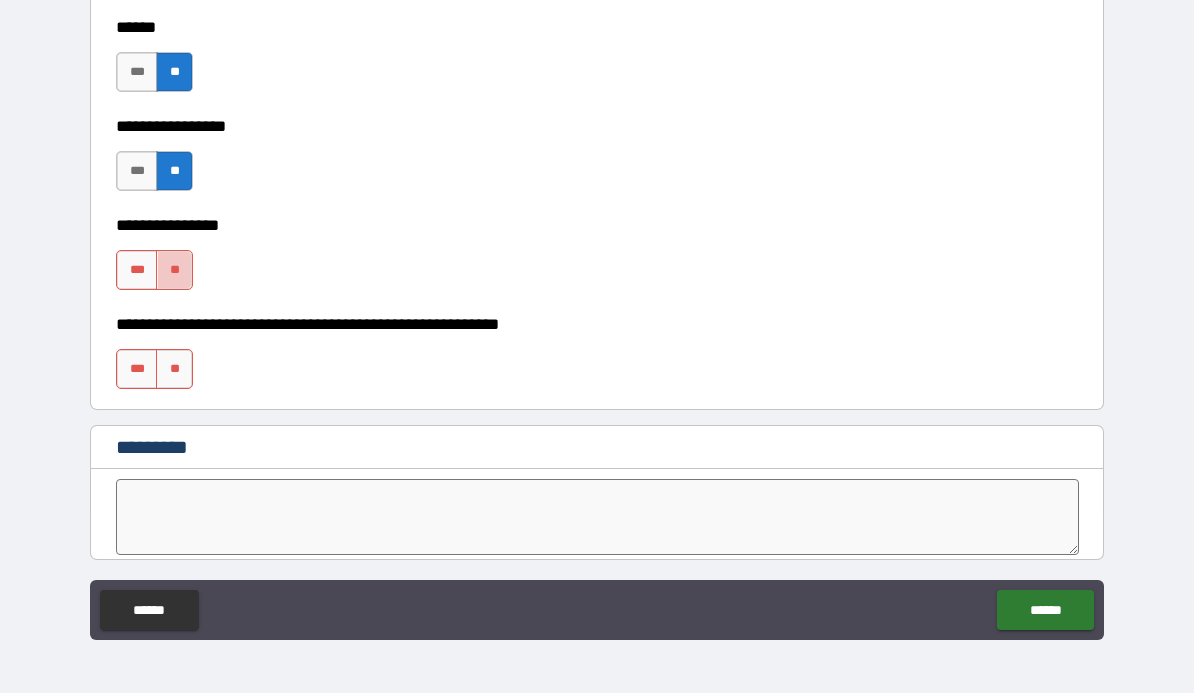 click on "**" at bounding box center [174, 270] 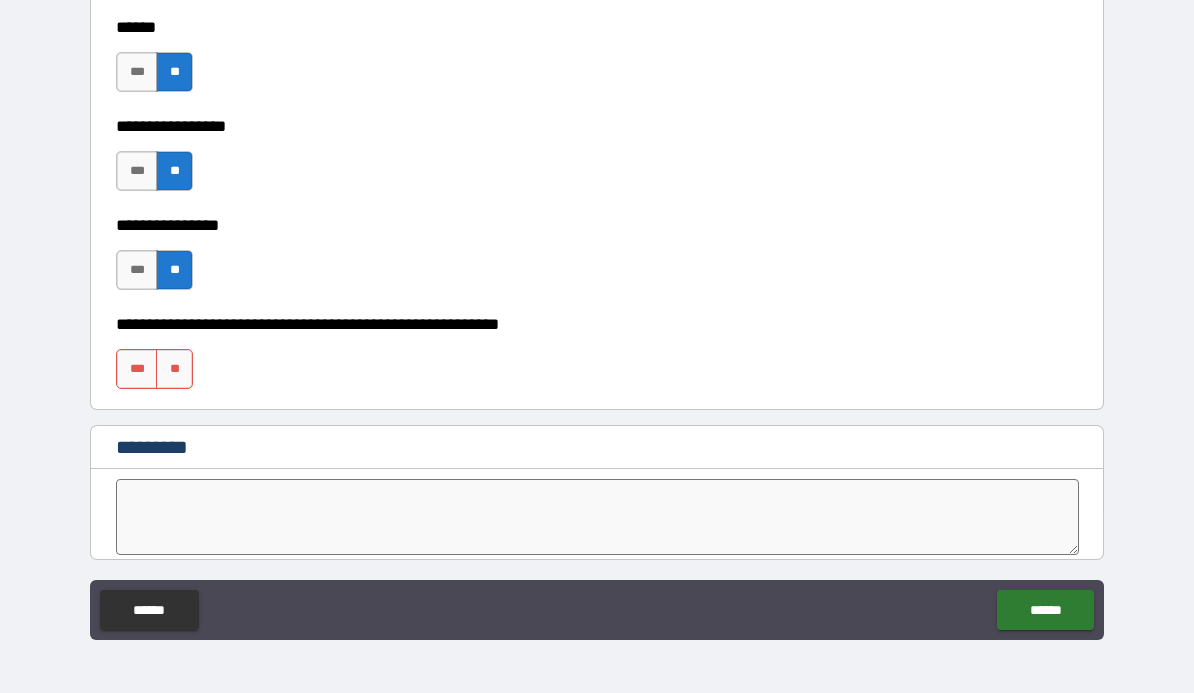 click on "**" at bounding box center (174, 369) 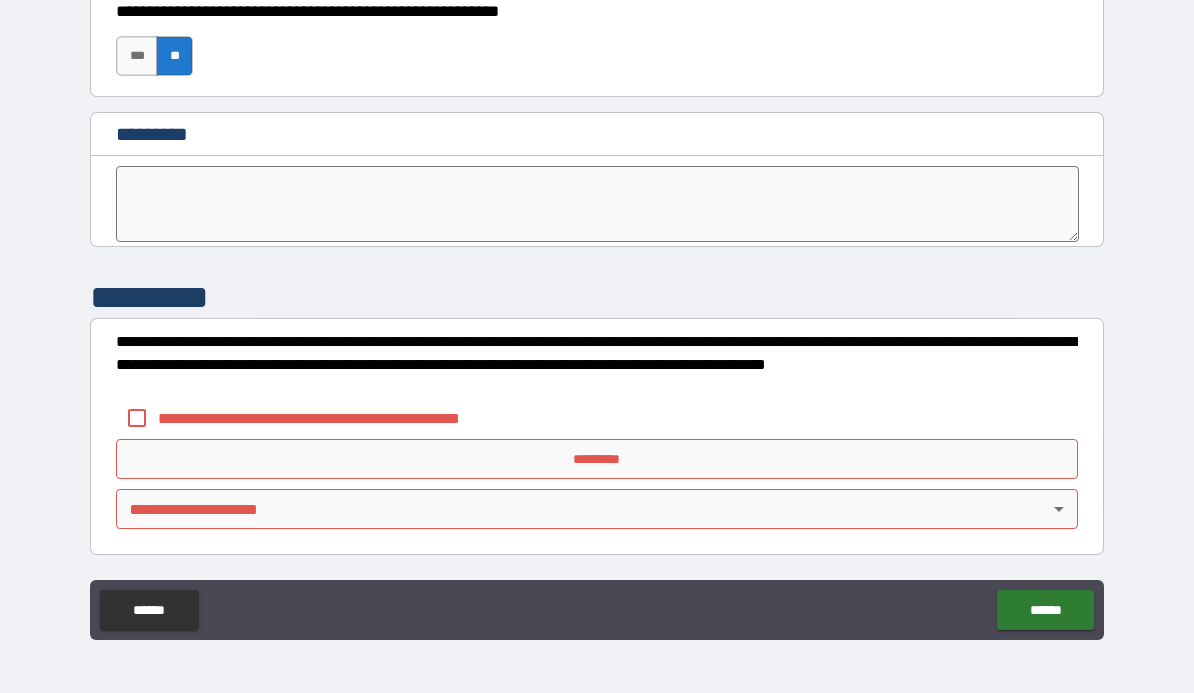 scroll, scrollTop: 10201, scrollLeft: 0, axis: vertical 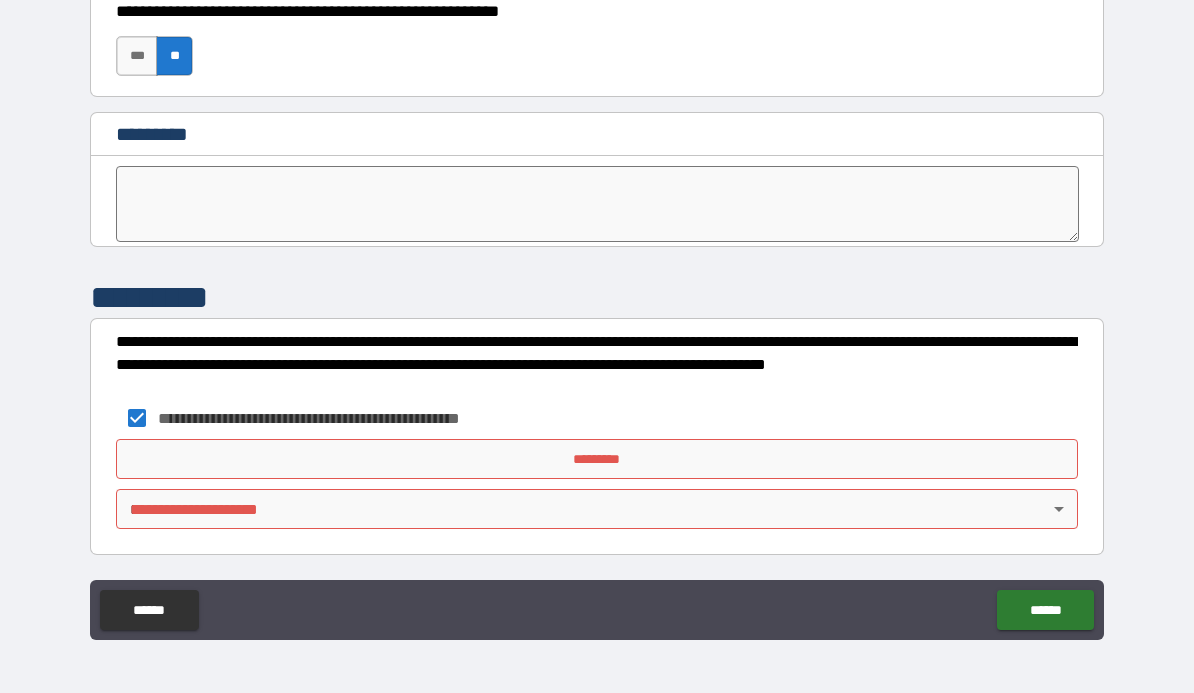 click on "*********" at bounding box center [597, 459] 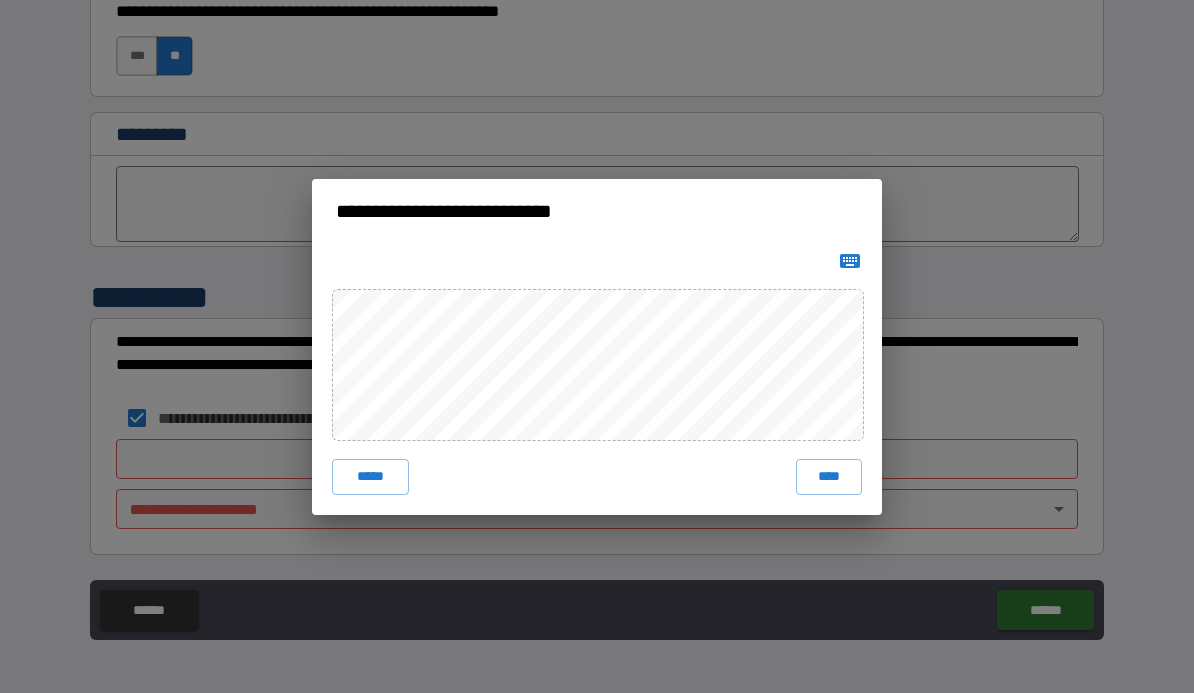 click on "****" at bounding box center (829, 477) 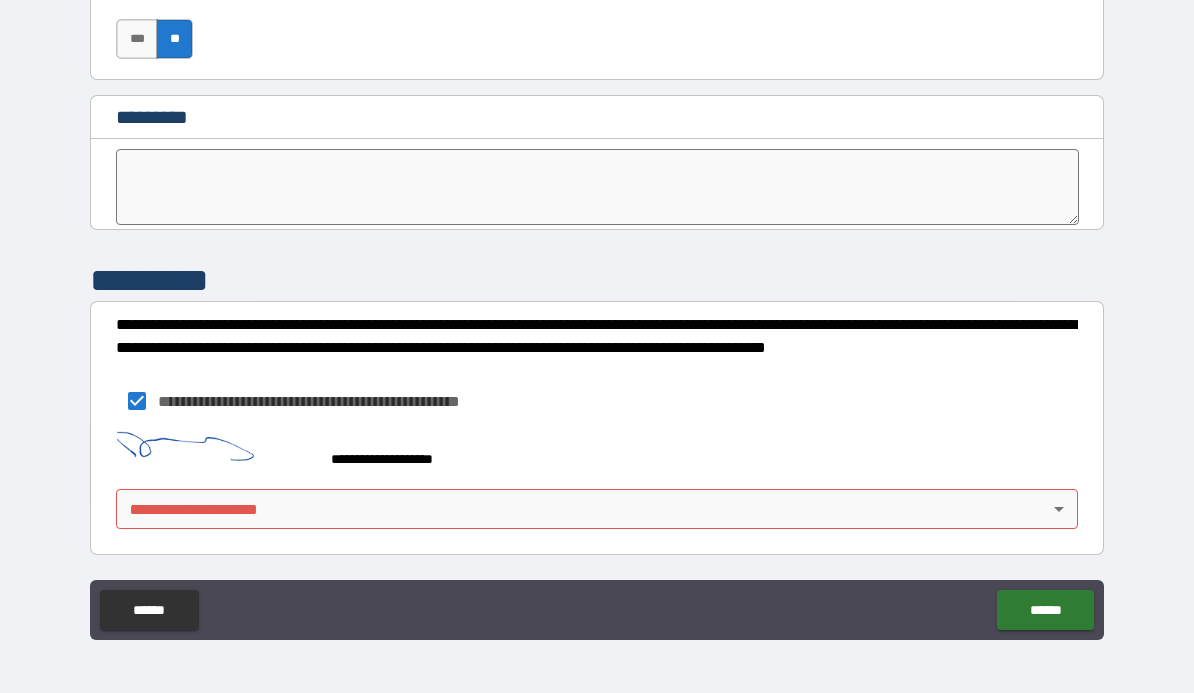 scroll, scrollTop: 10218, scrollLeft: 0, axis: vertical 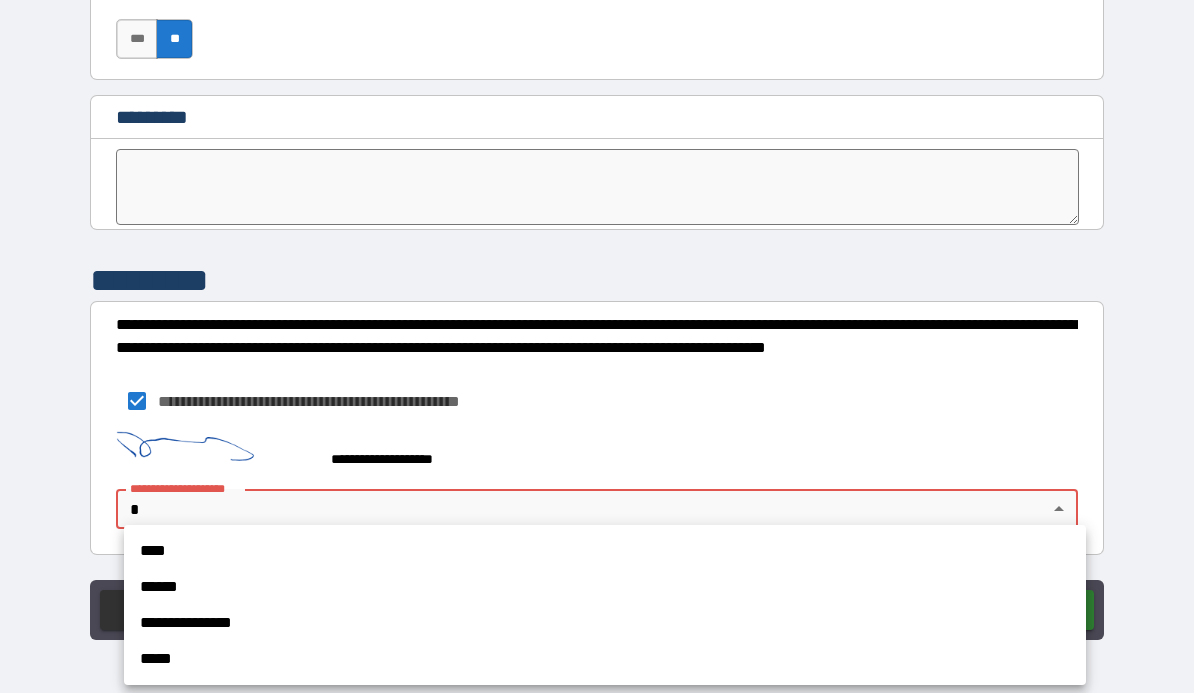 click on "****" at bounding box center (605, 551) 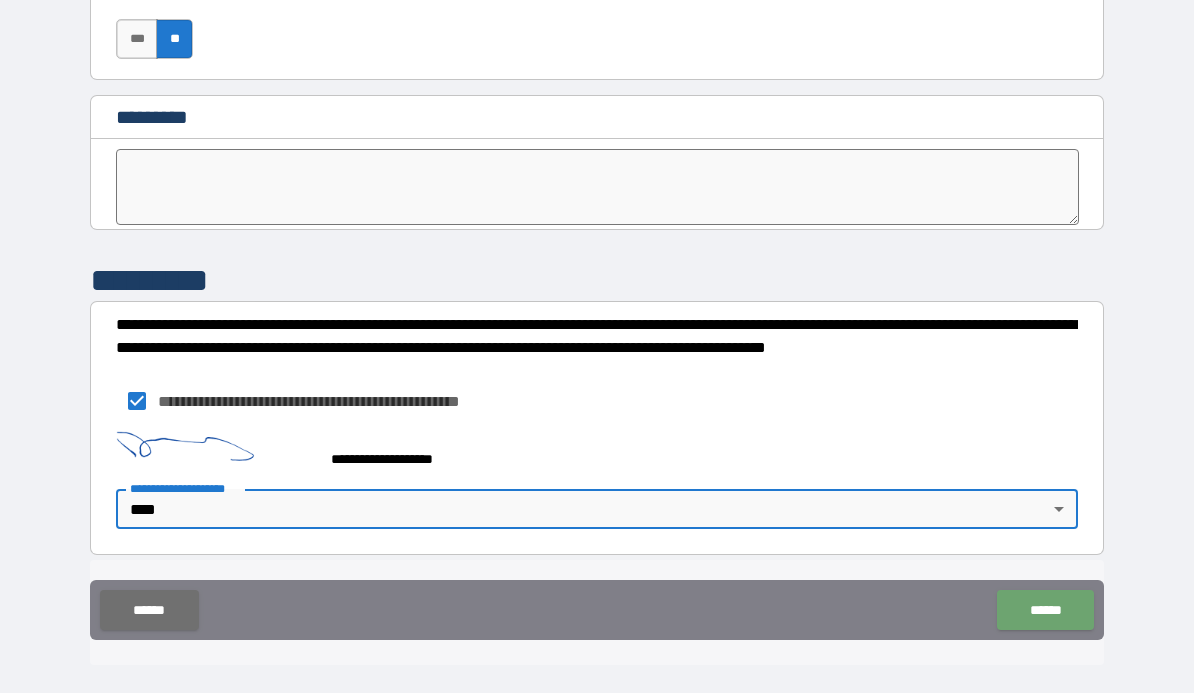 click on "******" at bounding box center (1045, 610) 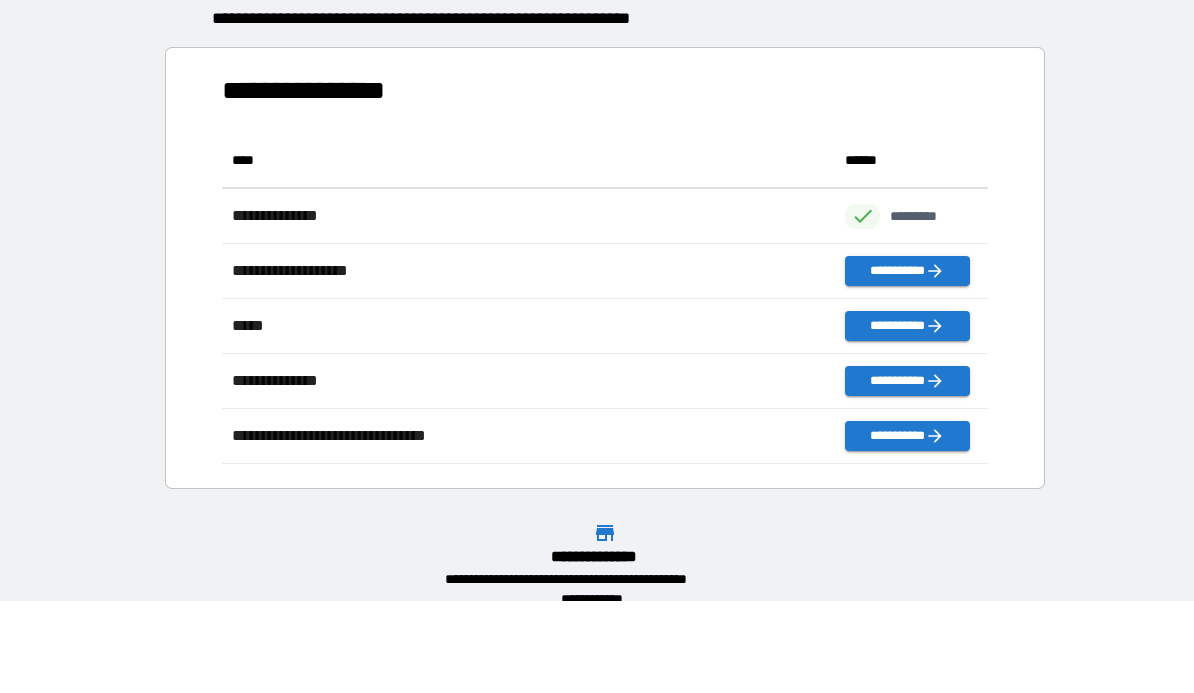 scroll, scrollTop: 1, scrollLeft: 1, axis: both 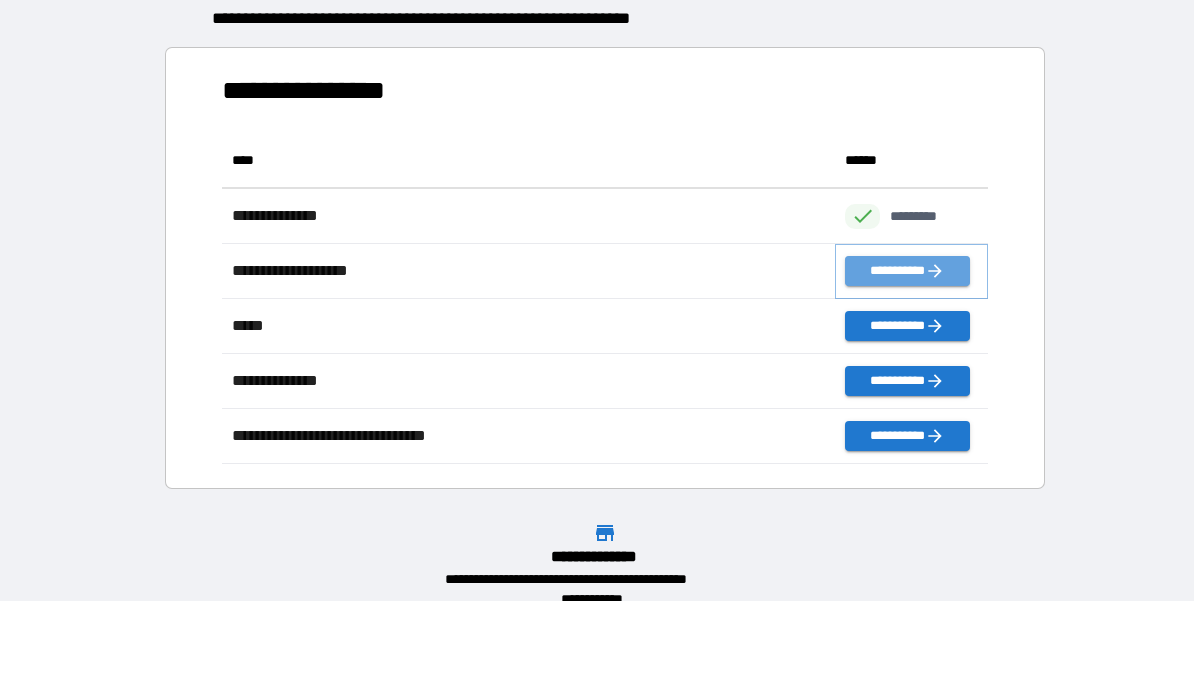 click 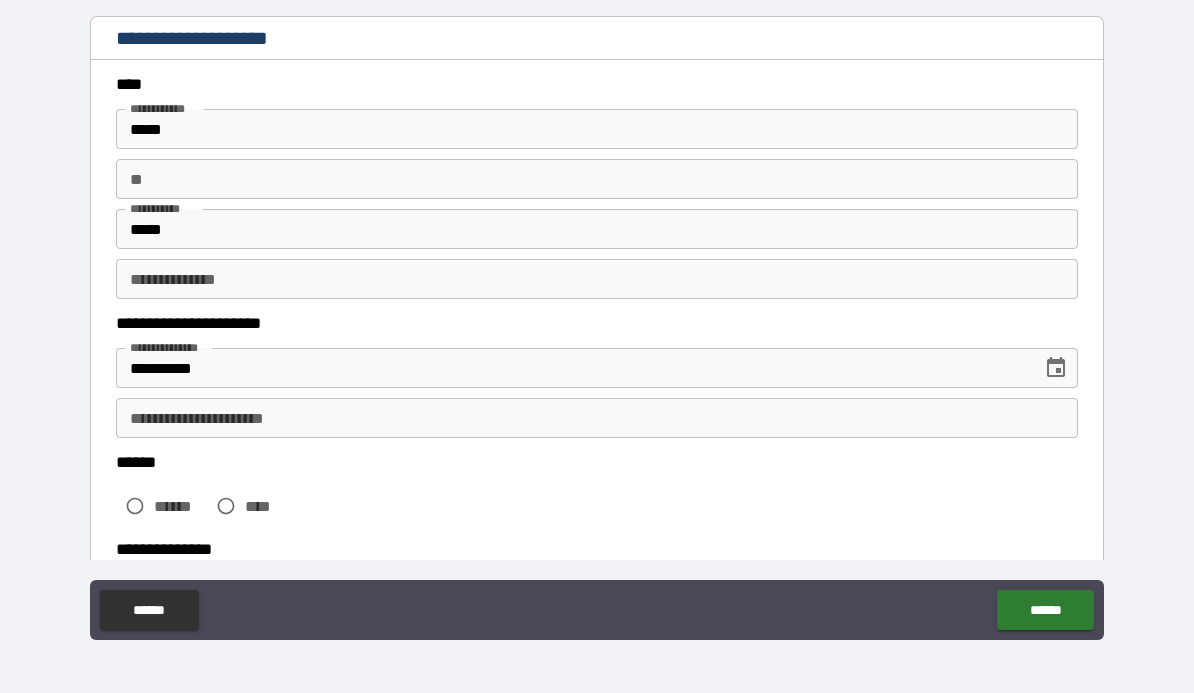 click on "**" at bounding box center [597, 179] 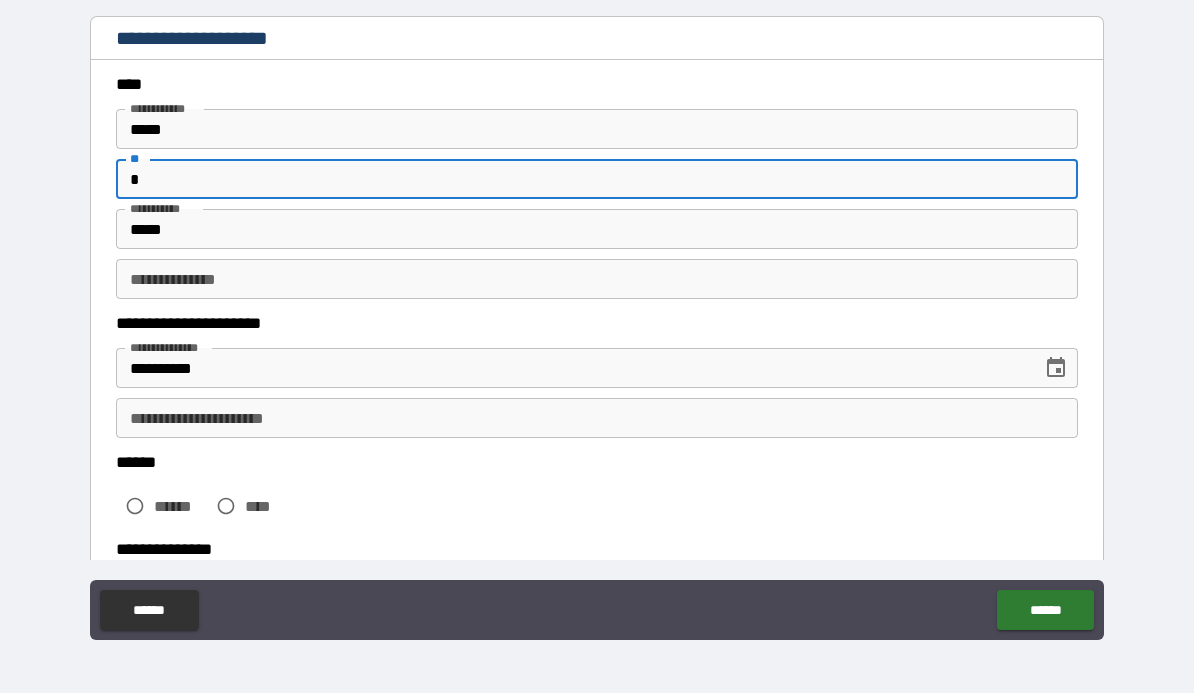 type on "*" 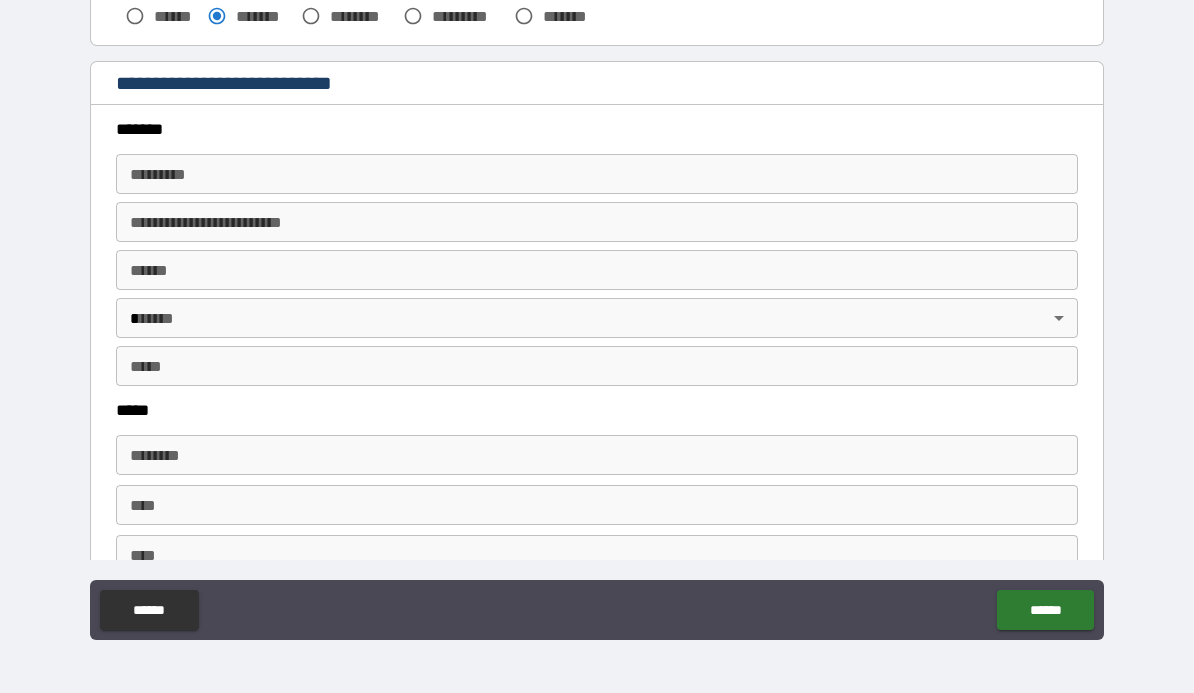 scroll, scrollTop: 530, scrollLeft: 0, axis: vertical 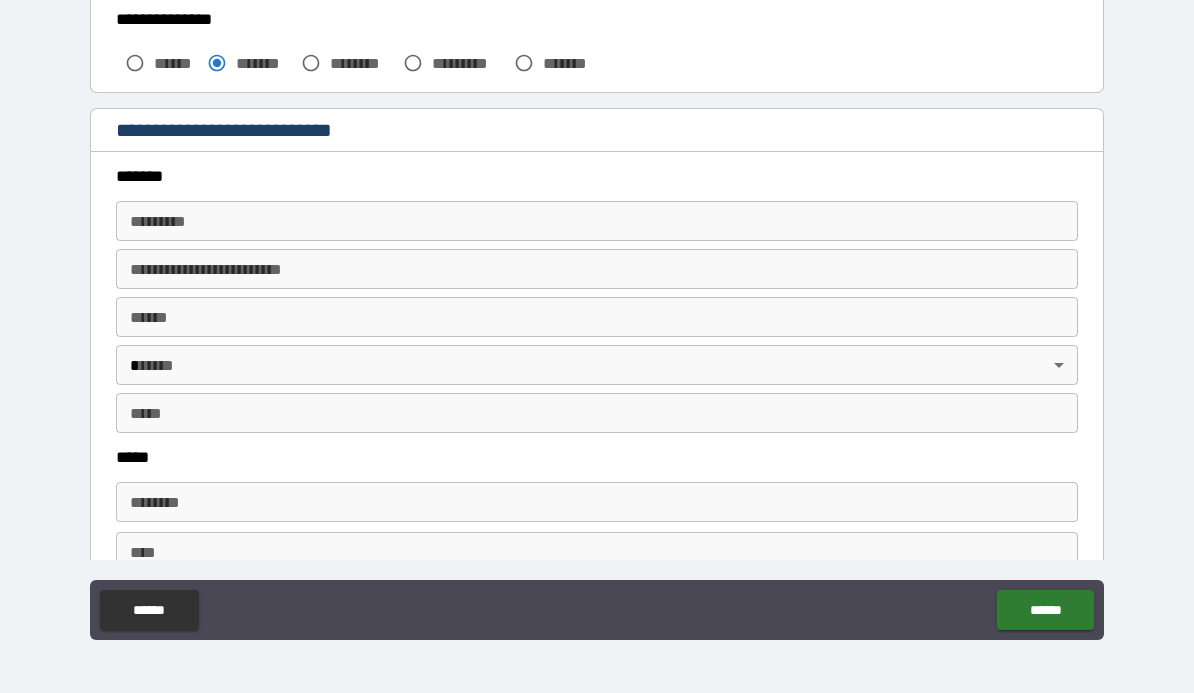 click on "*******   * *******   *" at bounding box center (597, 221) 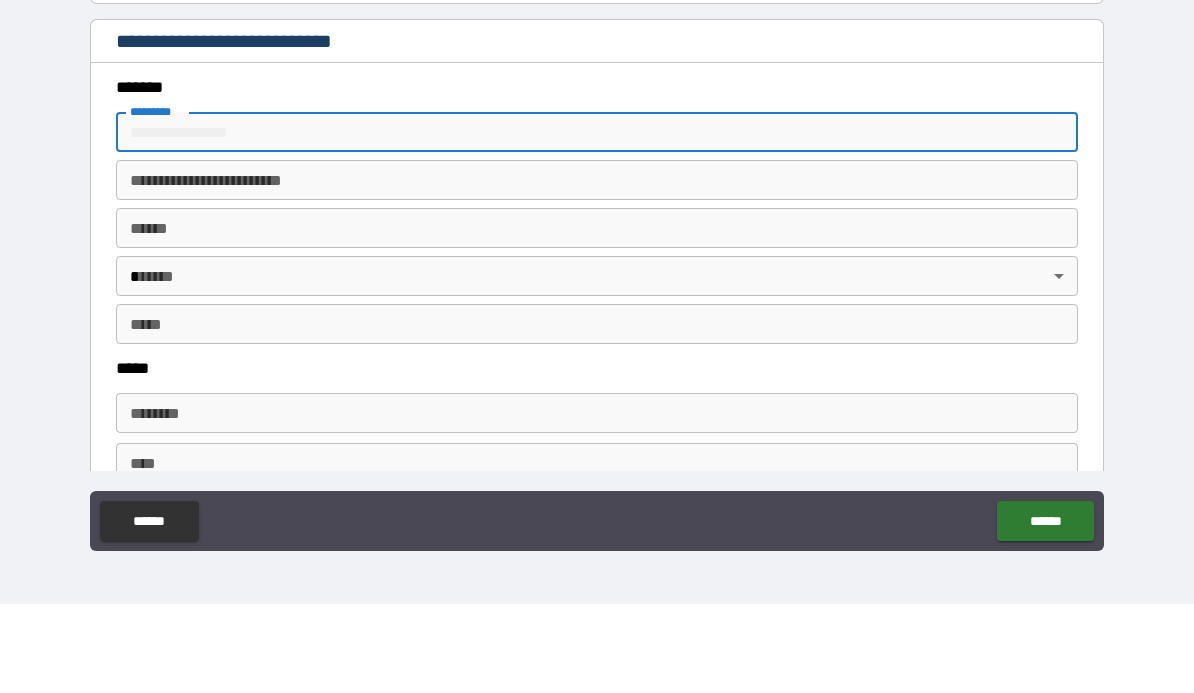 type on "**********" 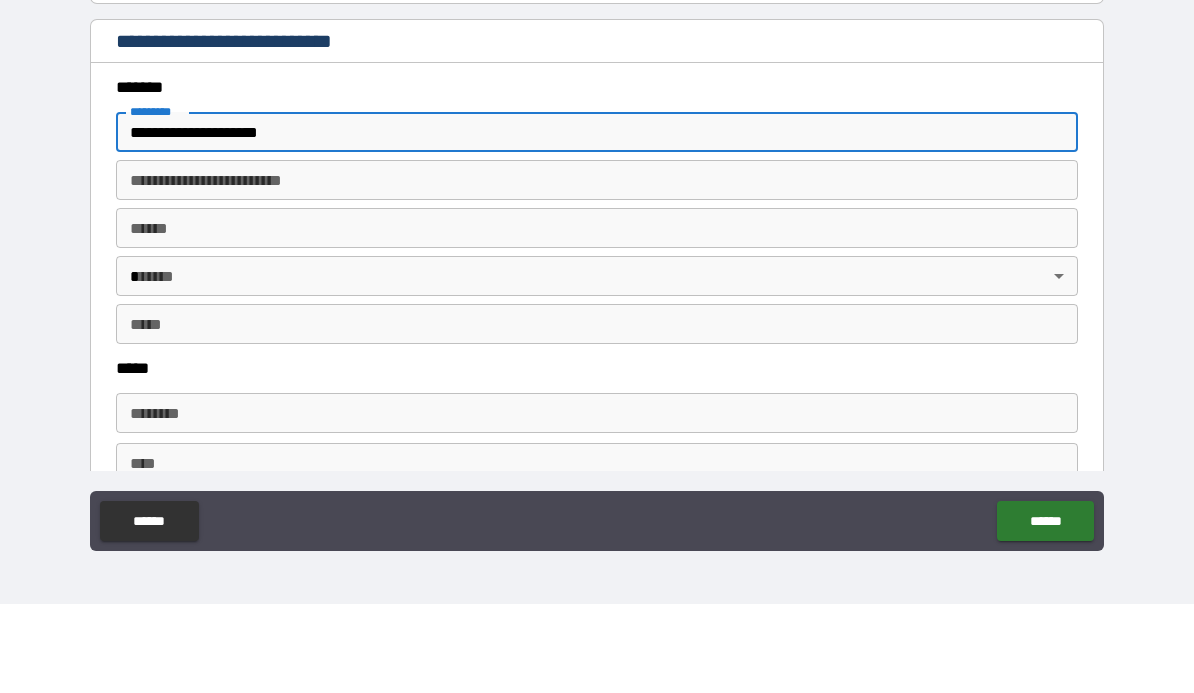type on "*****" 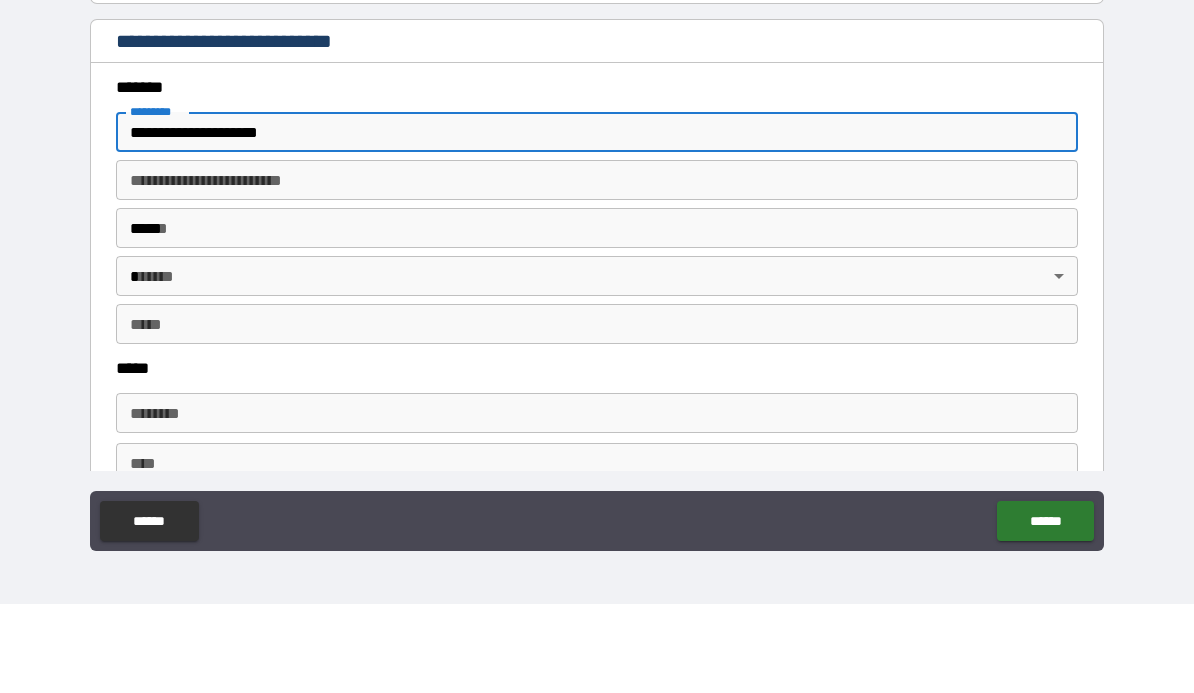 type on "**" 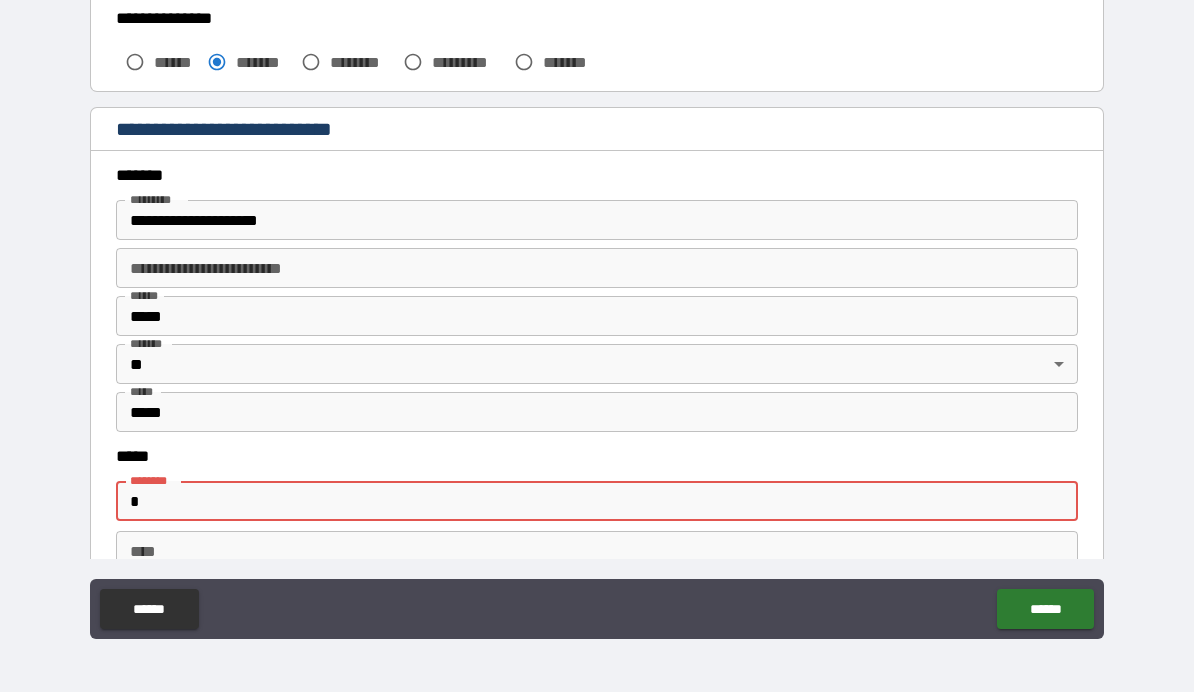 click on "*" at bounding box center (597, 502) 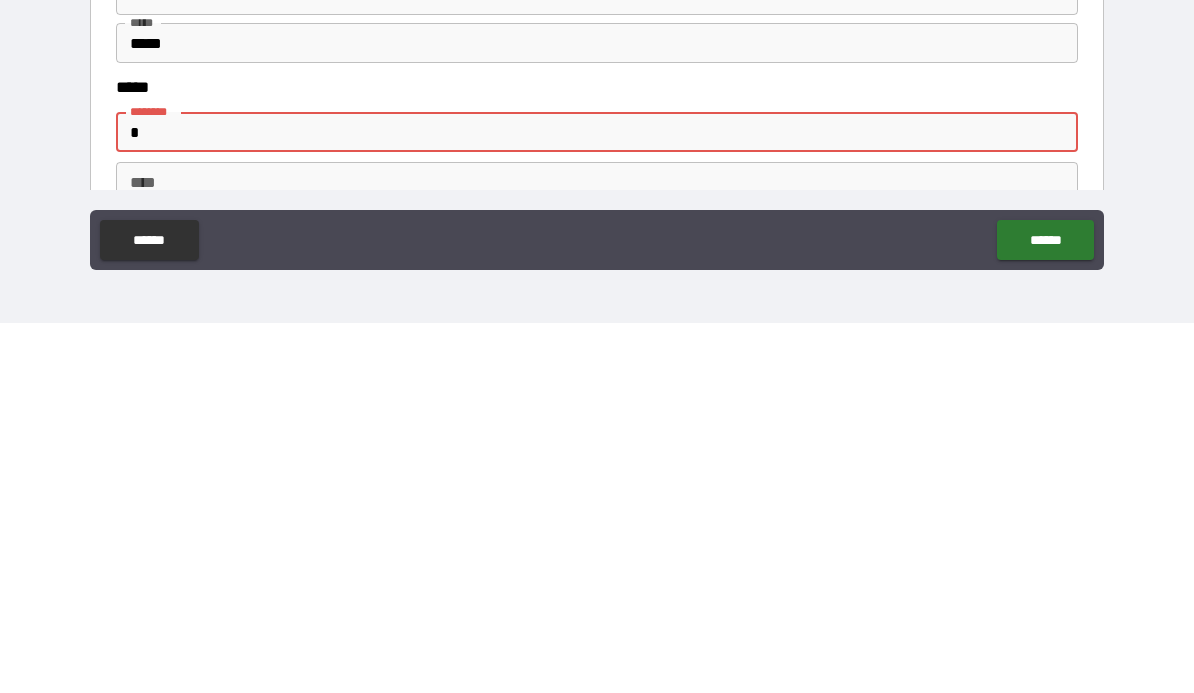 type on "**********" 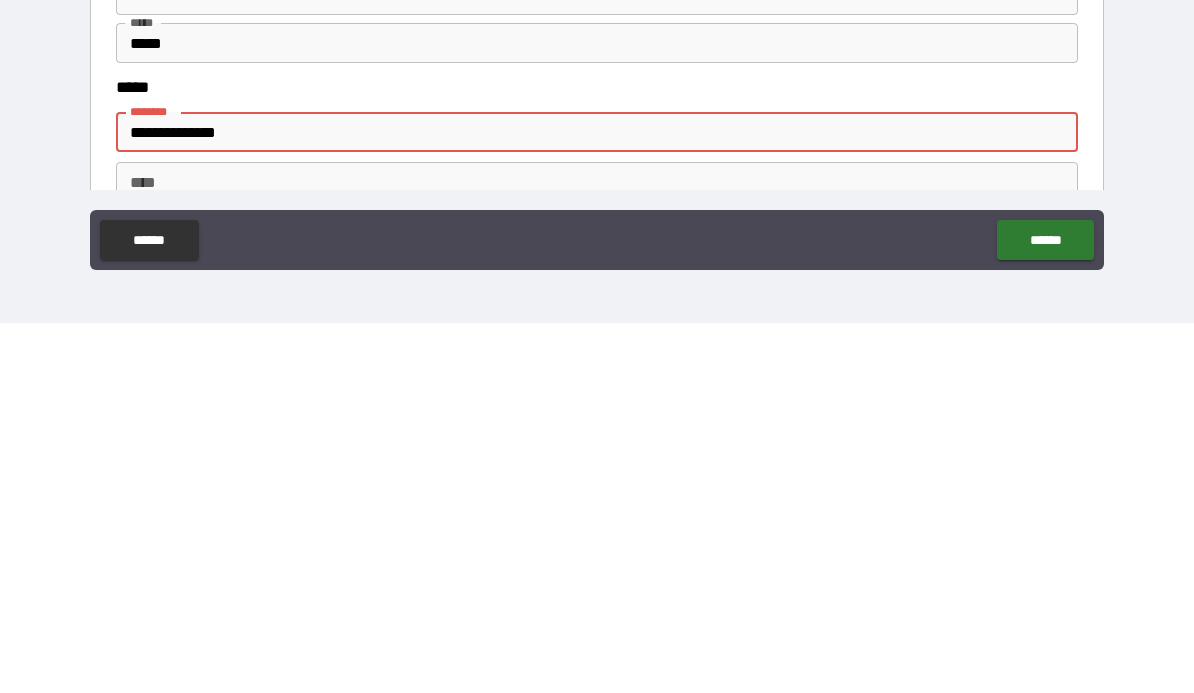 type on "*" 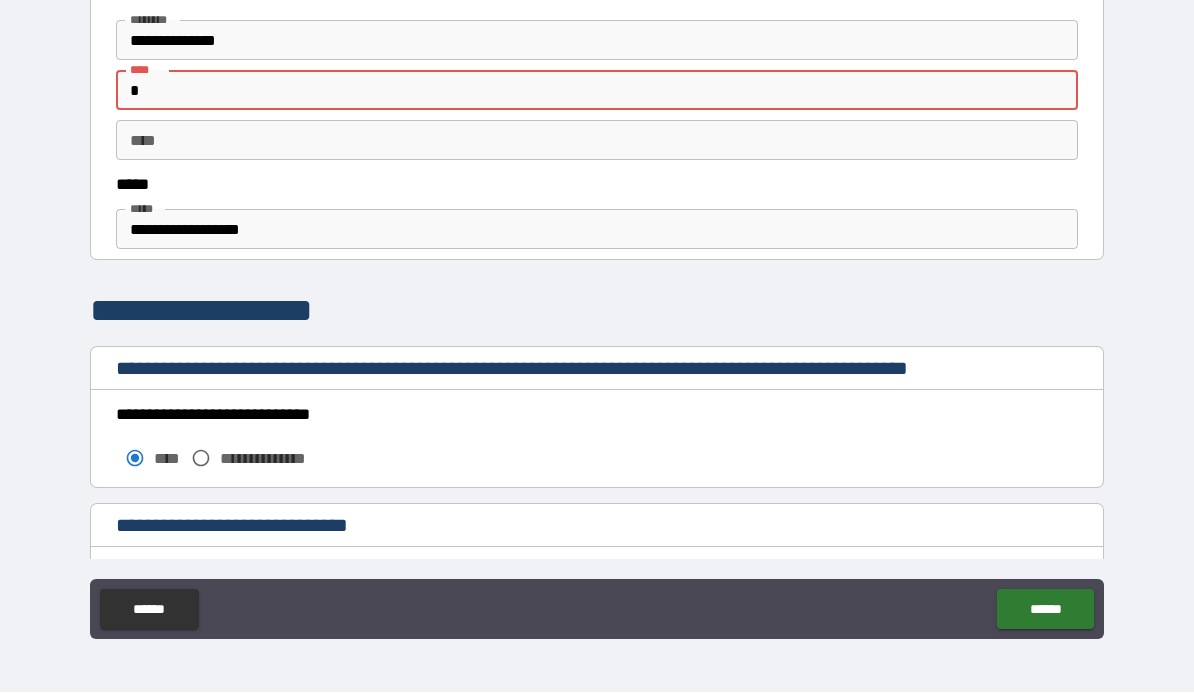 scroll, scrollTop: 993, scrollLeft: 0, axis: vertical 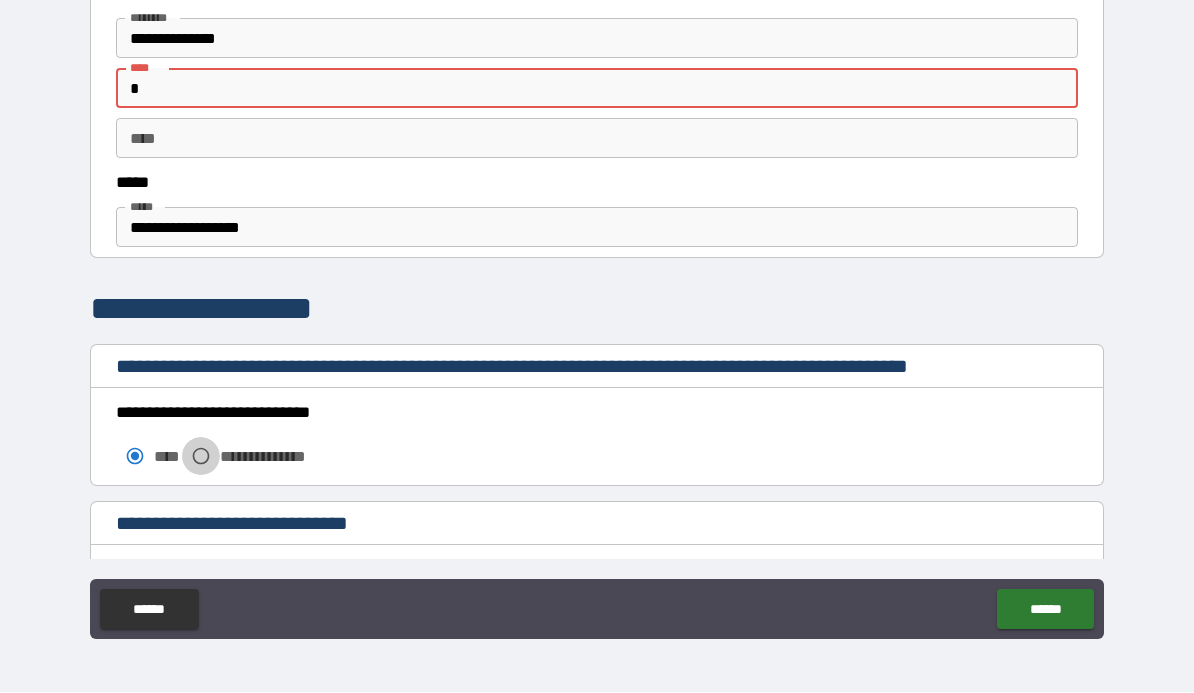 type 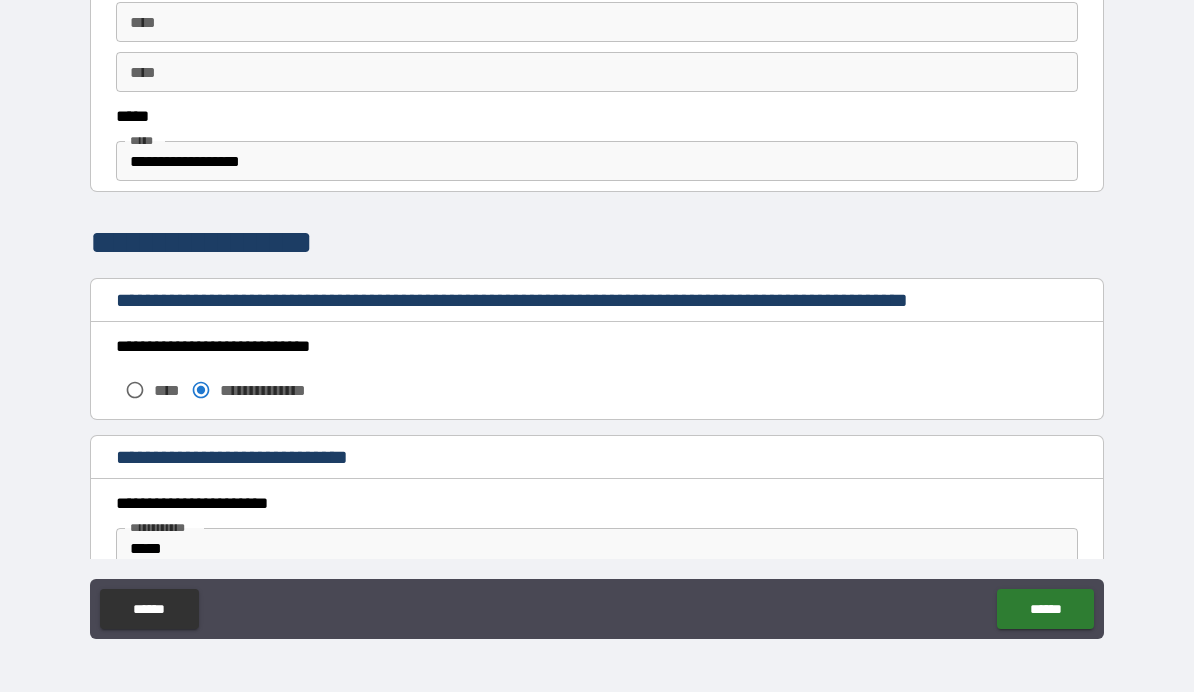 scroll, scrollTop: 1187, scrollLeft: 0, axis: vertical 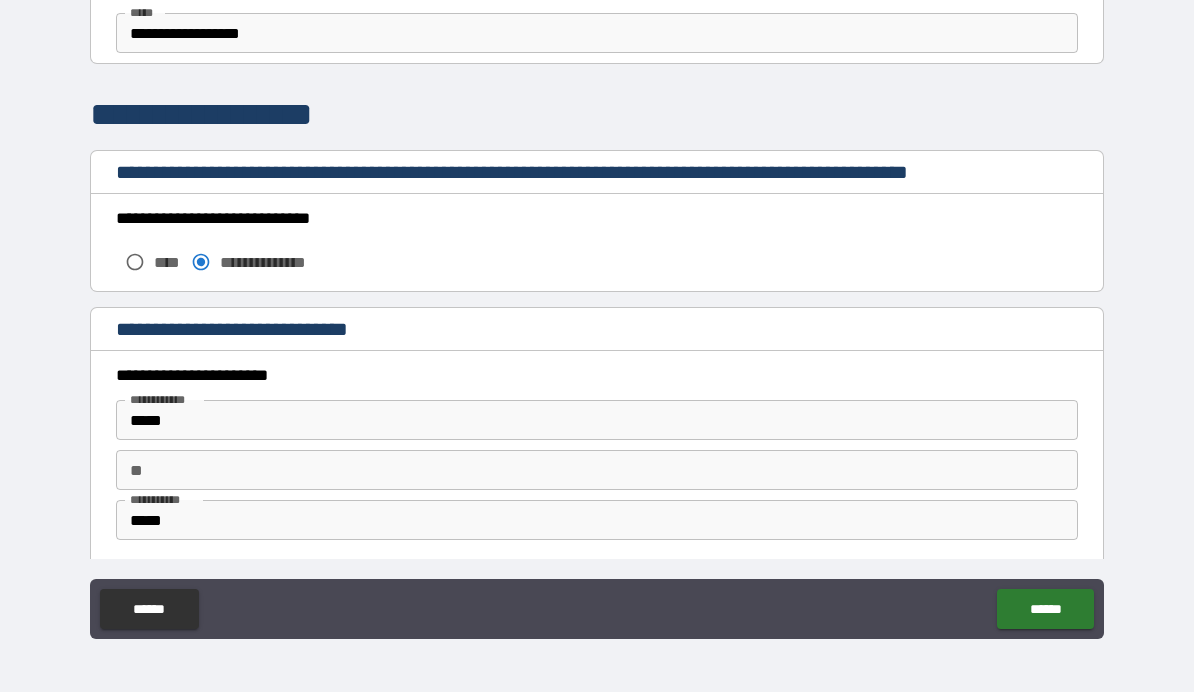 click on "**********" at bounding box center [597, 244] 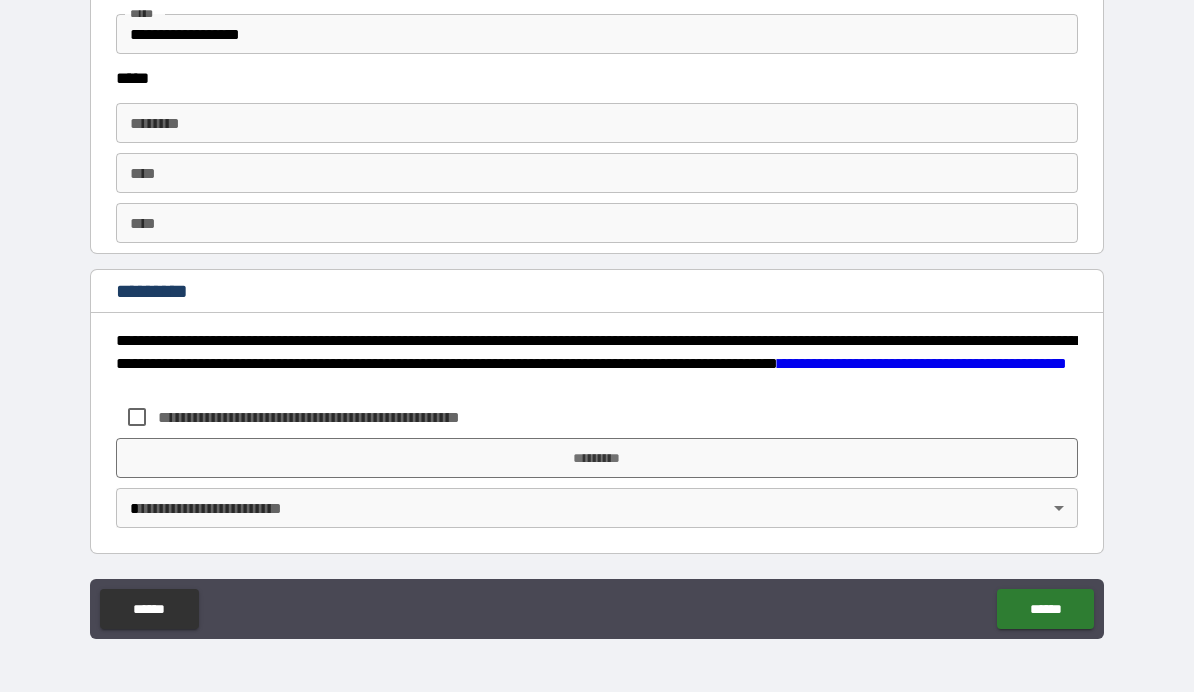 scroll, scrollTop: 2252, scrollLeft: 0, axis: vertical 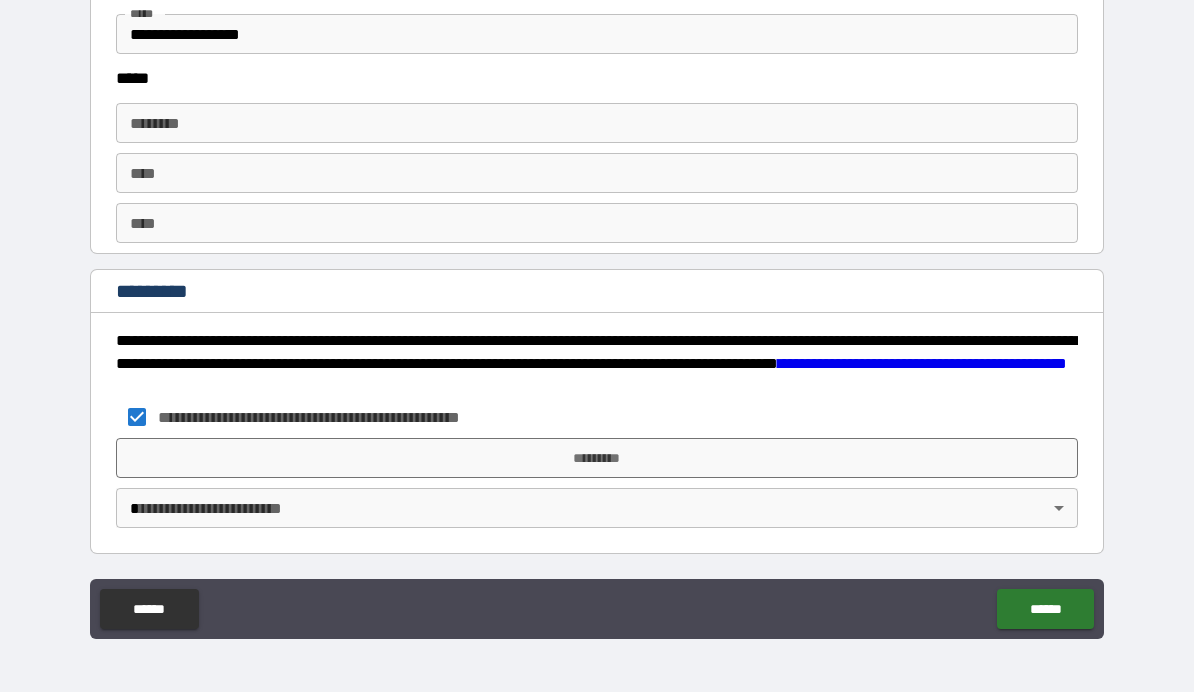 click on "*********" at bounding box center (597, 459) 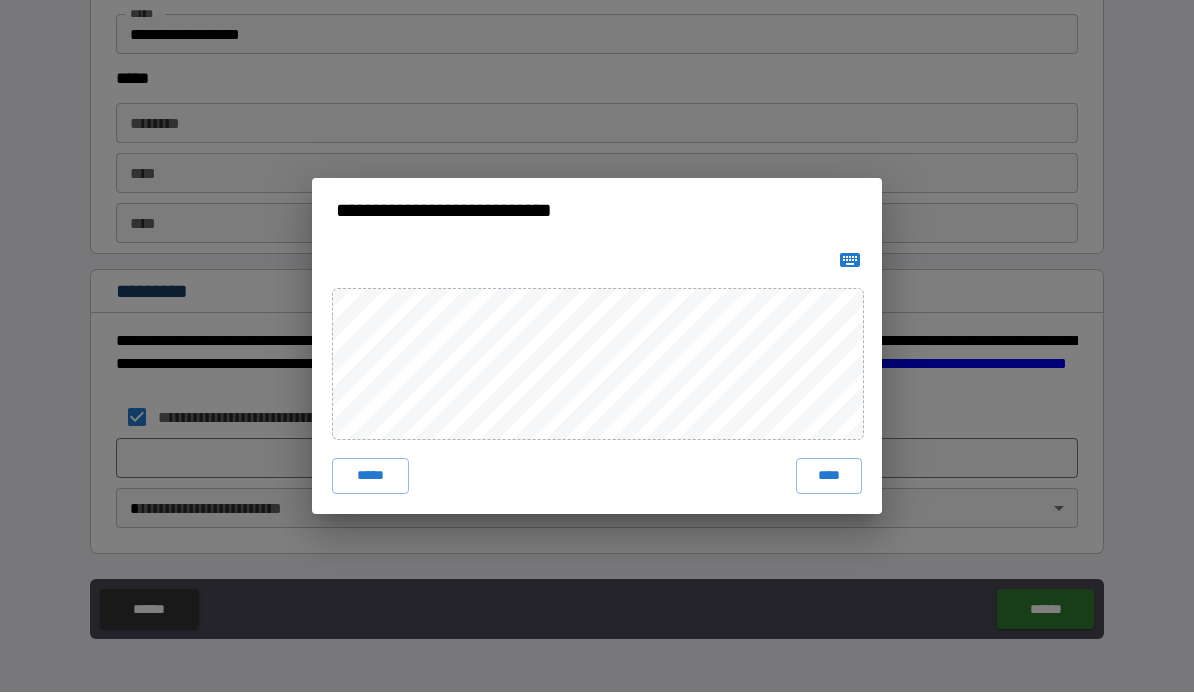click on "****" at bounding box center [829, 477] 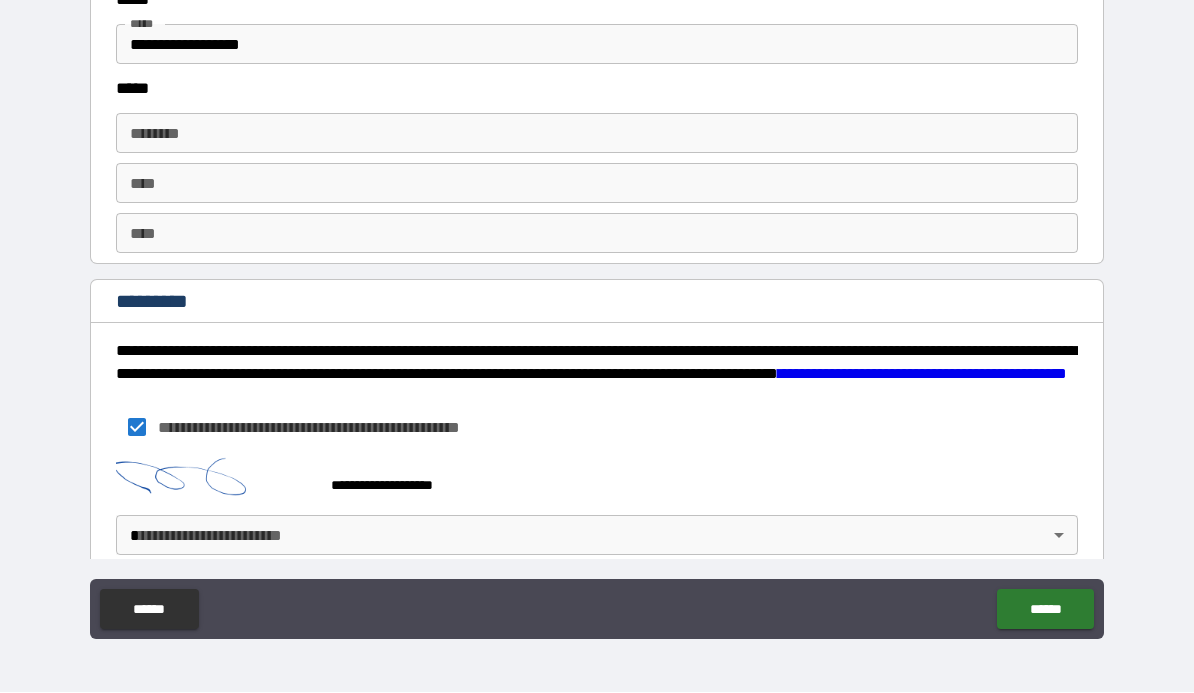 click on "[FIRST] [LAST] [CITY] [STATE] [ZIP] [STREET] [NUMBER] [APARTMENT] [COUNTRY] [ADDRESS] [PHONE] [EMAIL] [SSN] [DLN] [CC] [DOB] [AGE]" at bounding box center [597, 300] 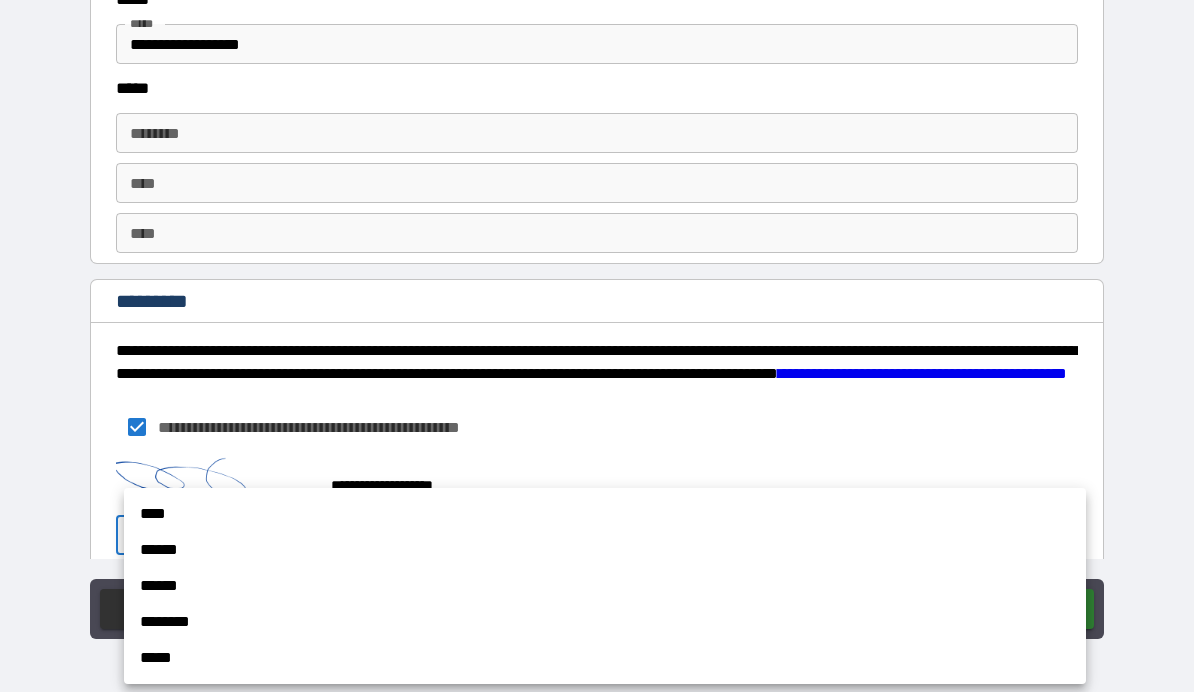 click on "****" at bounding box center [605, 515] 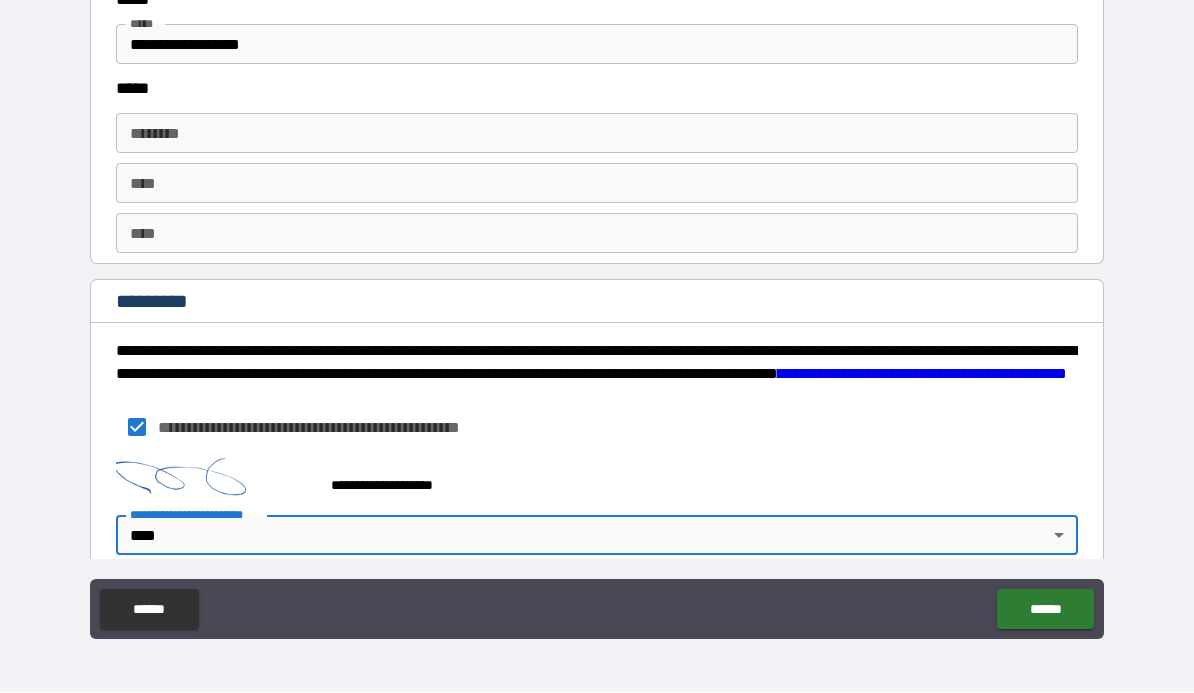 click on "[FIRST] [LAST] [CITY] [STATE] [ZIP] [STREET] [NUMBER] [APARTMENT] [COUNTRY] [ADDRESS] [PHONE] [EMAIL] [SSN] [DLN] [CC] [DOB] [AGE]" at bounding box center (597, 303) 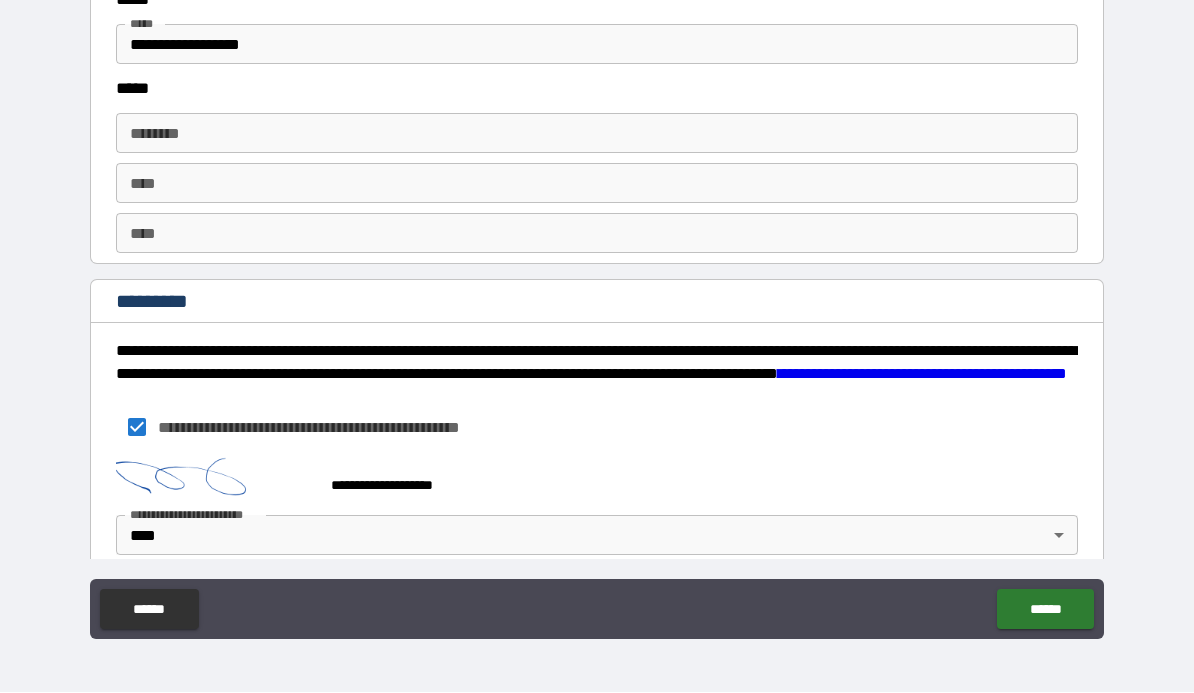 click on "******" at bounding box center [1045, 610] 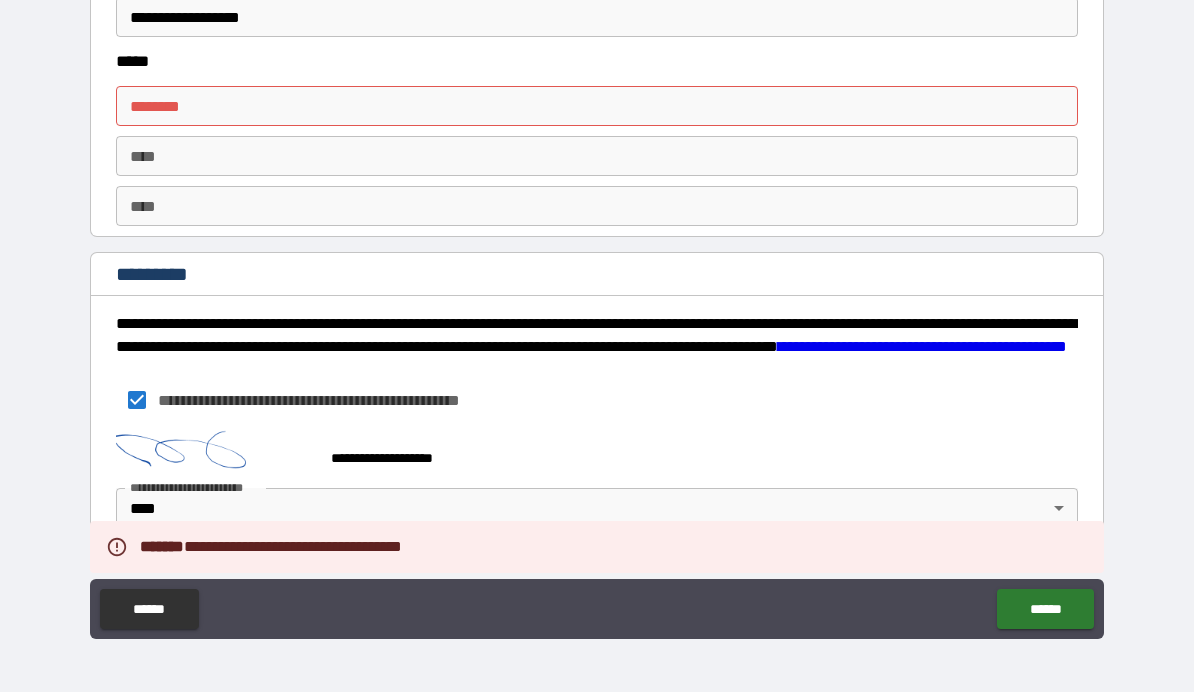 scroll, scrollTop: 2269, scrollLeft: 0, axis: vertical 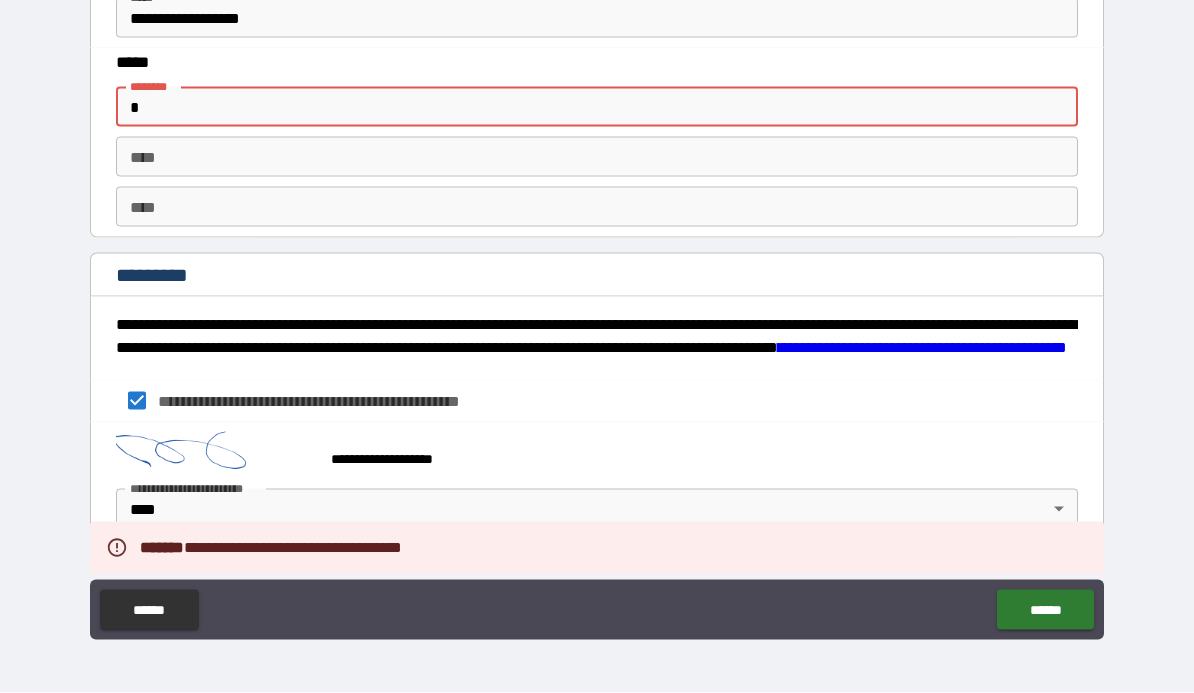 type on "**********" 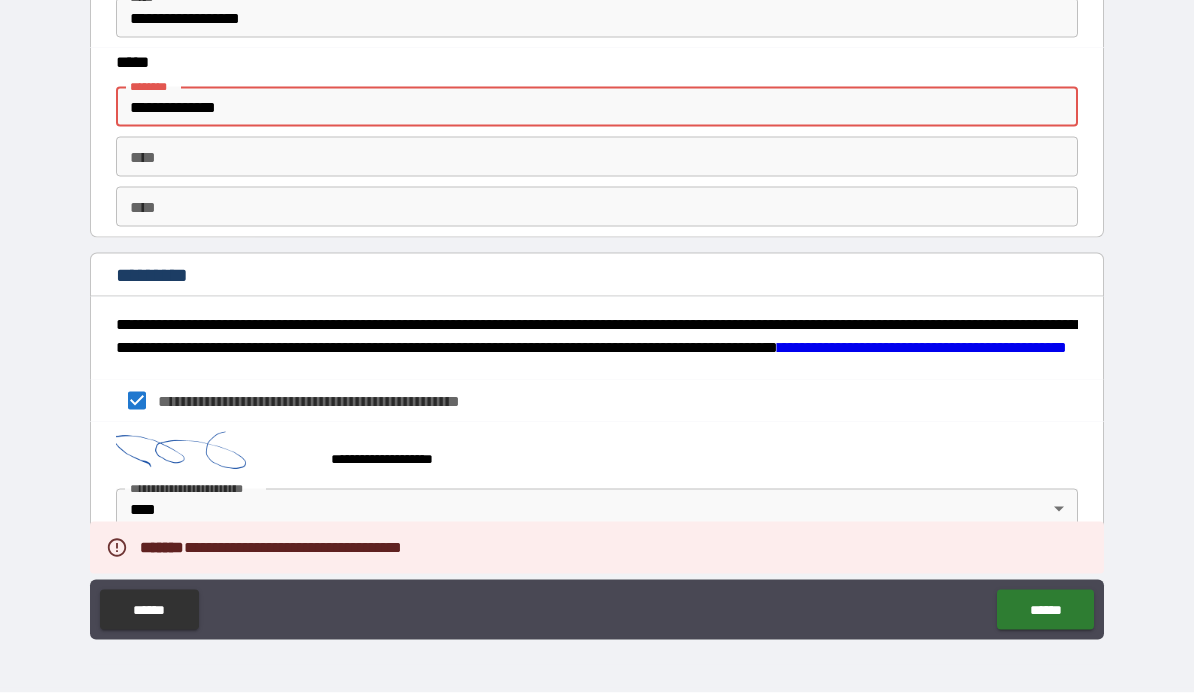 type on "*" 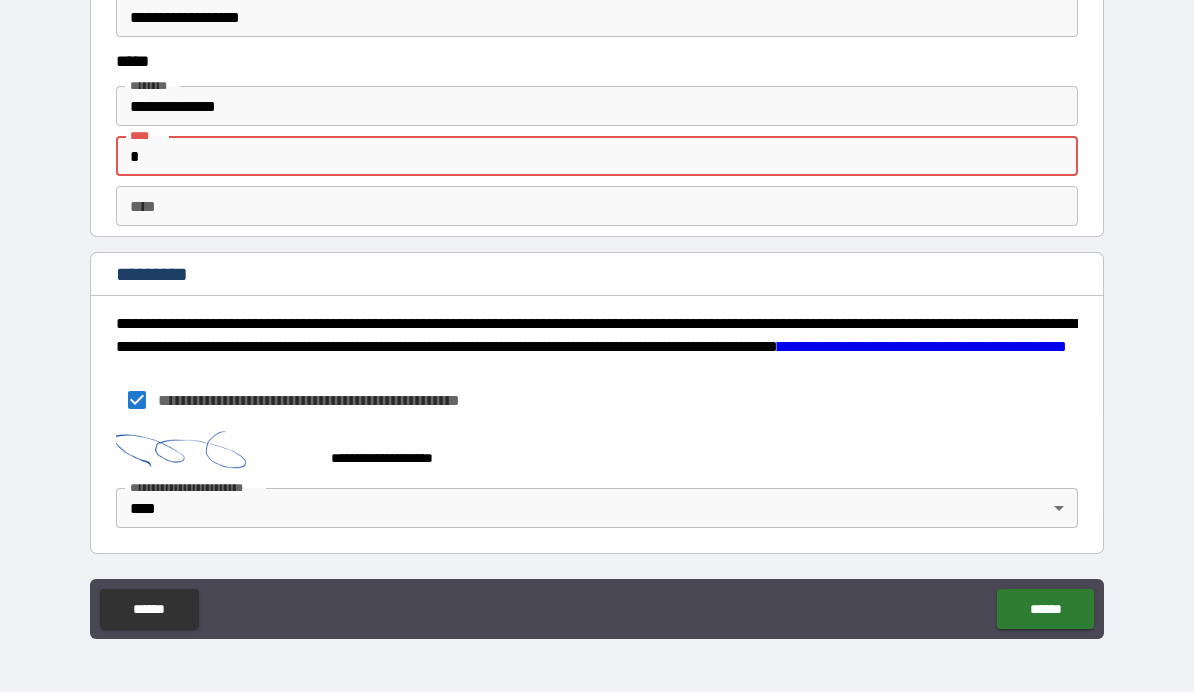 click on "******" at bounding box center [1045, 610] 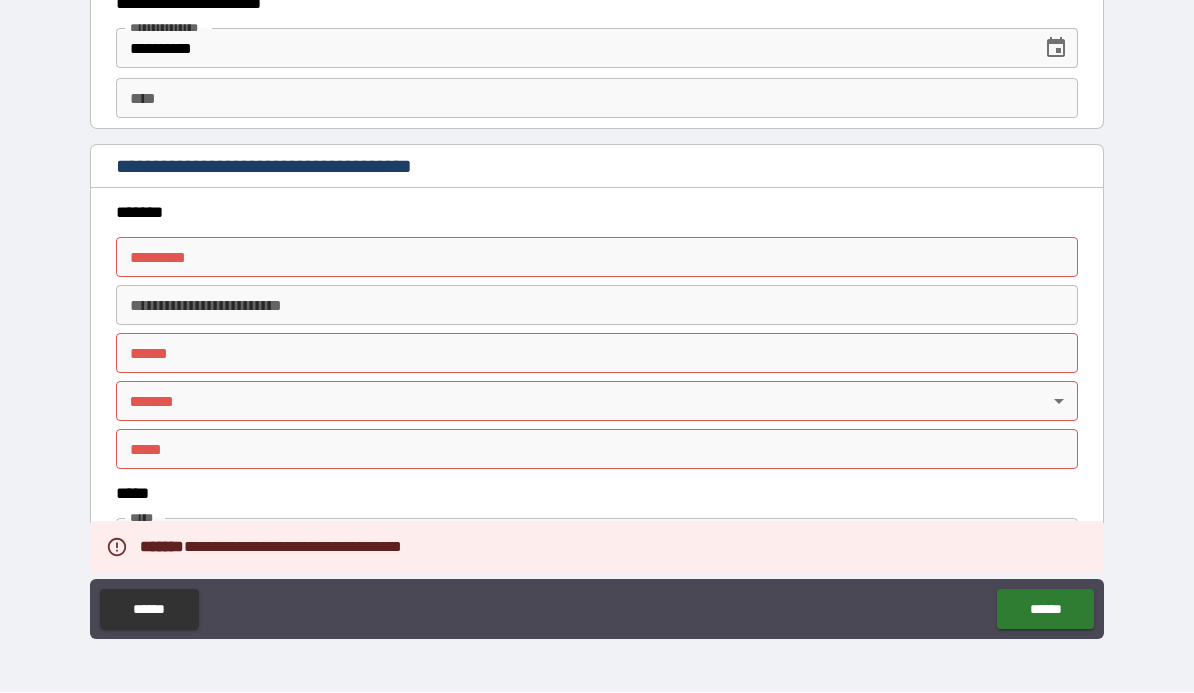 scroll, scrollTop: 1749, scrollLeft: 0, axis: vertical 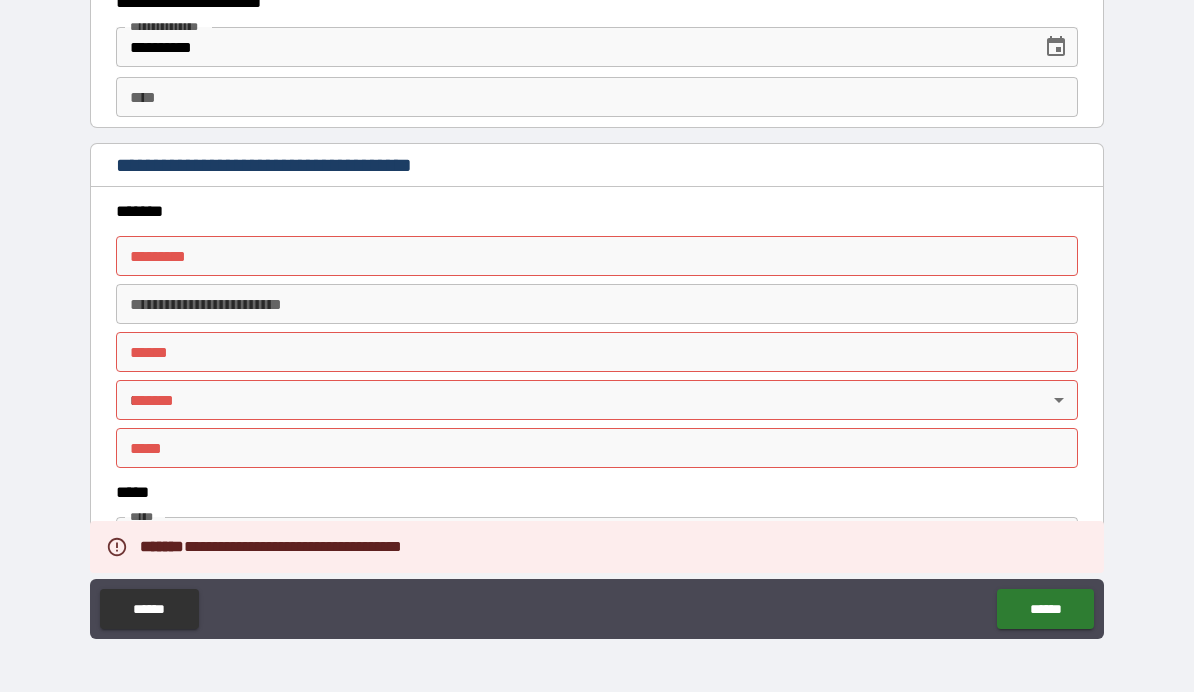 click on "*******   * *******   *" at bounding box center [597, 257] 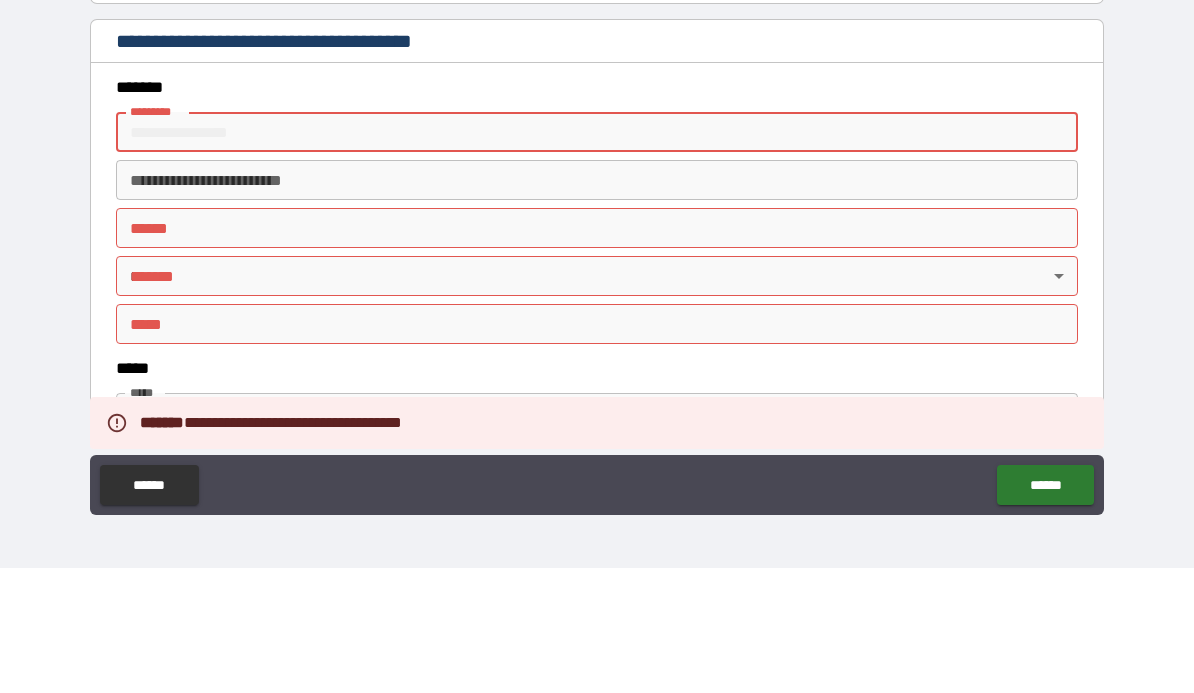 type on "**********" 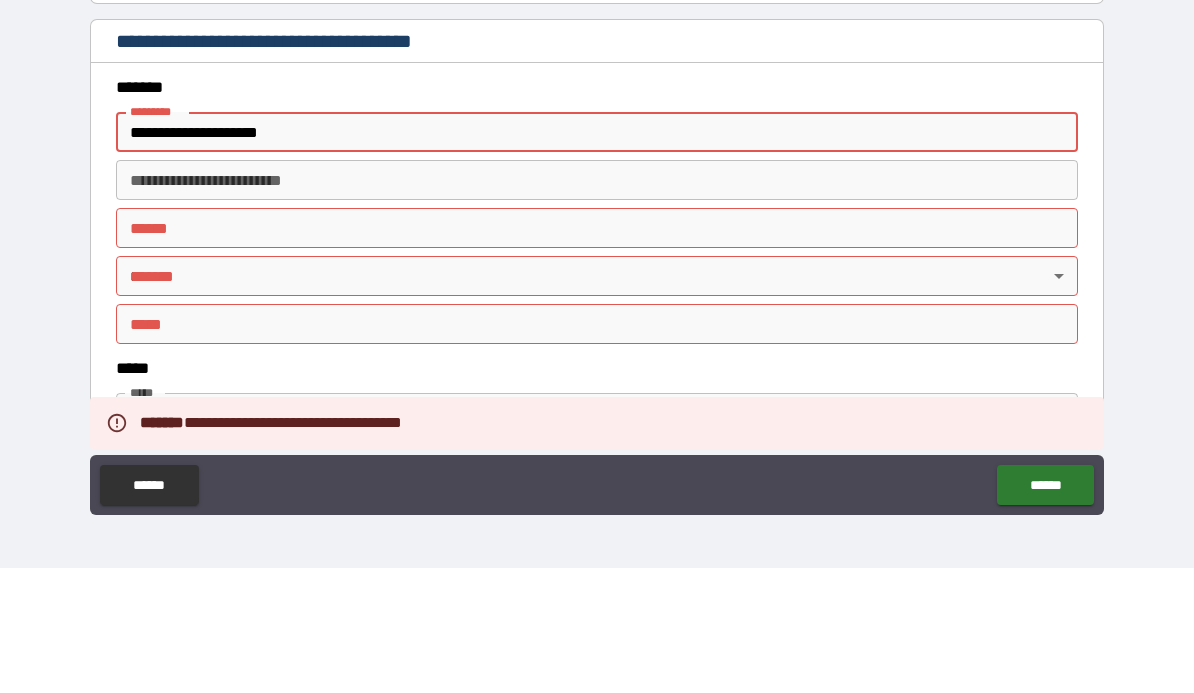 type on "*****" 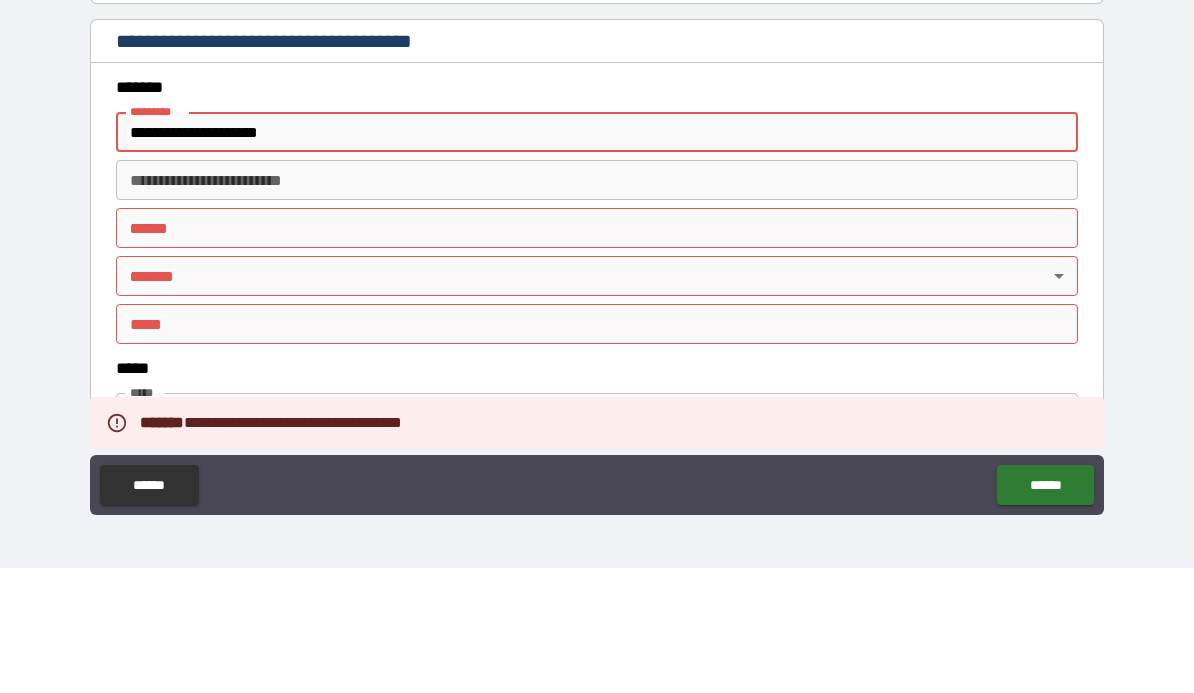type on "**" 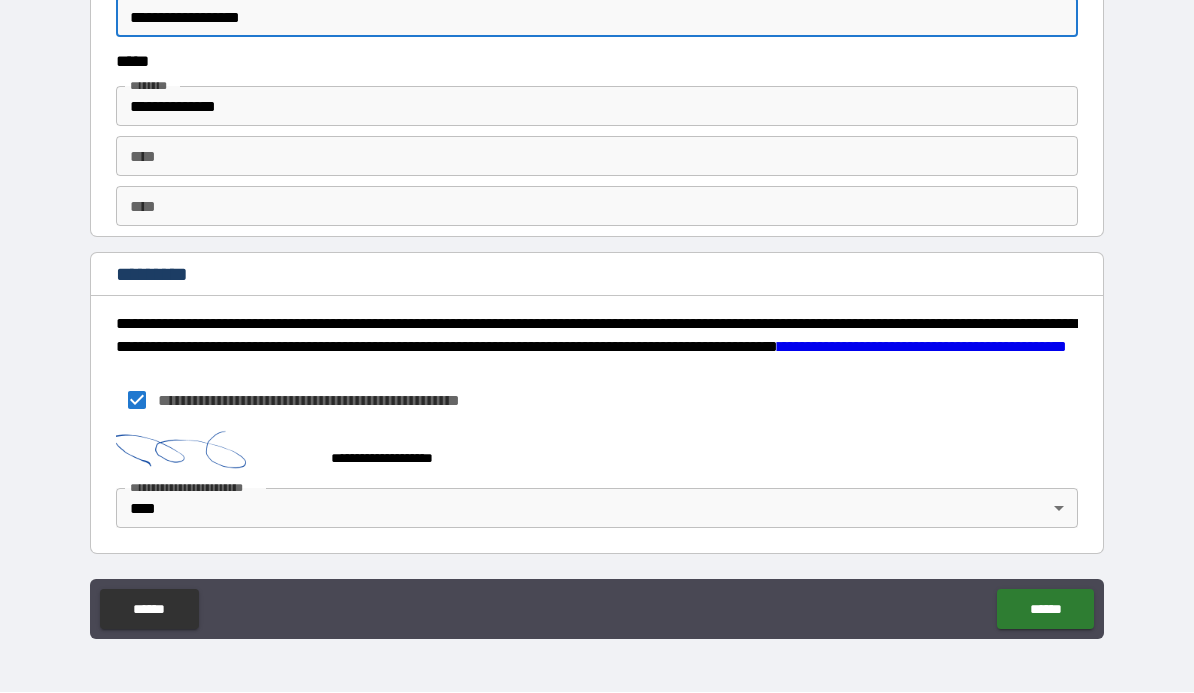 scroll, scrollTop: 2269, scrollLeft: 0, axis: vertical 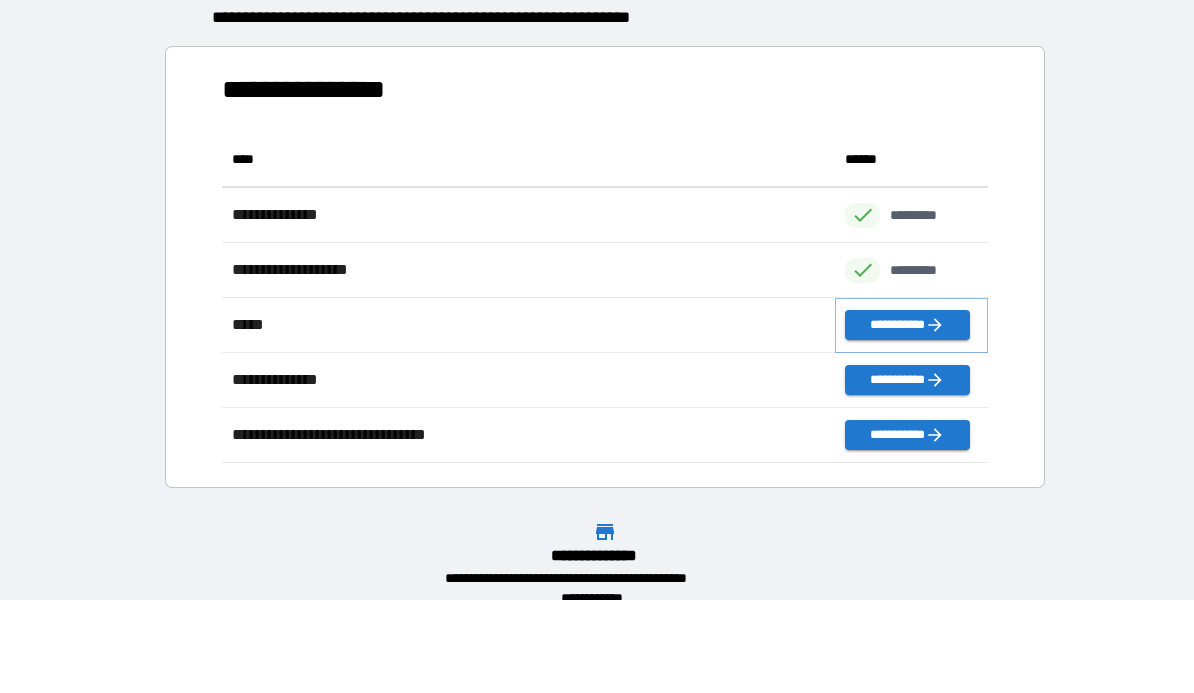 click on "**********" at bounding box center [907, 326] 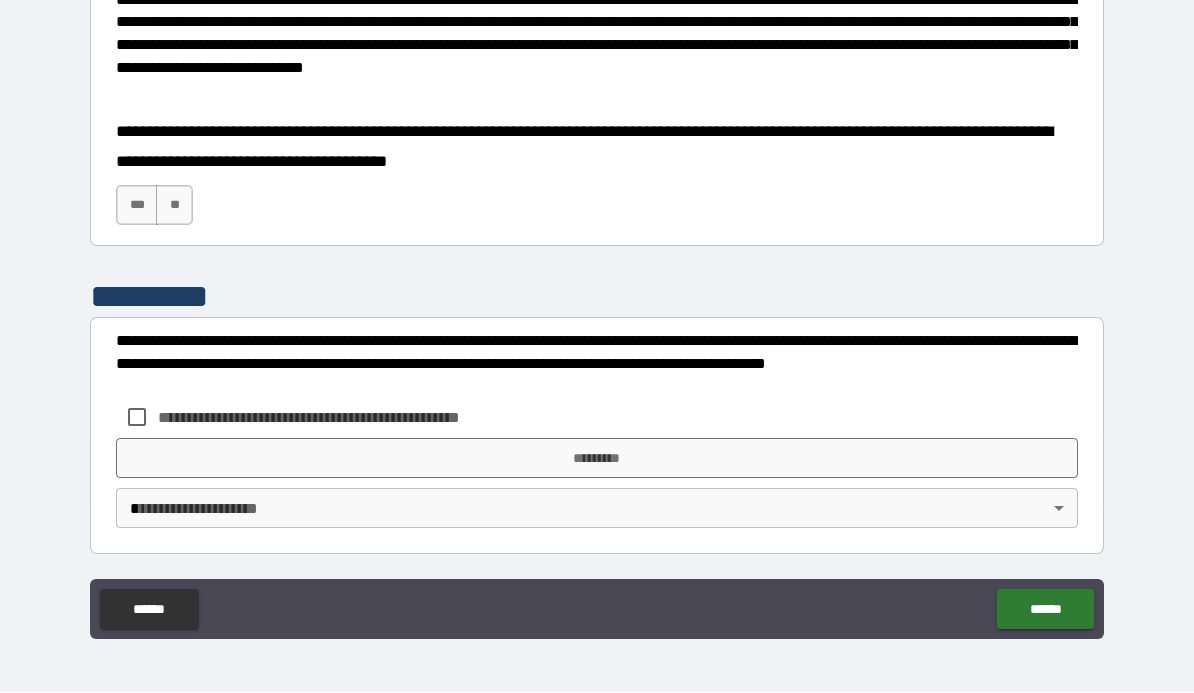 scroll, scrollTop: 2698, scrollLeft: 0, axis: vertical 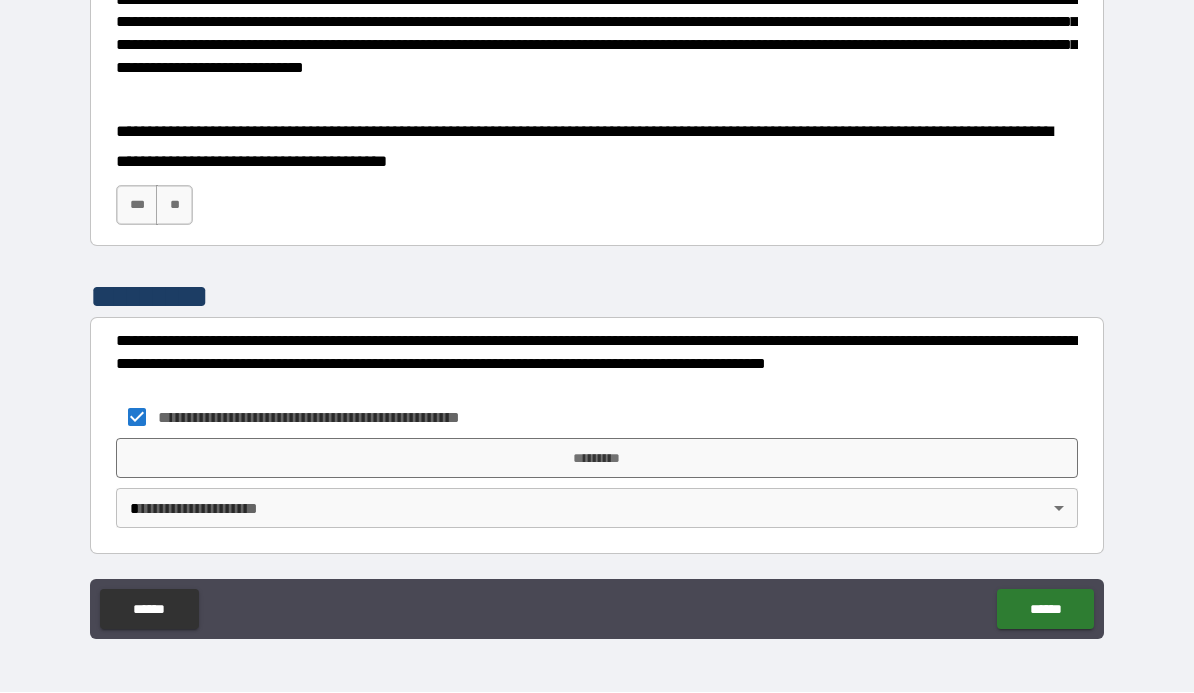 click on "*********" at bounding box center [597, 459] 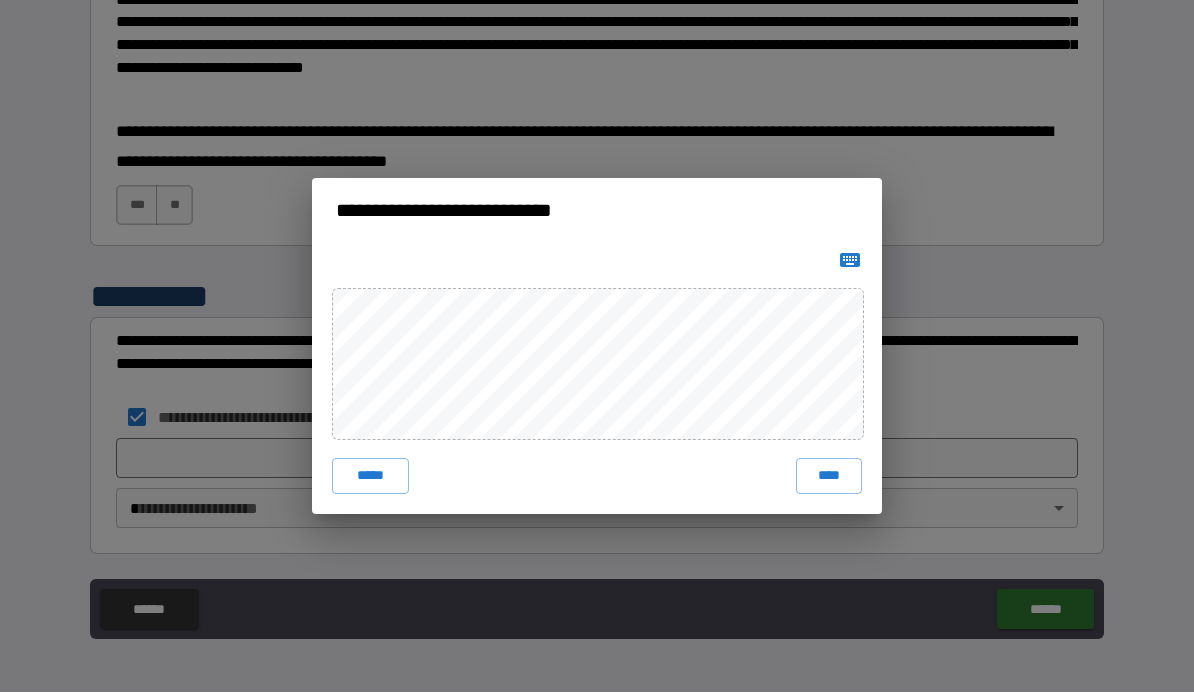 click on "****" at bounding box center (829, 477) 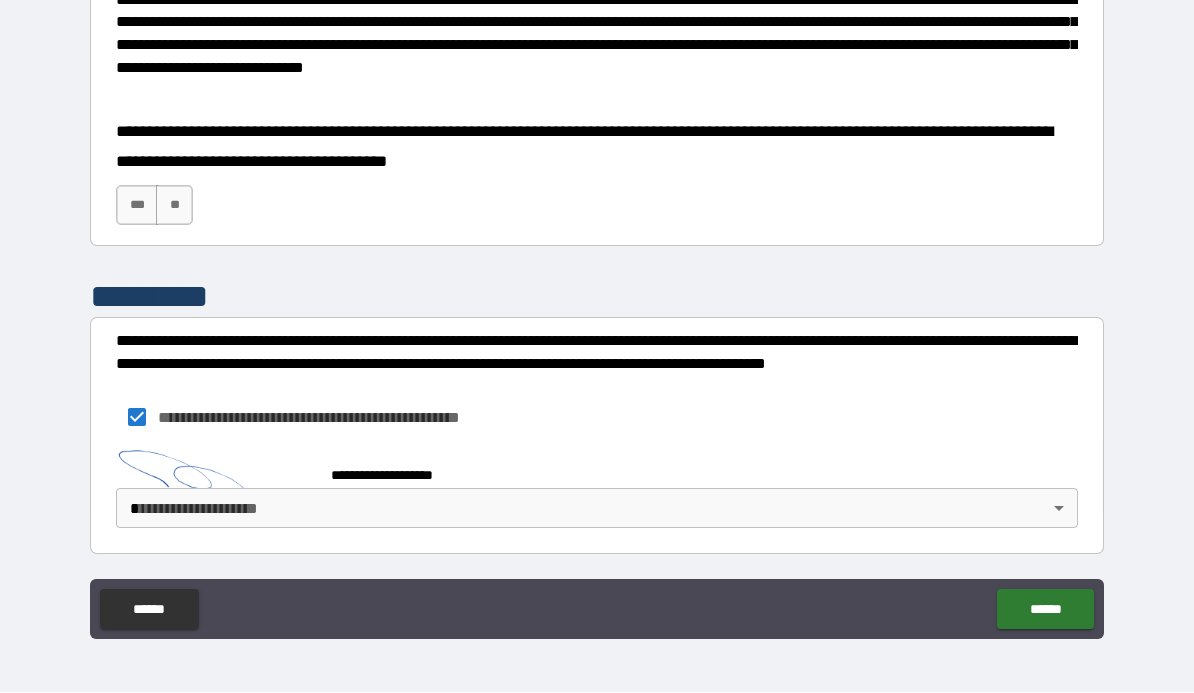 scroll, scrollTop: 2688, scrollLeft: 0, axis: vertical 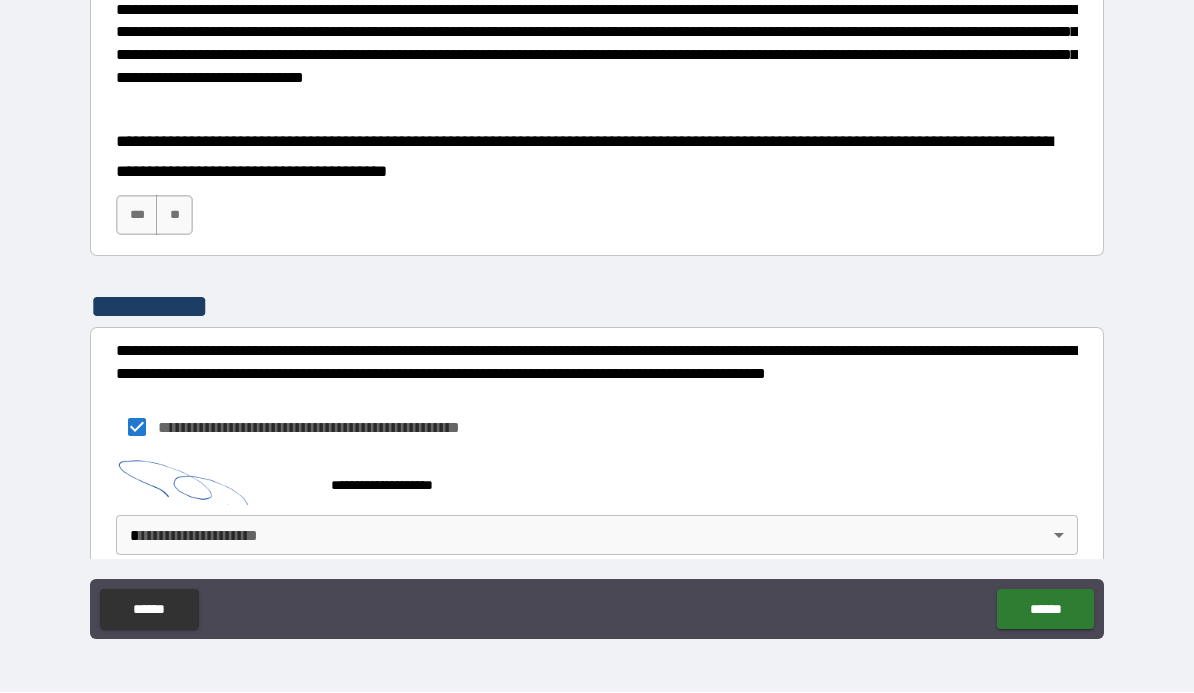 click on "[FIRST] [LAST] [CITY] [STATE] [ZIP] [STREET] [NUMBER] [APARTMENT] [COUNTRY] [ADDRESS] [PHONE] [EMAIL] [SSN] [DLN] [CC] [DOB] [AGE]" at bounding box center (597, 300) 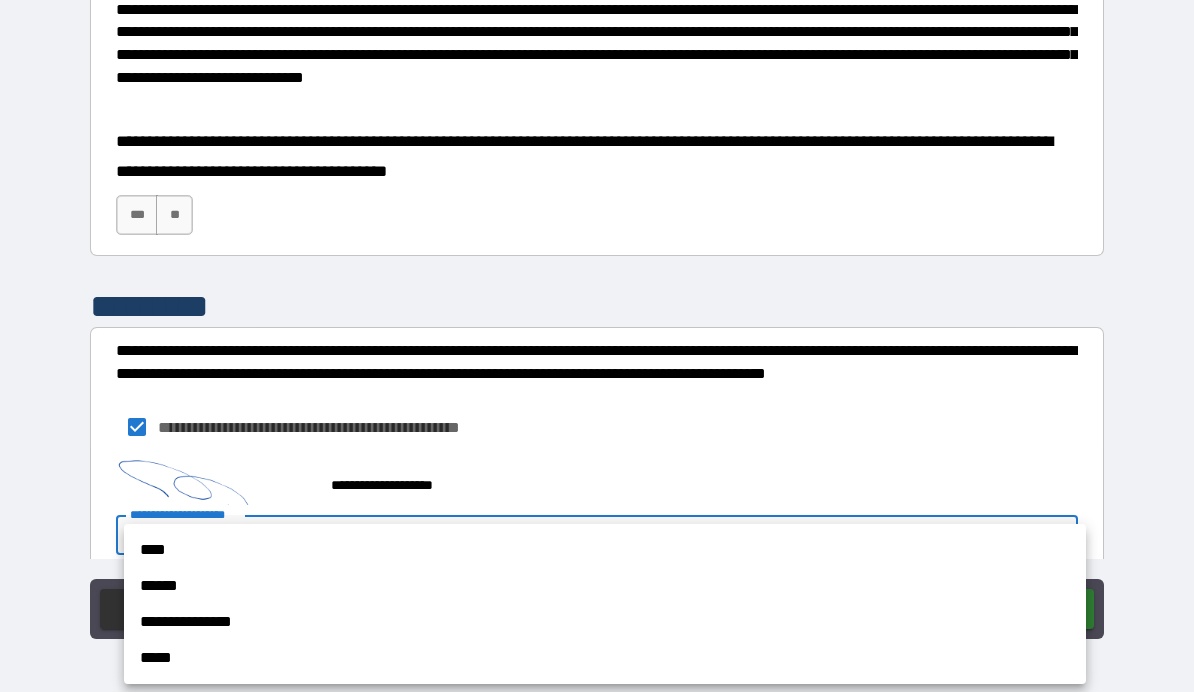 click on "****" at bounding box center [605, 551] 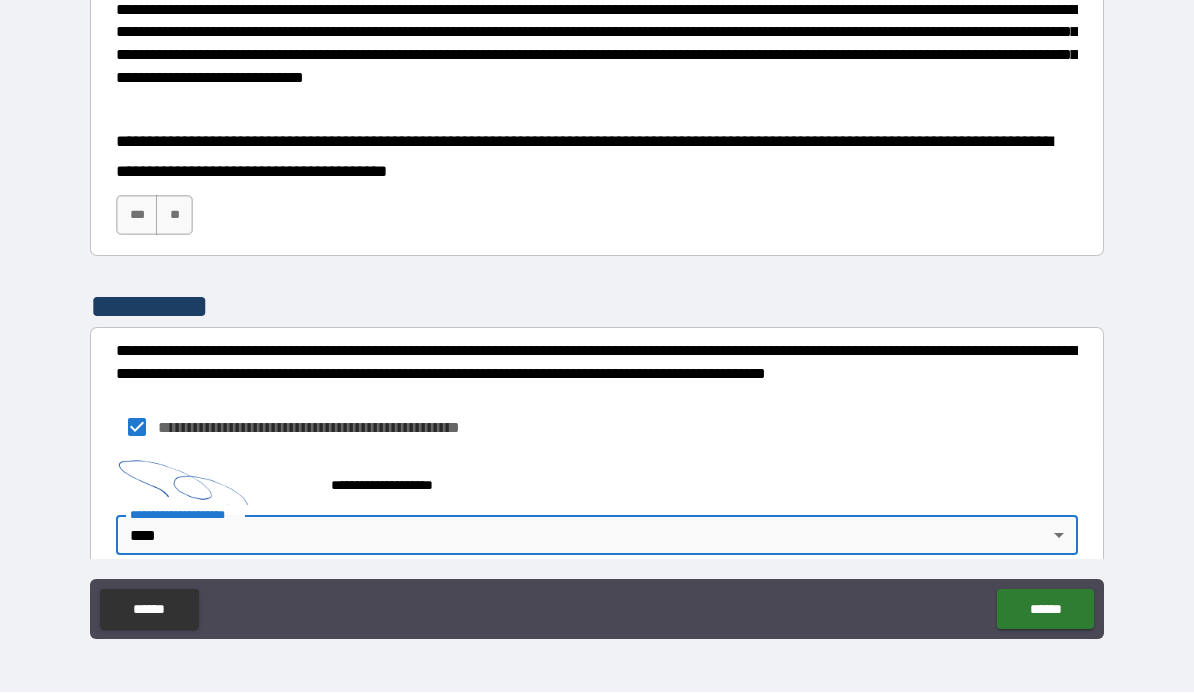 type on "****" 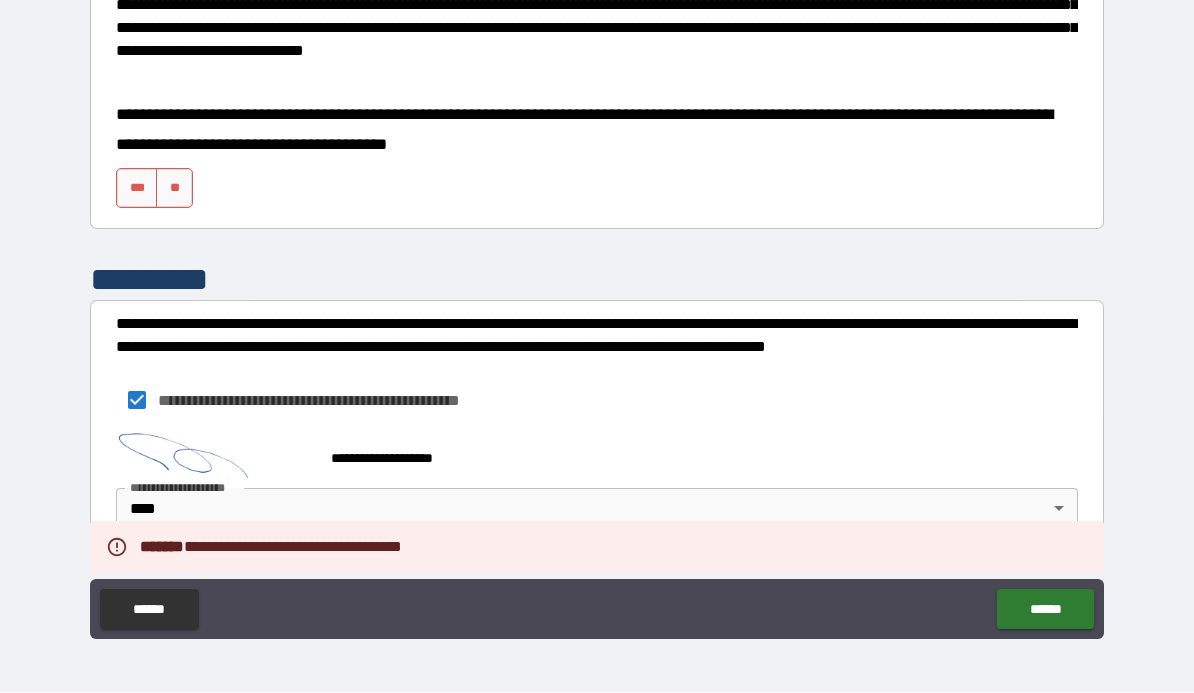scroll, scrollTop: 2715, scrollLeft: 0, axis: vertical 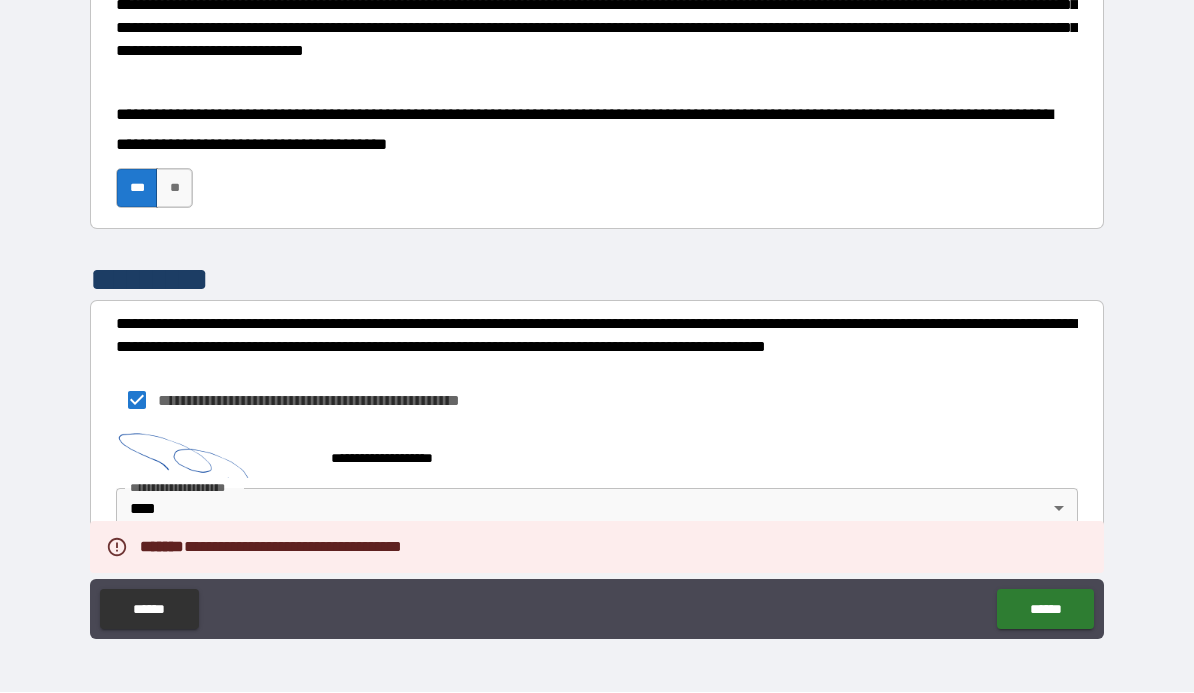 click on "******" at bounding box center (1045, 610) 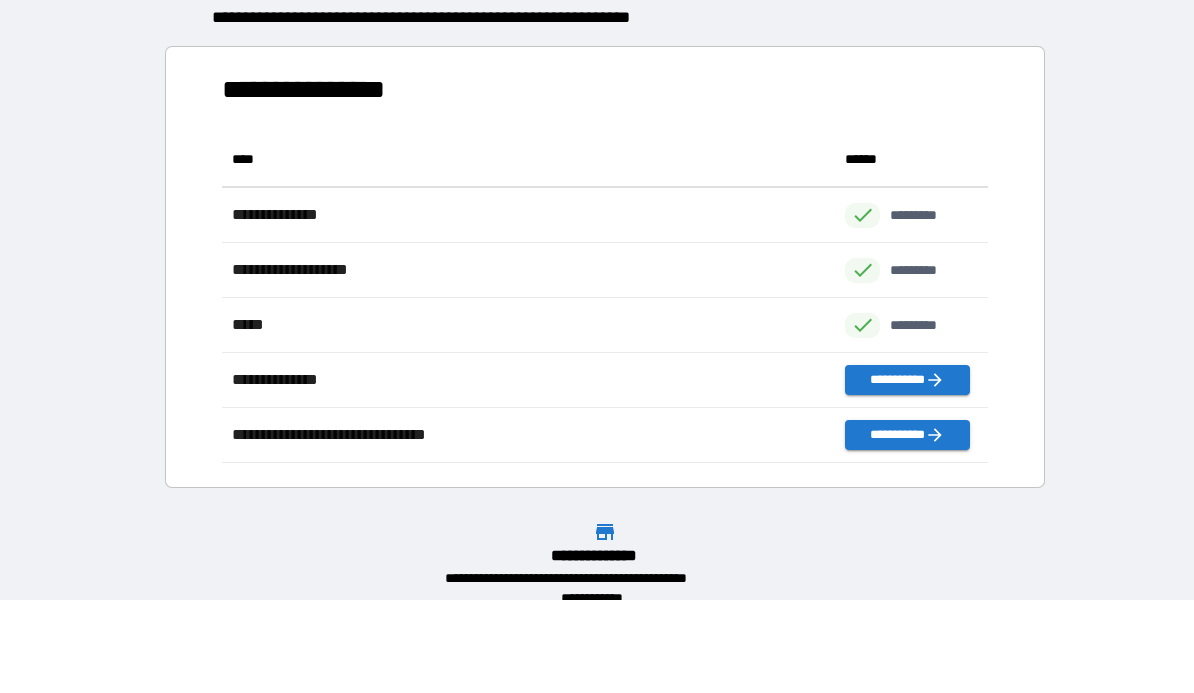 scroll, scrollTop: 1, scrollLeft: 1, axis: both 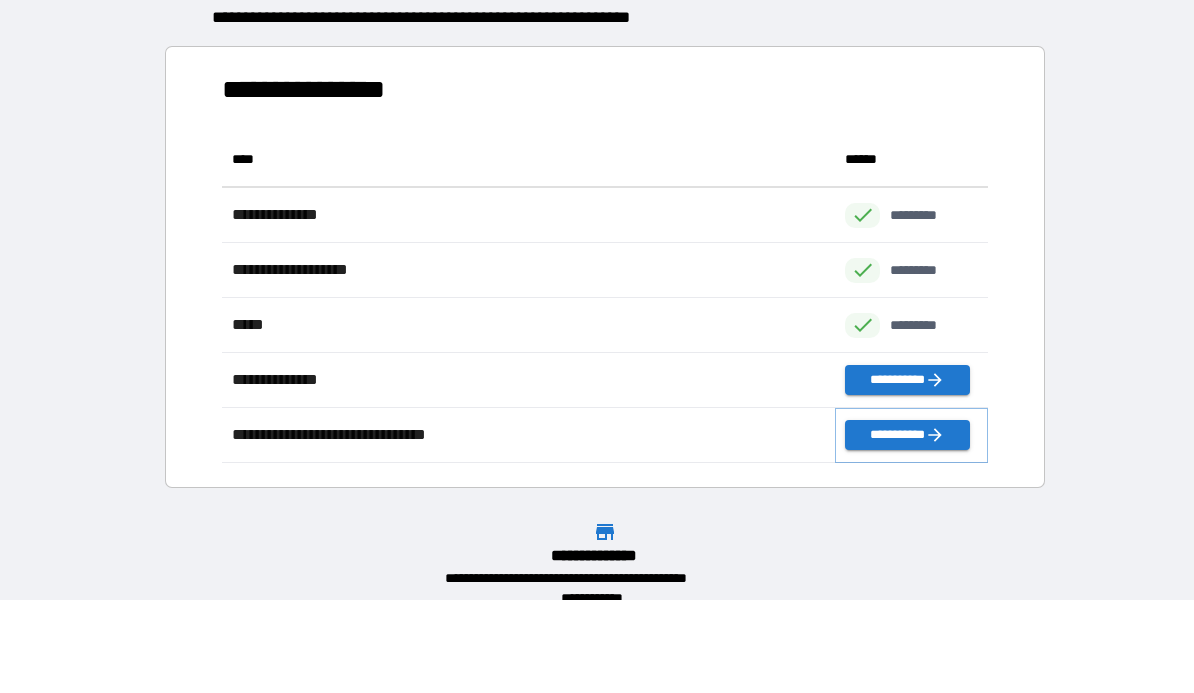 click on "**********" at bounding box center (907, 436) 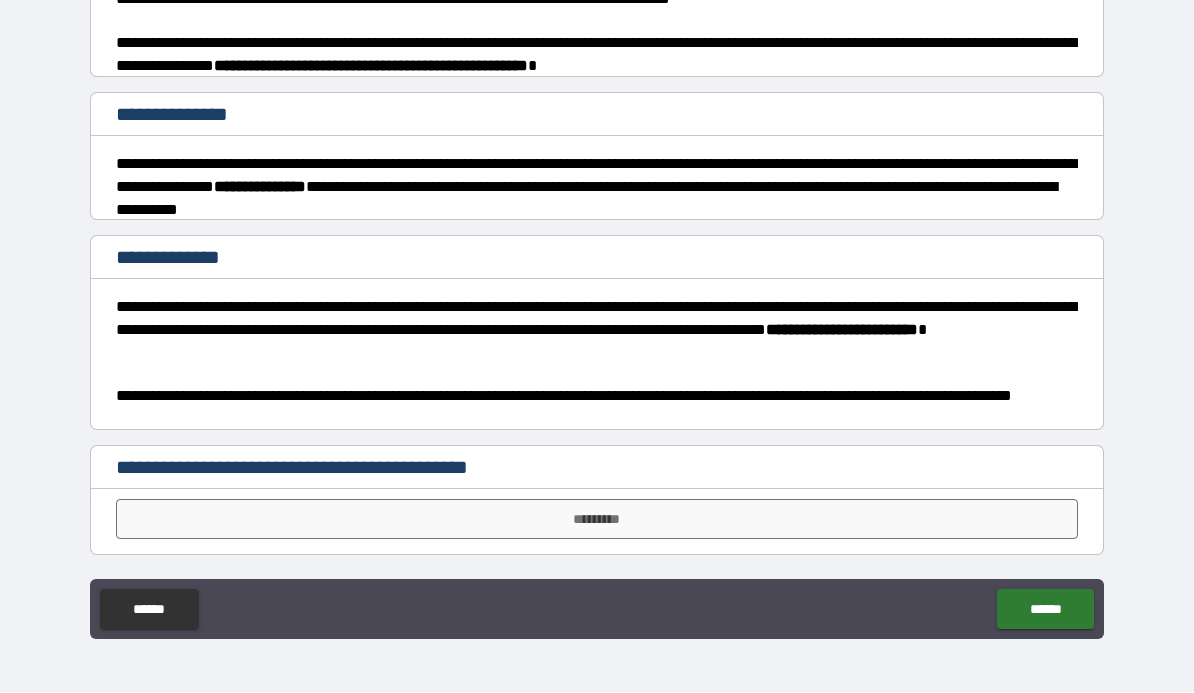 scroll, scrollTop: 188, scrollLeft: 0, axis: vertical 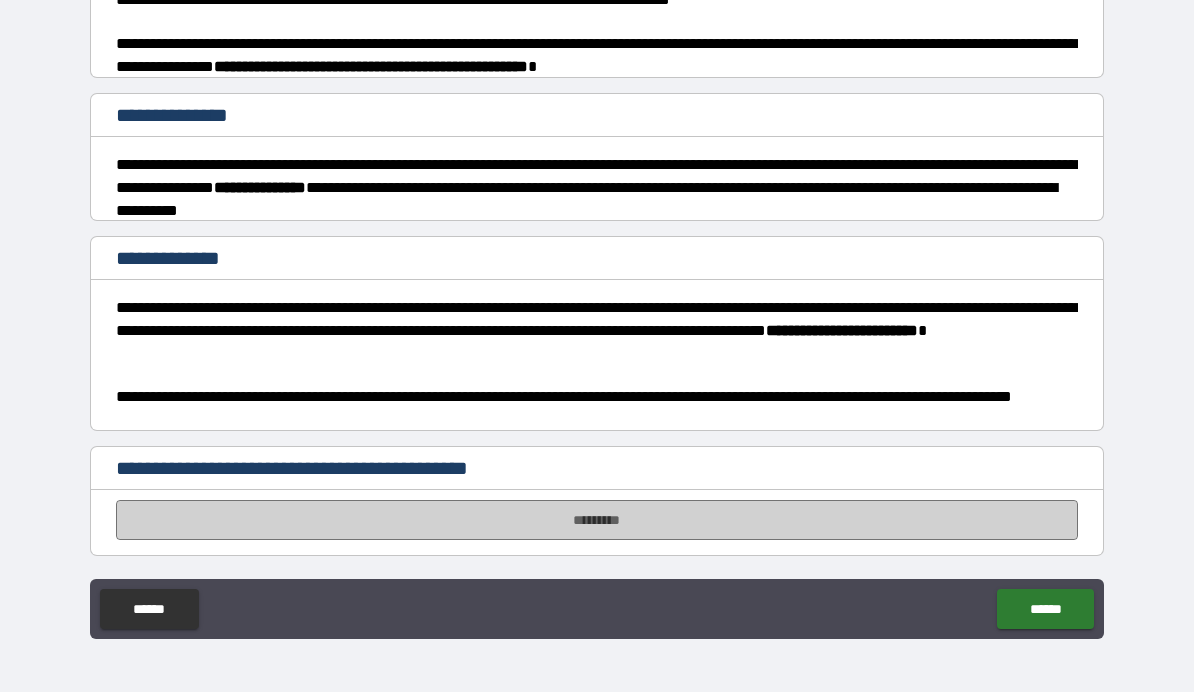 click on "*********" at bounding box center (597, 521) 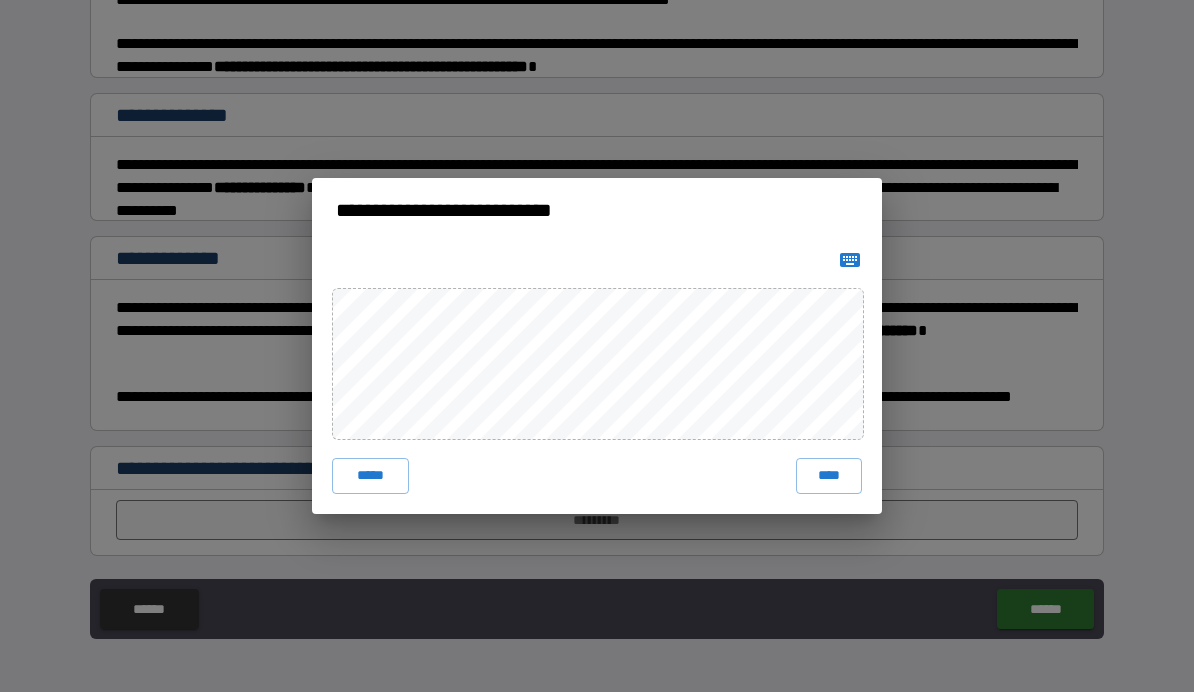 click on "****" at bounding box center [829, 477] 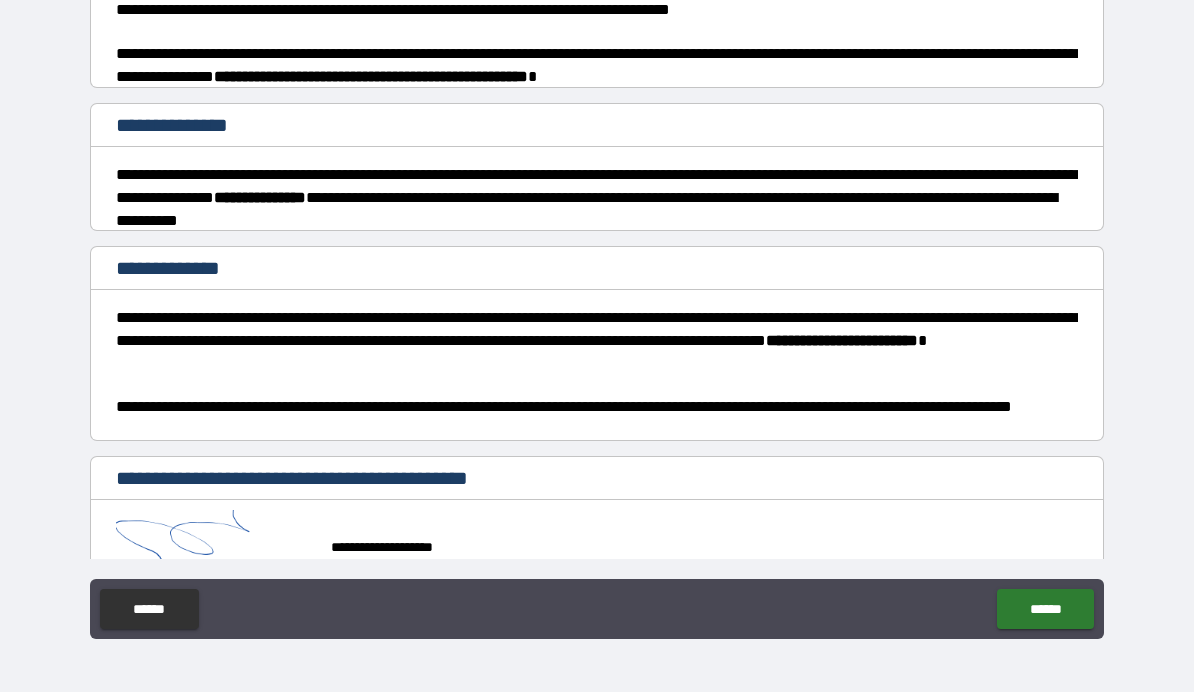 click on "******" at bounding box center (1045, 610) 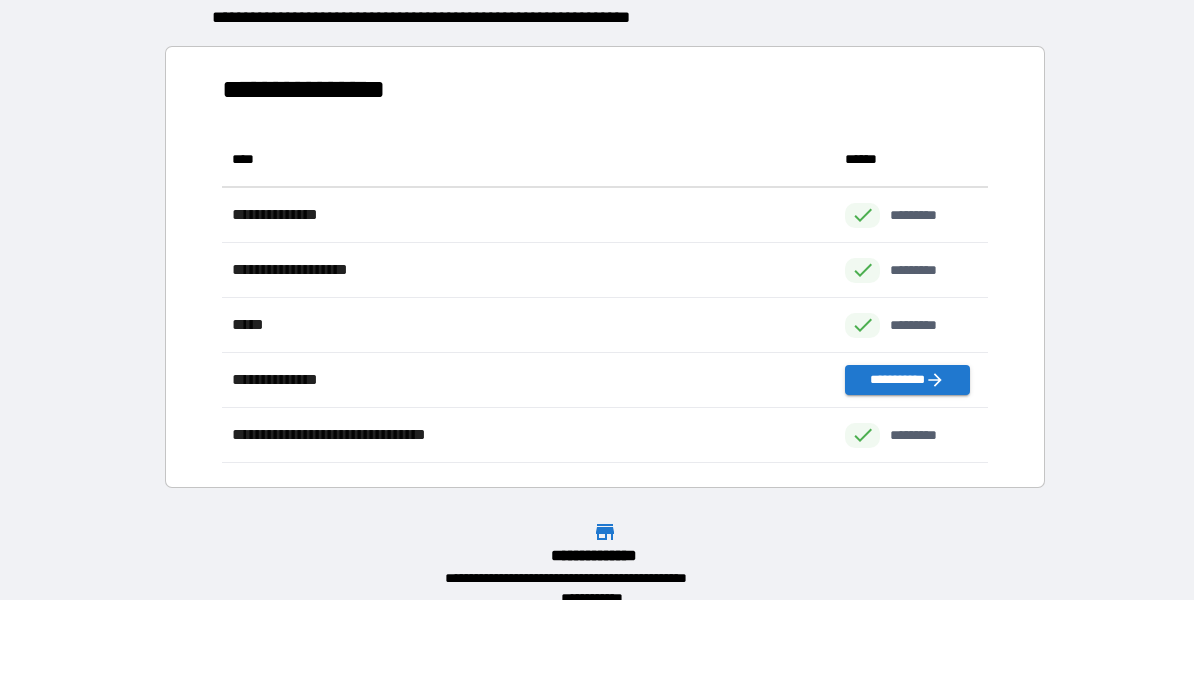 scroll, scrollTop: 1, scrollLeft: 1, axis: both 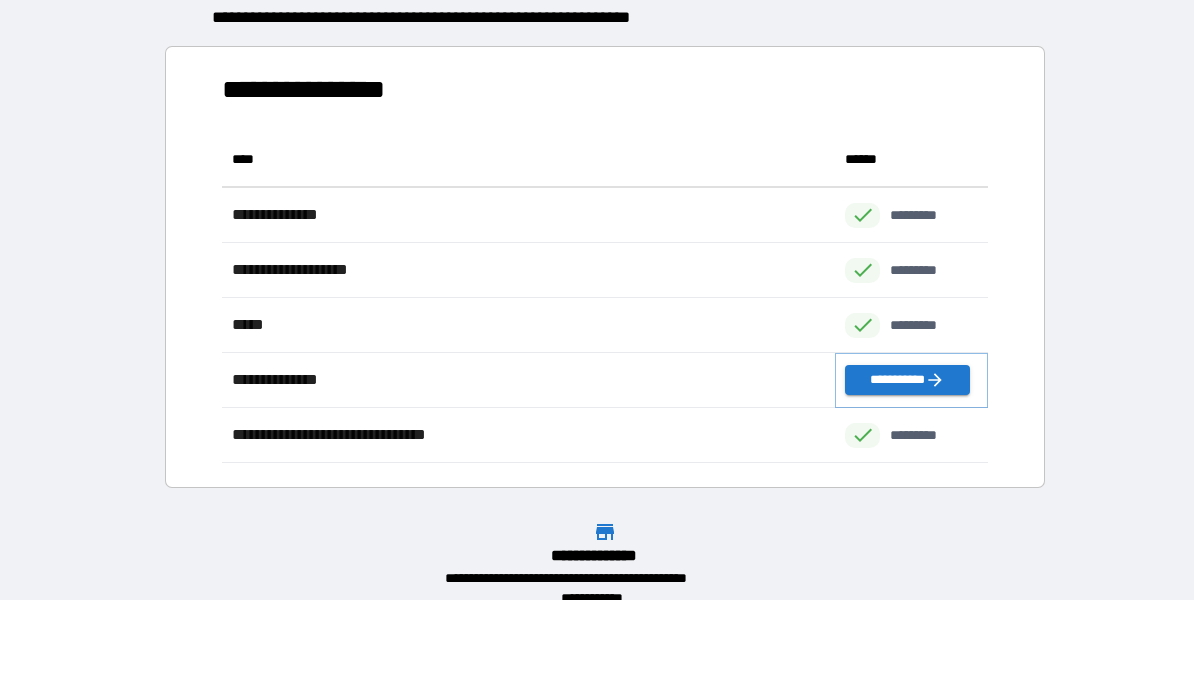 click on "**********" at bounding box center [907, 381] 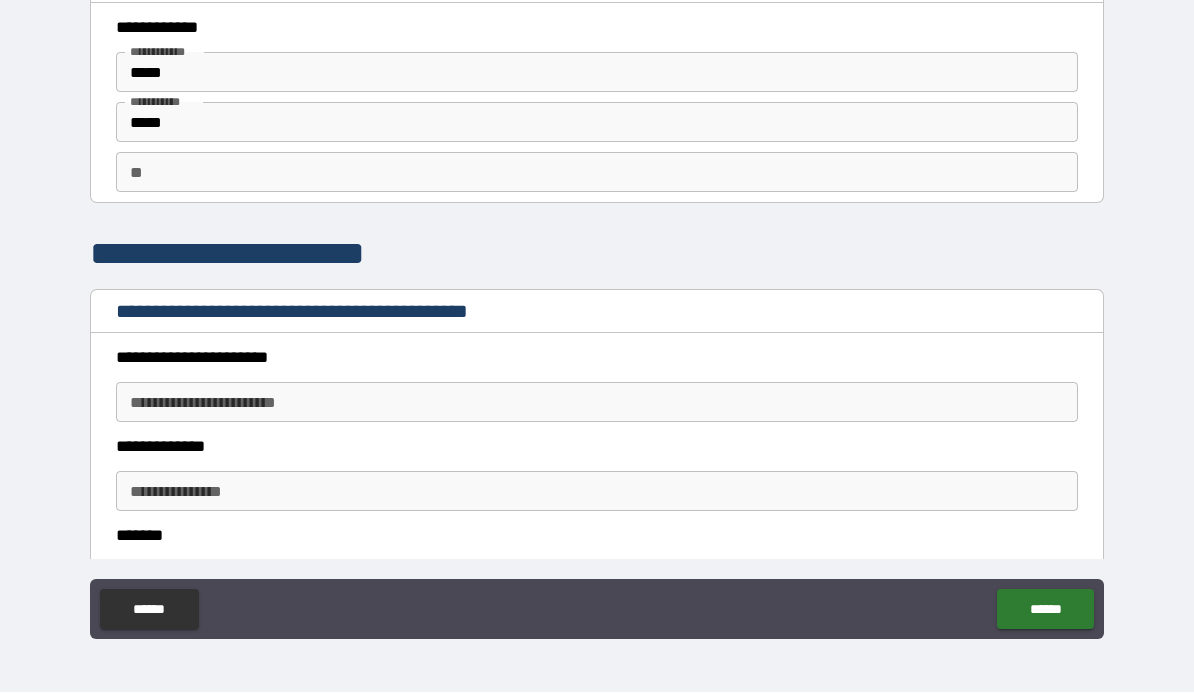 click on "**" at bounding box center [597, 173] 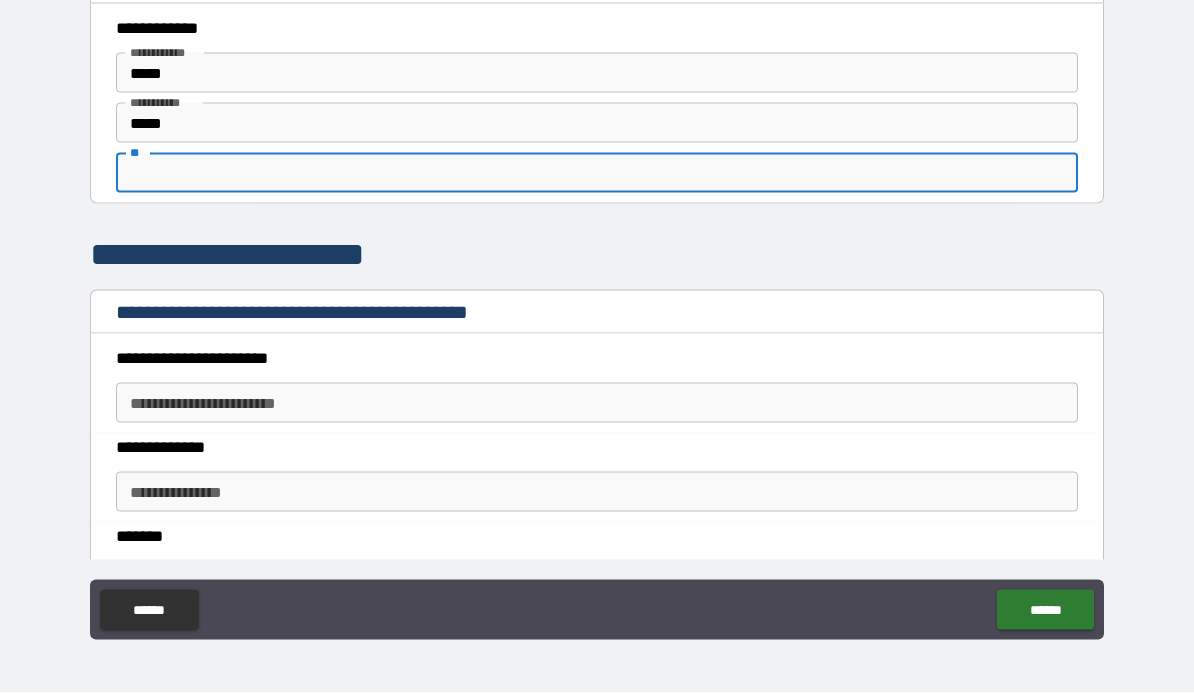 type on "*" 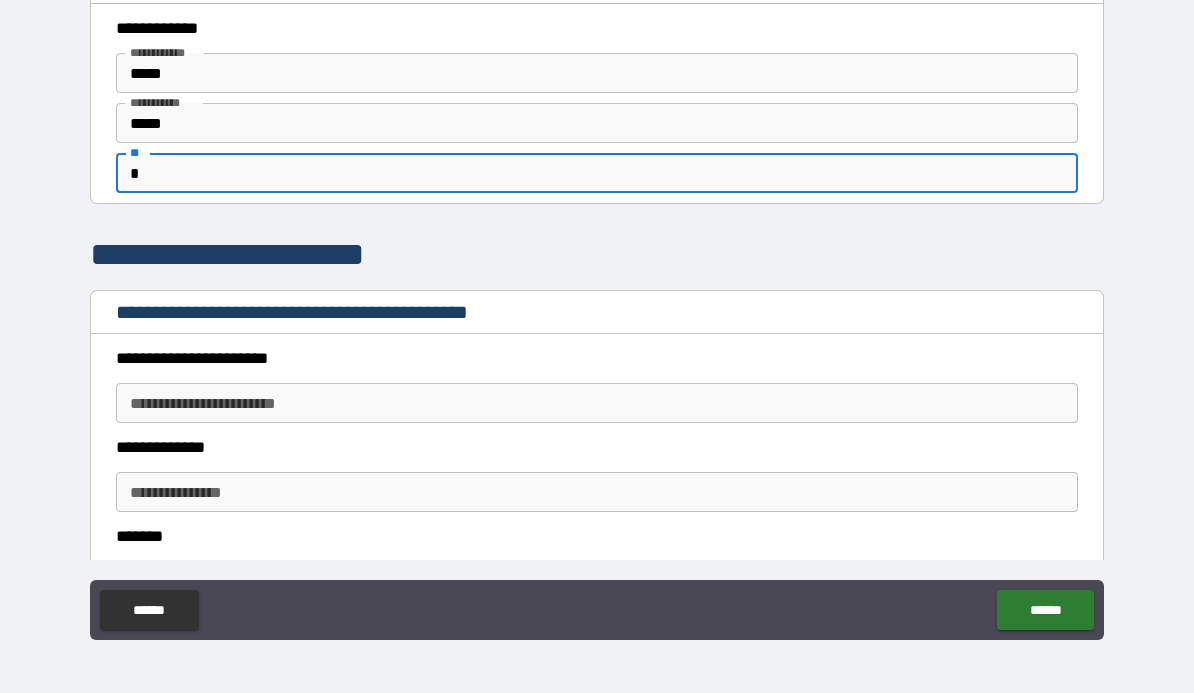 scroll, scrollTop: 0, scrollLeft: 0, axis: both 